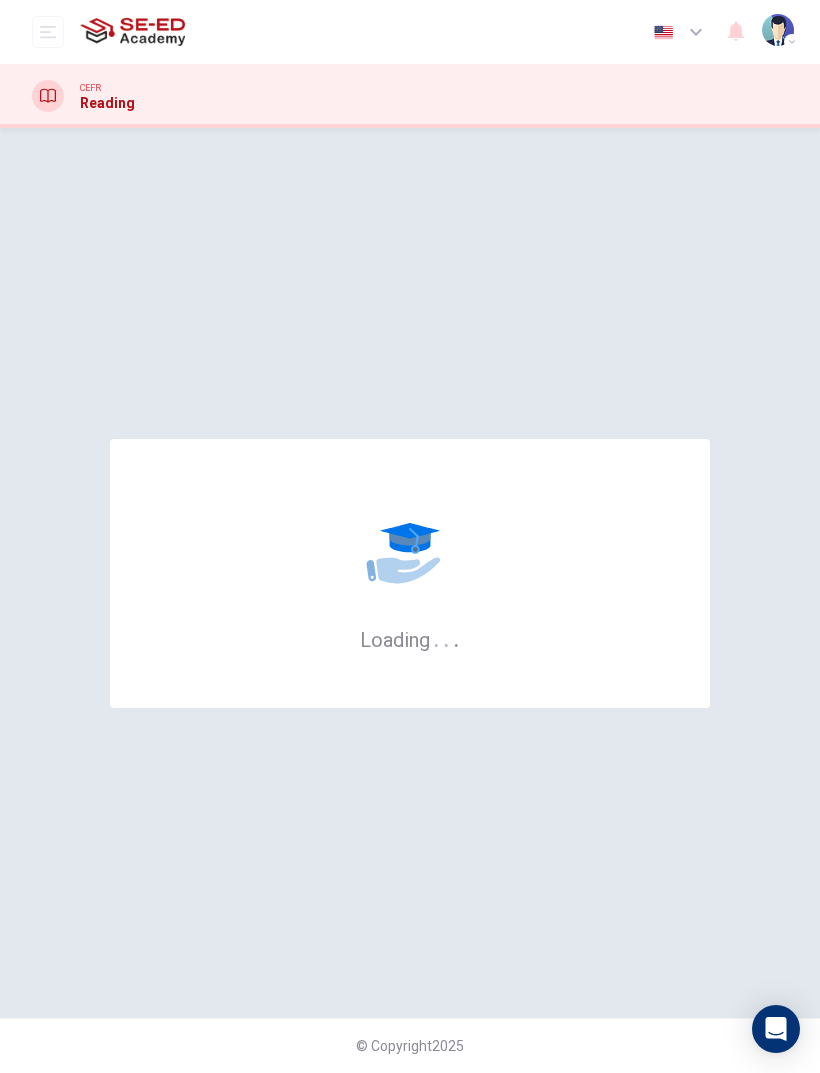 scroll, scrollTop: 0, scrollLeft: 0, axis: both 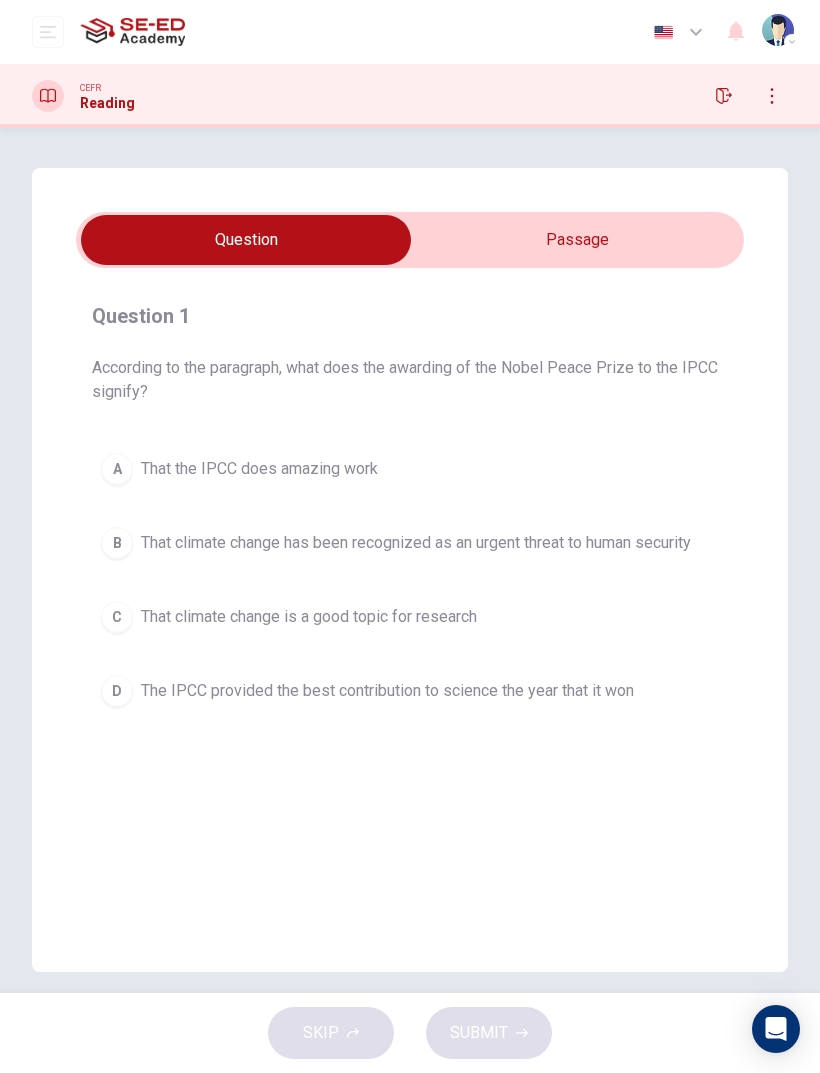 click at bounding box center (246, 240) 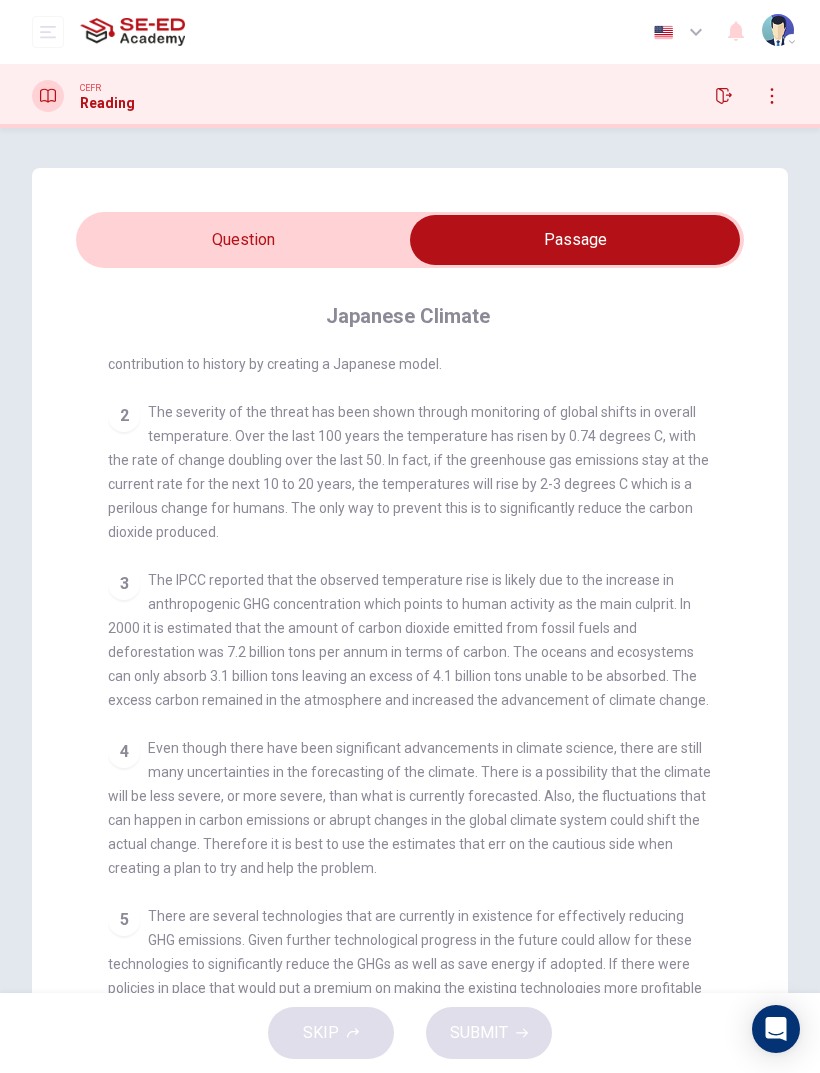 scroll, scrollTop: 124, scrollLeft: 0, axis: vertical 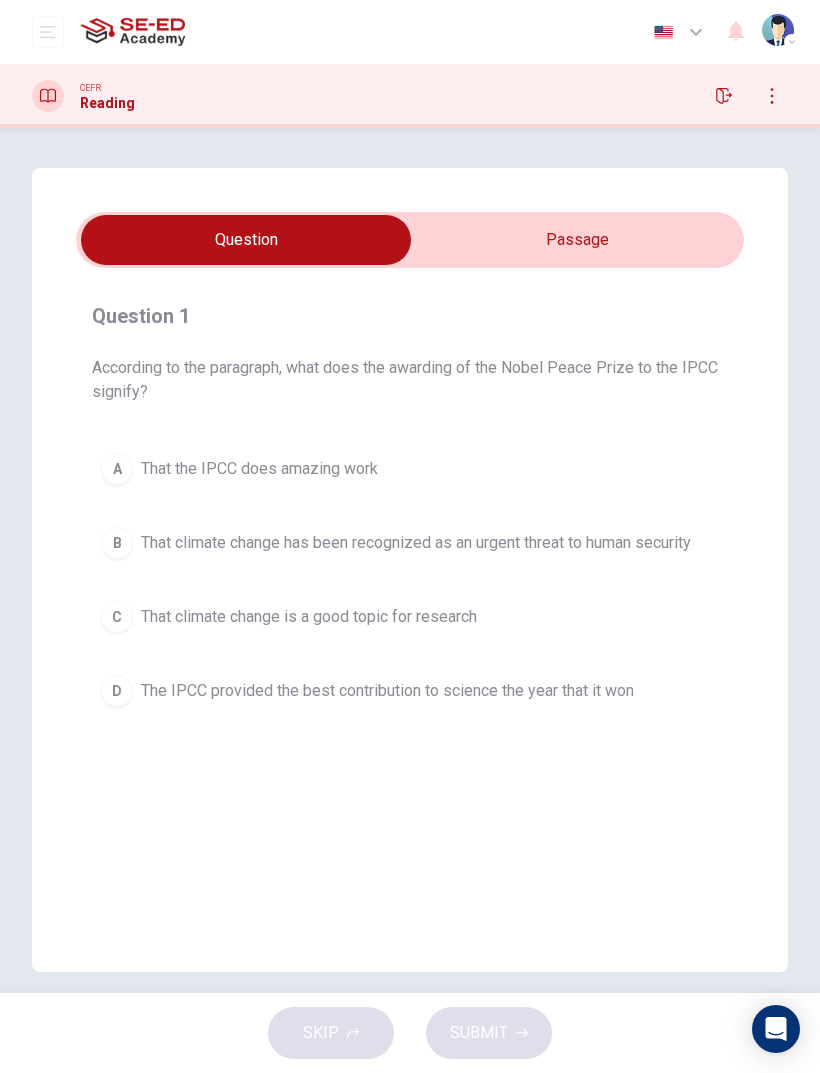 click at bounding box center (246, 240) 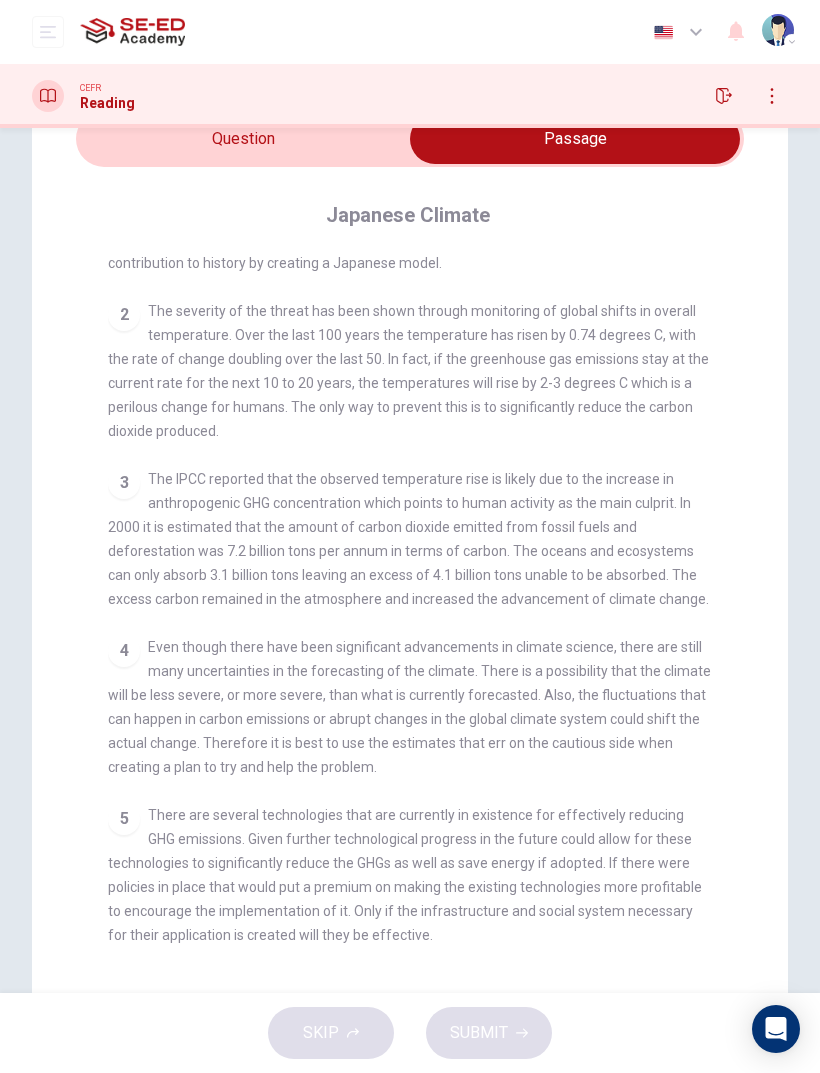scroll, scrollTop: 102, scrollLeft: 0, axis: vertical 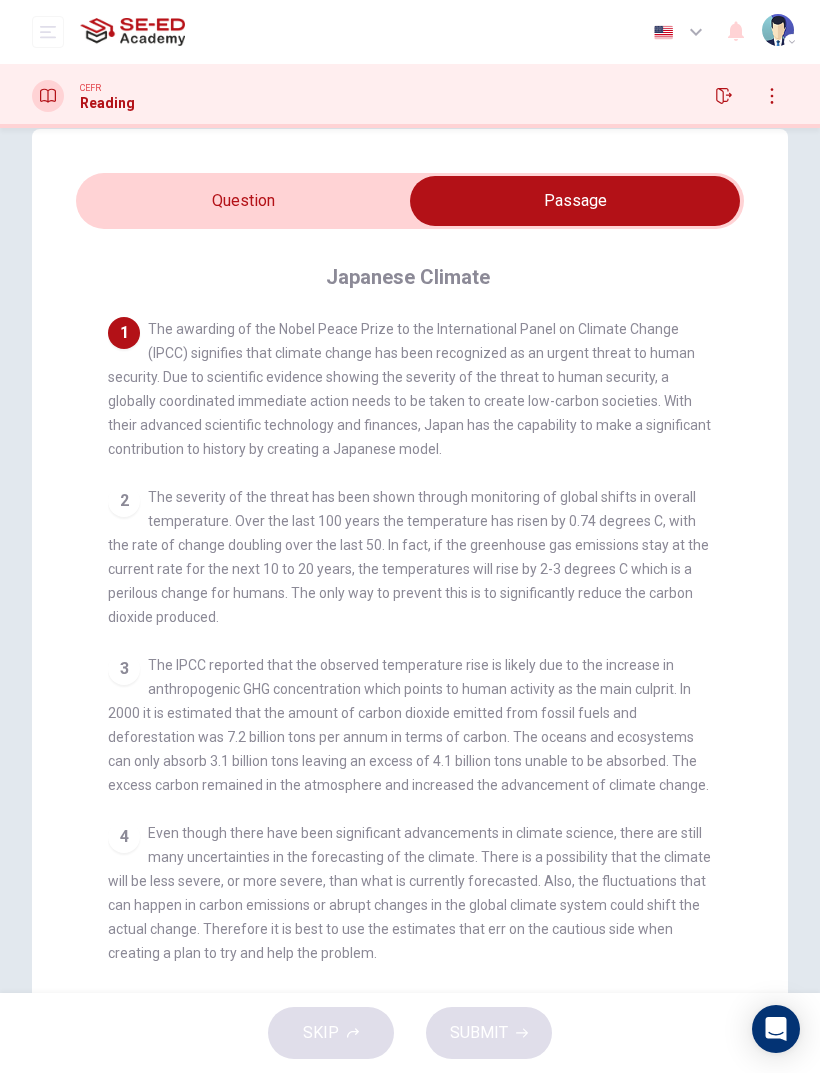 click at bounding box center [575, 201] 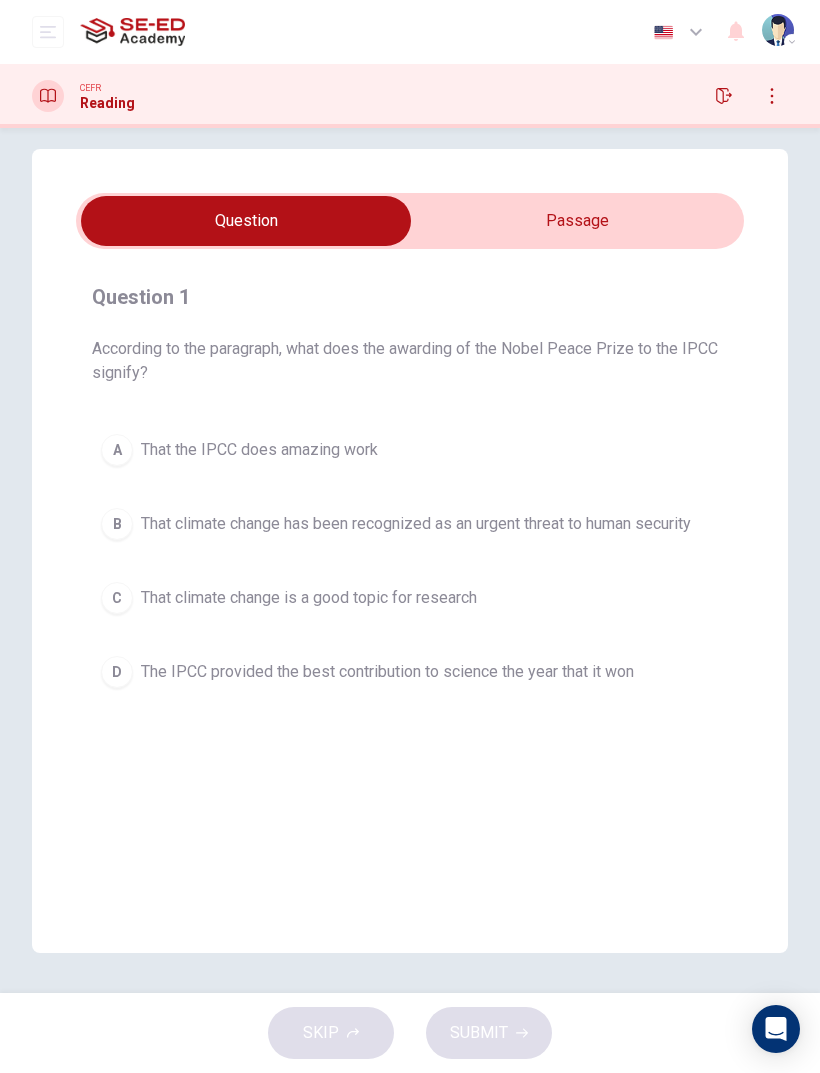 click at bounding box center (246, 221) 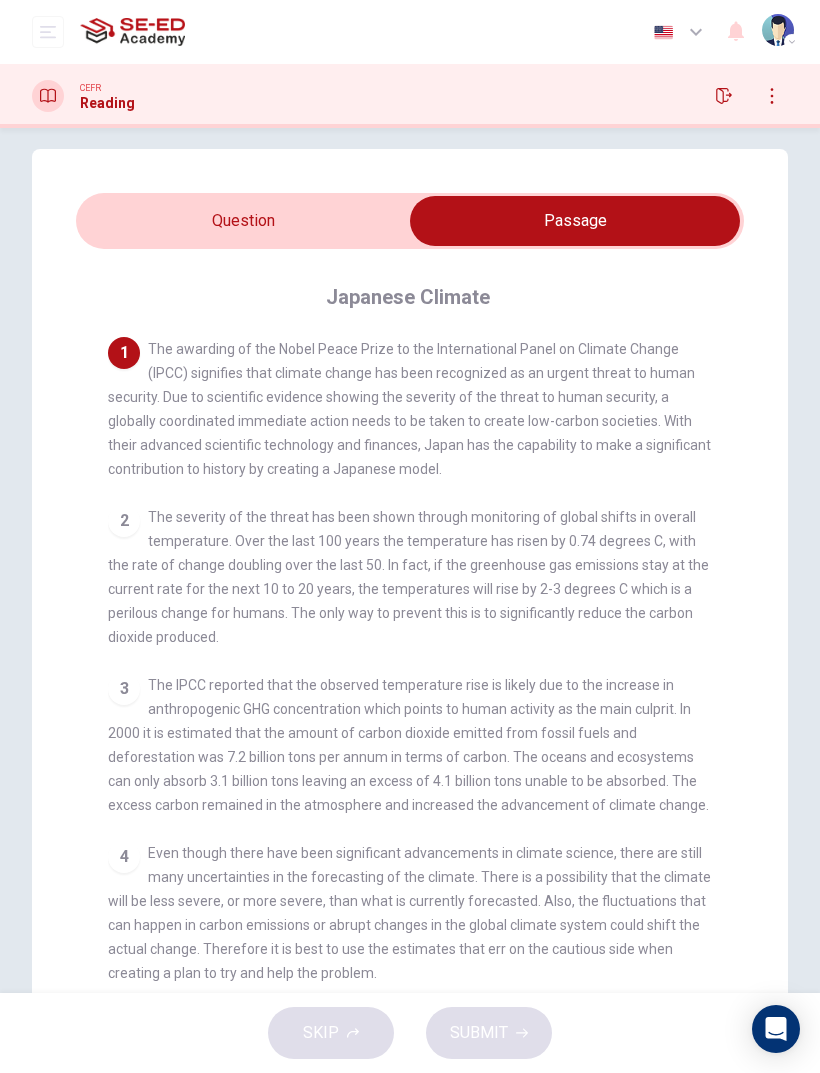 scroll, scrollTop: 0, scrollLeft: 0, axis: both 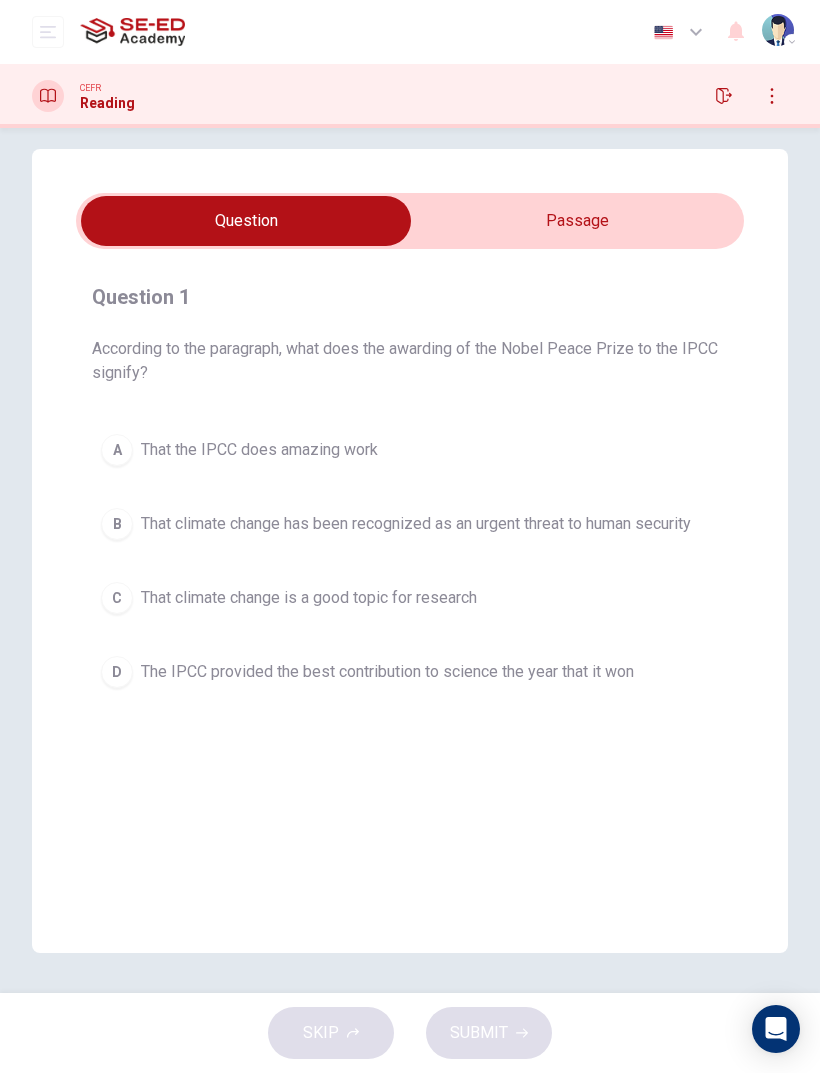 click on "That climate change has been recognized as an urgent threat to human security" at bounding box center (259, 450) 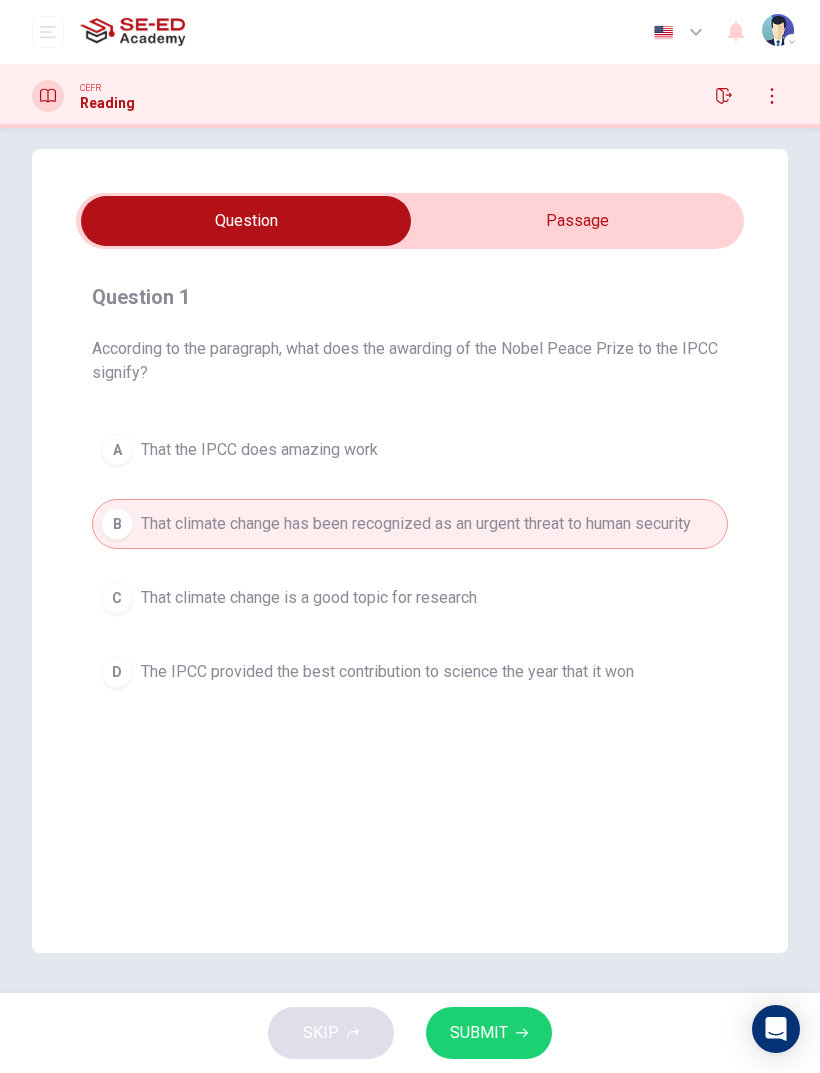 click on "SUBMIT" at bounding box center (489, 1033) 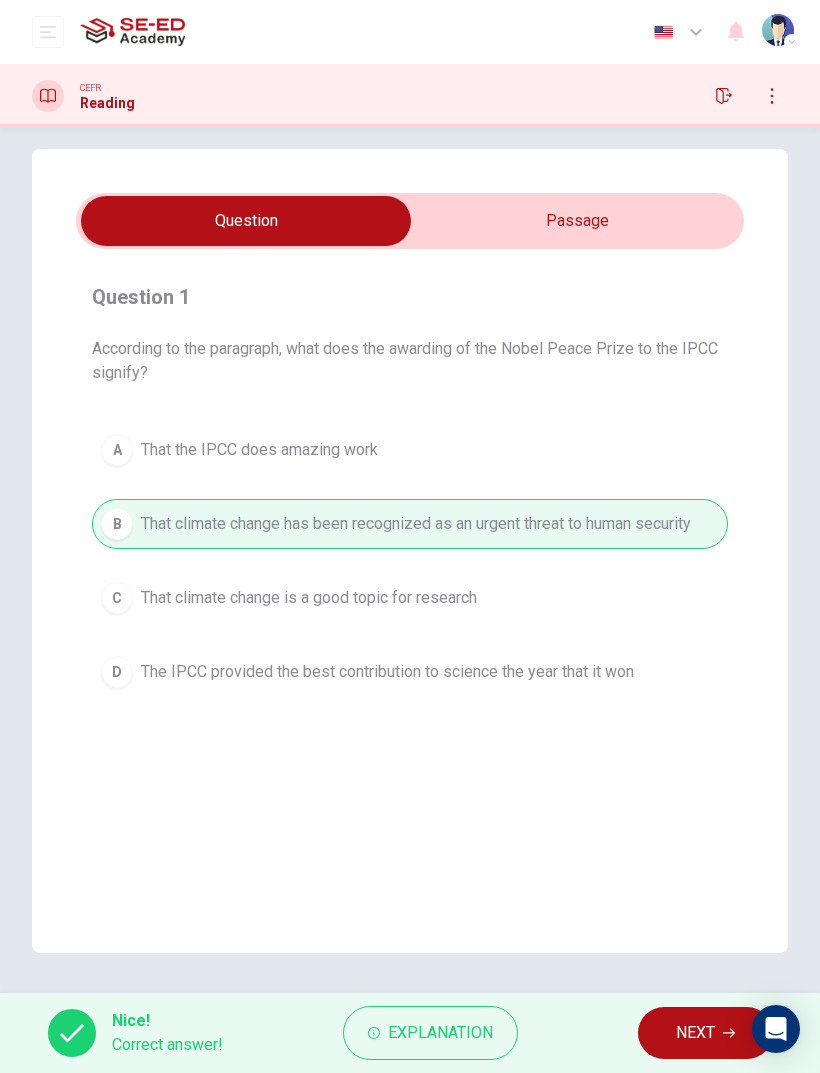 click on "NEXT" at bounding box center [695, 1033] 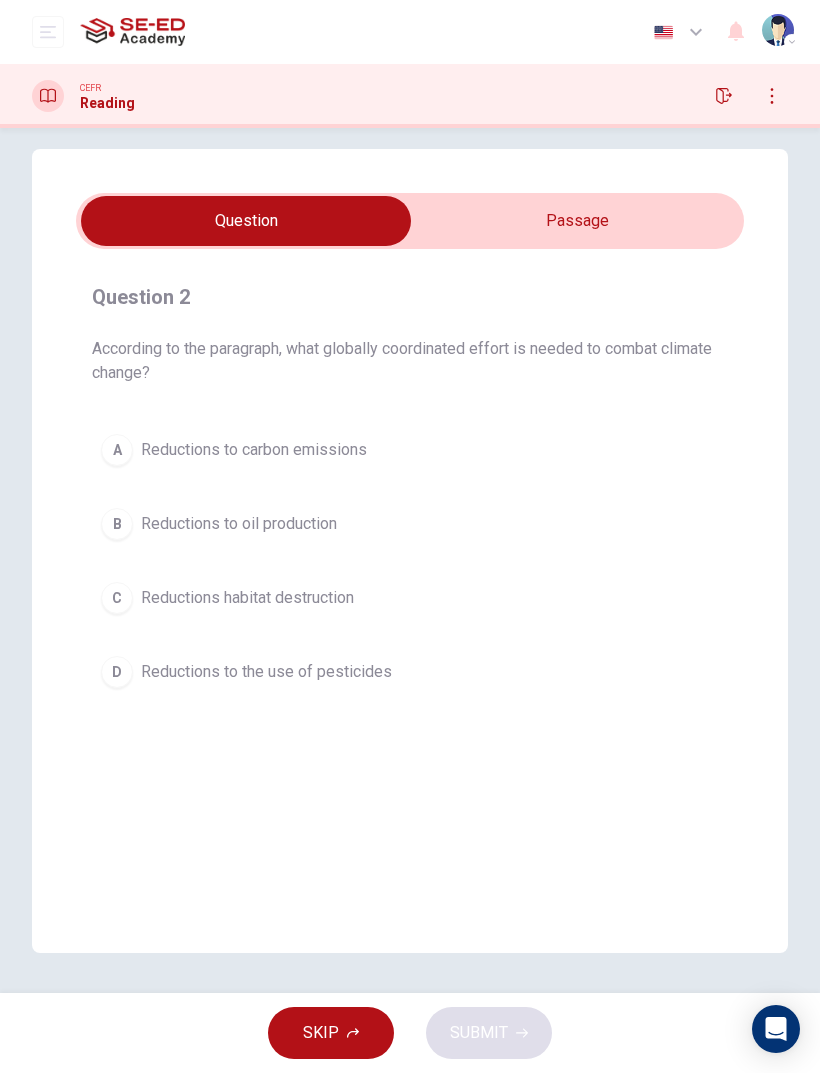 click on "A Reductions to carbon emissions" at bounding box center [410, 450] 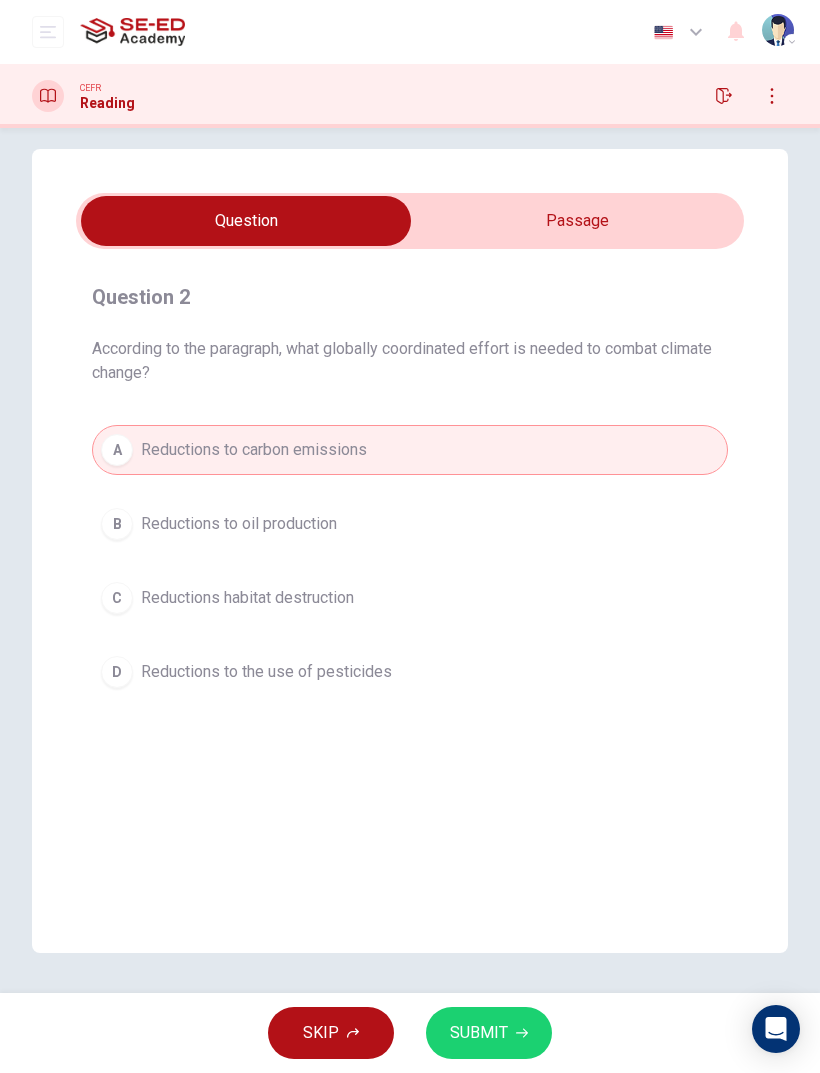click on "SUBMIT" at bounding box center (479, 1033) 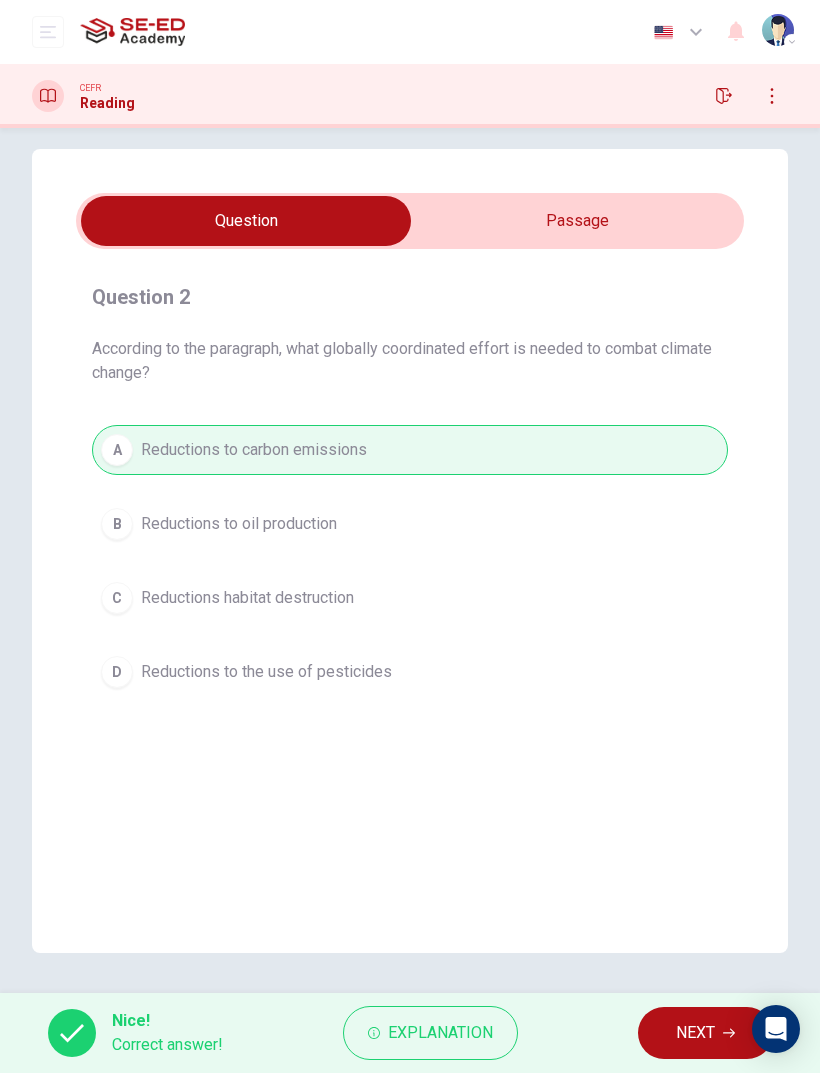 click on "NEXT" at bounding box center [695, 1033] 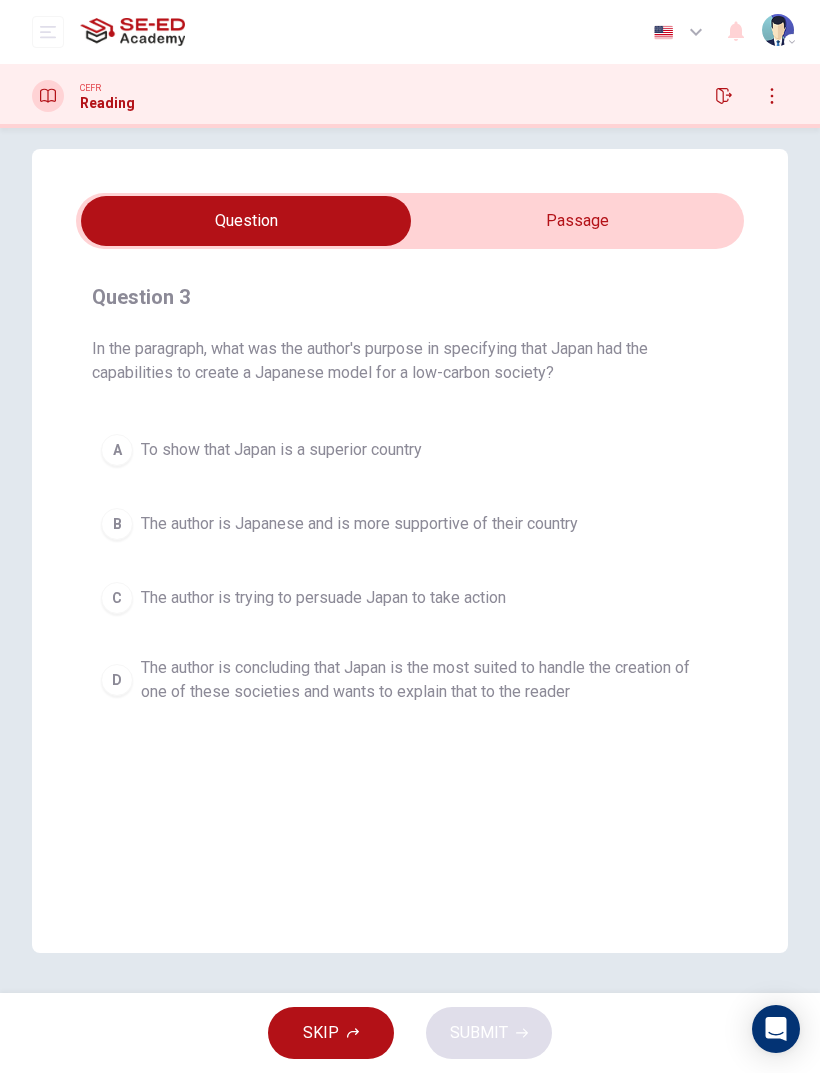 click on "The author is concluding that Japan is the most suited to handle the creation of one of these societies and wants to explain that to the reader" at bounding box center [281, 450] 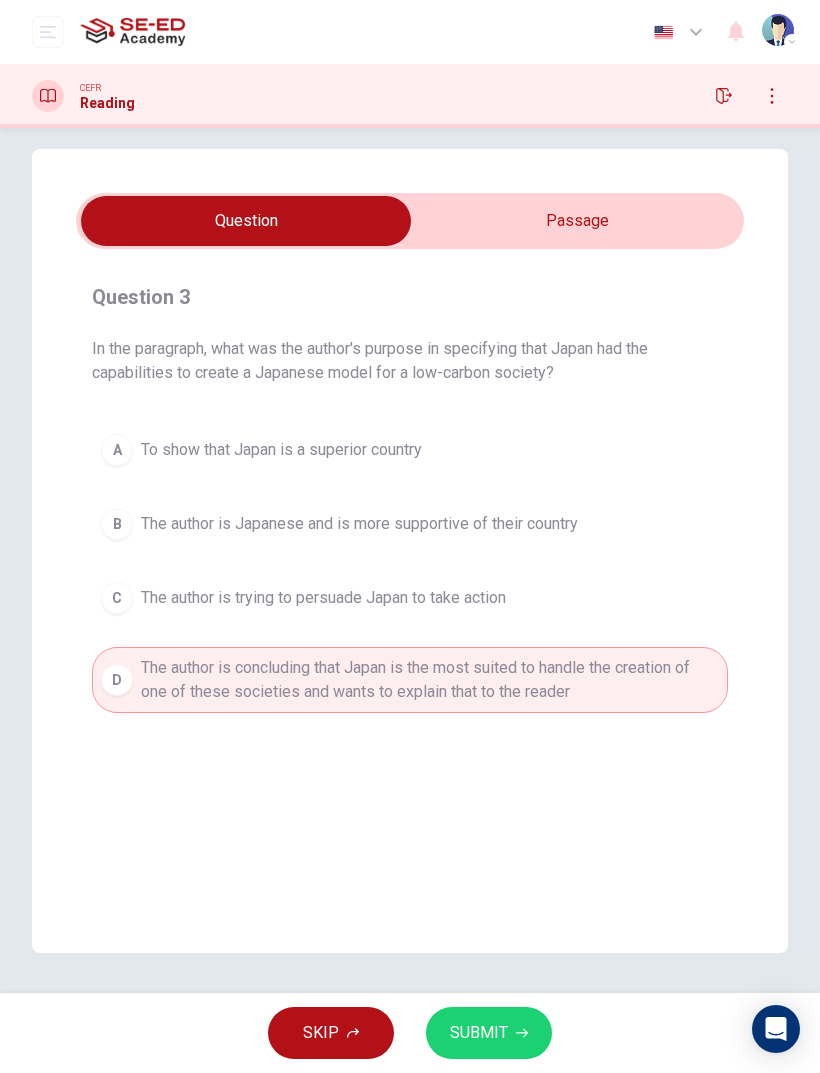 click on "SUBMIT" at bounding box center [489, 1033] 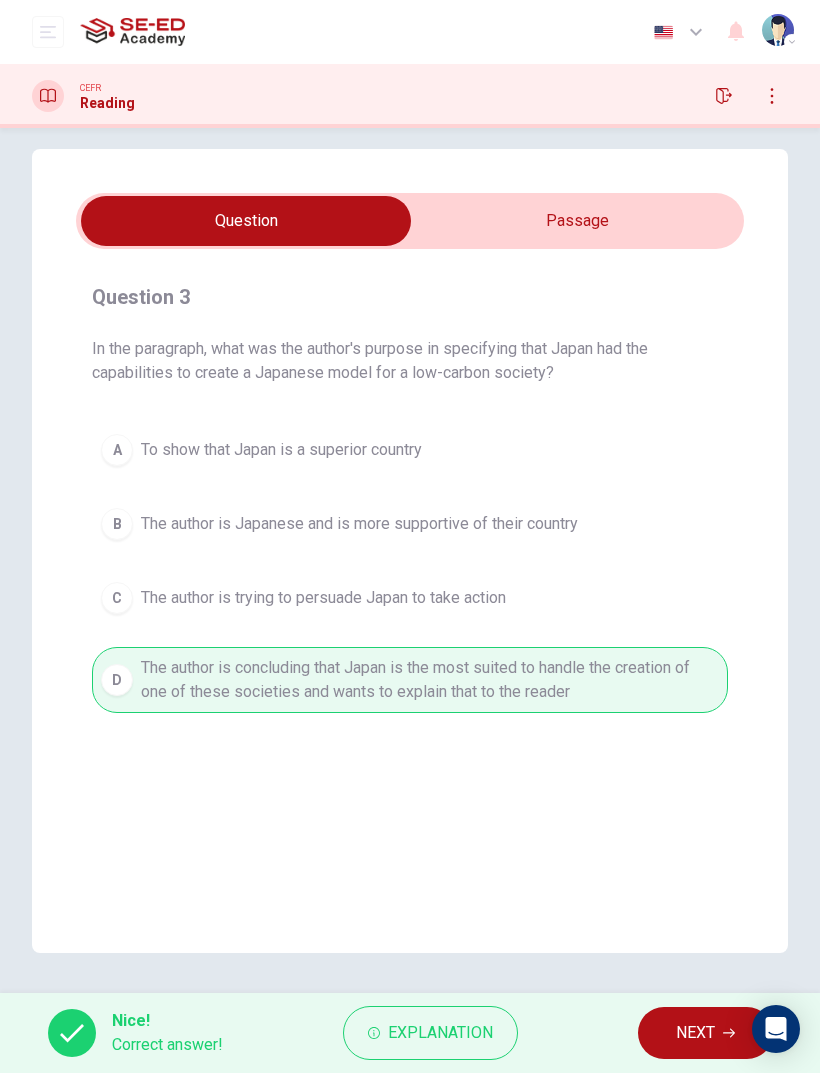 click on "NEXT" at bounding box center (695, 1033) 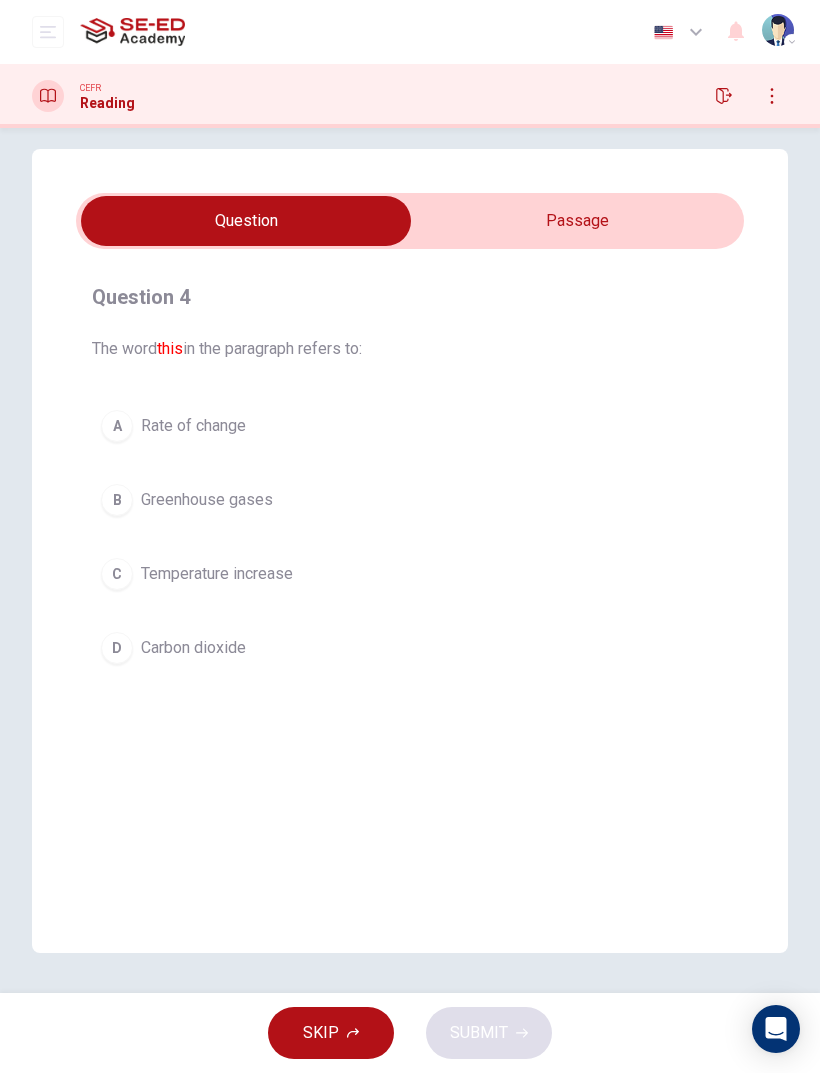 click at bounding box center [246, 221] 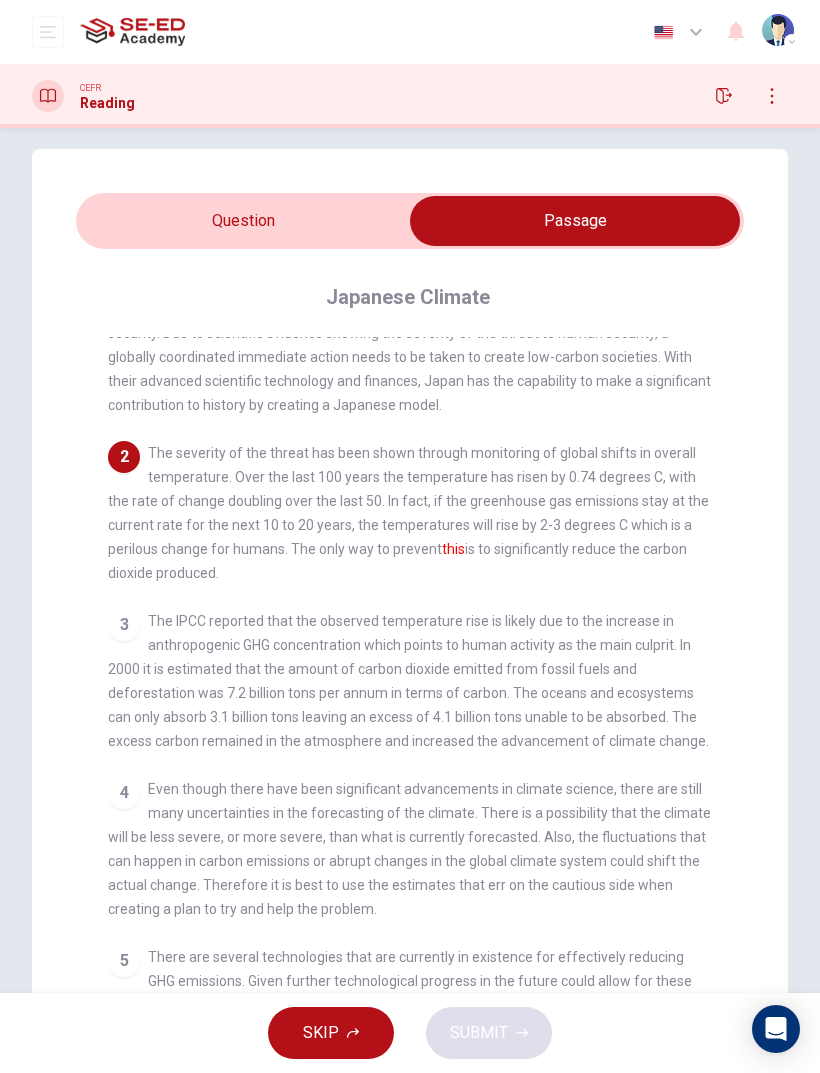 scroll, scrollTop: 66, scrollLeft: 0, axis: vertical 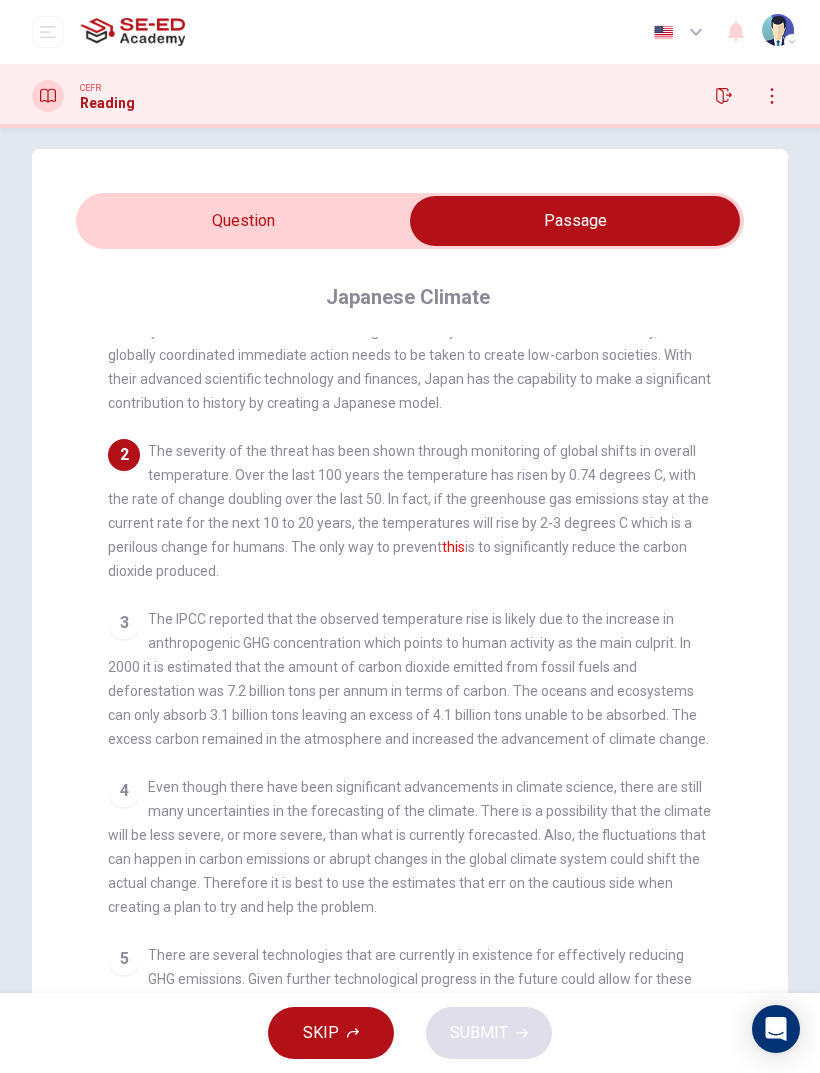 click at bounding box center (575, 221) 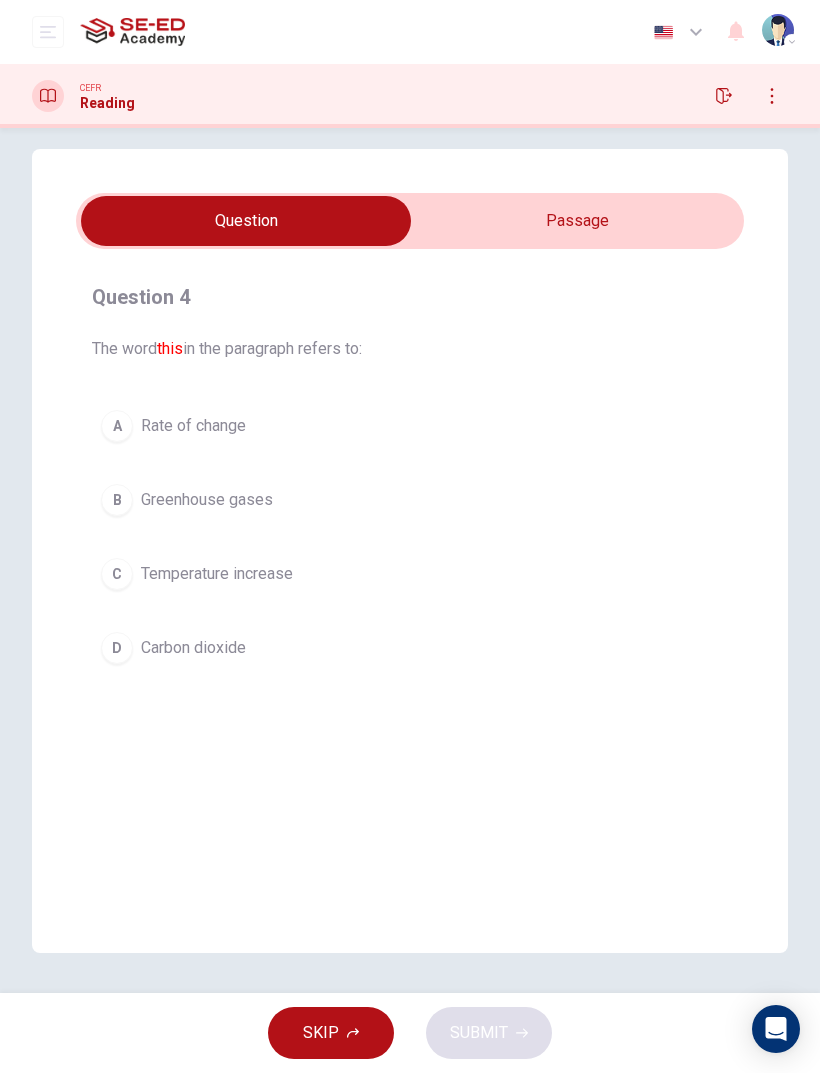 click on "C Temperature increase" at bounding box center [410, 574] 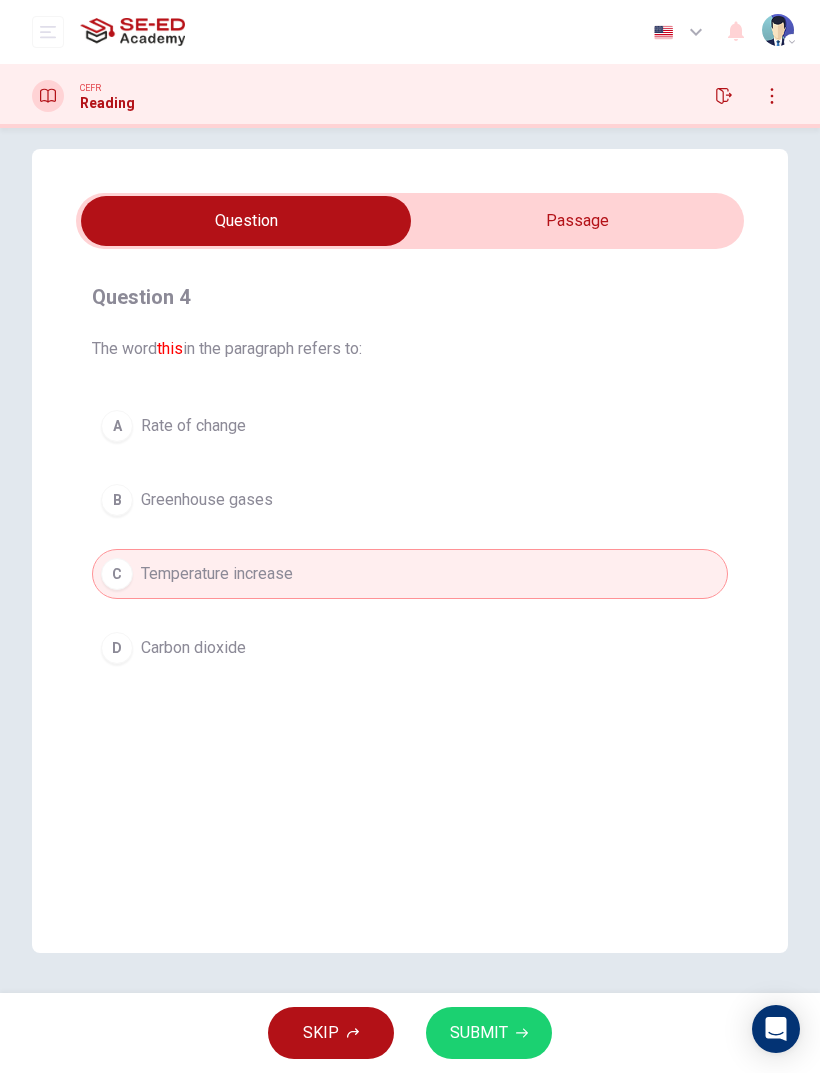 click at bounding box center [246, 221] 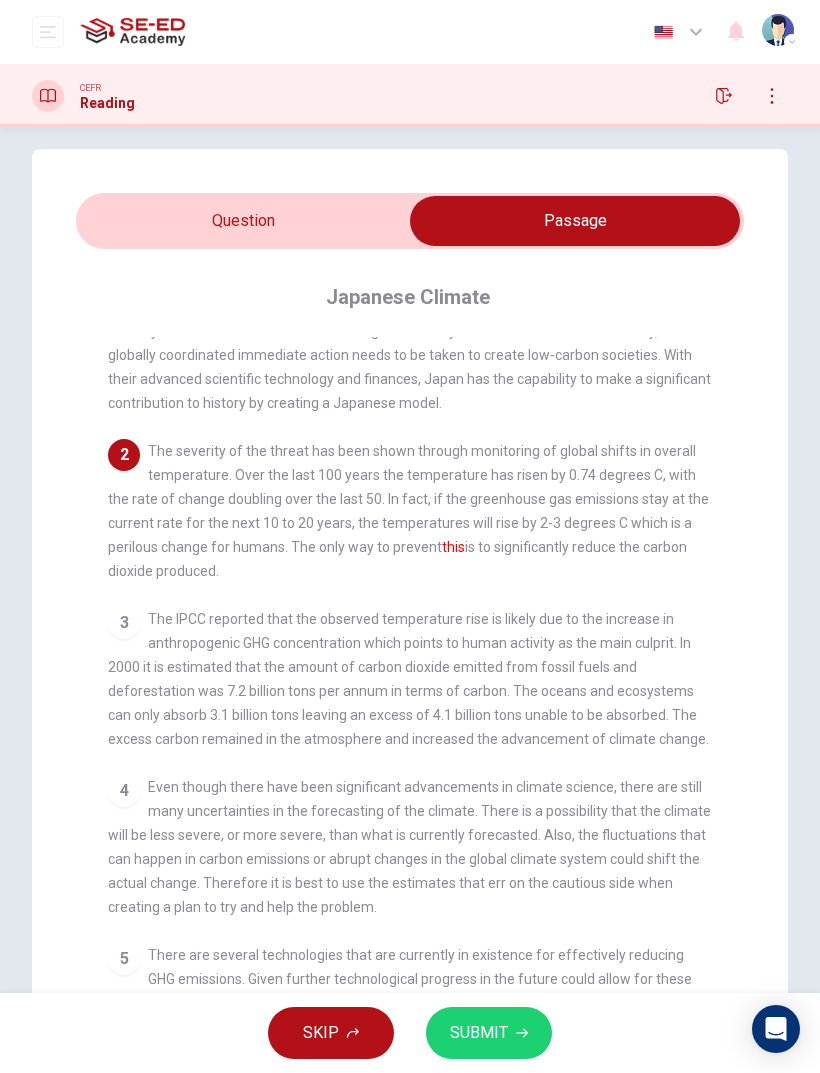 click at bounding box center [575, 221] 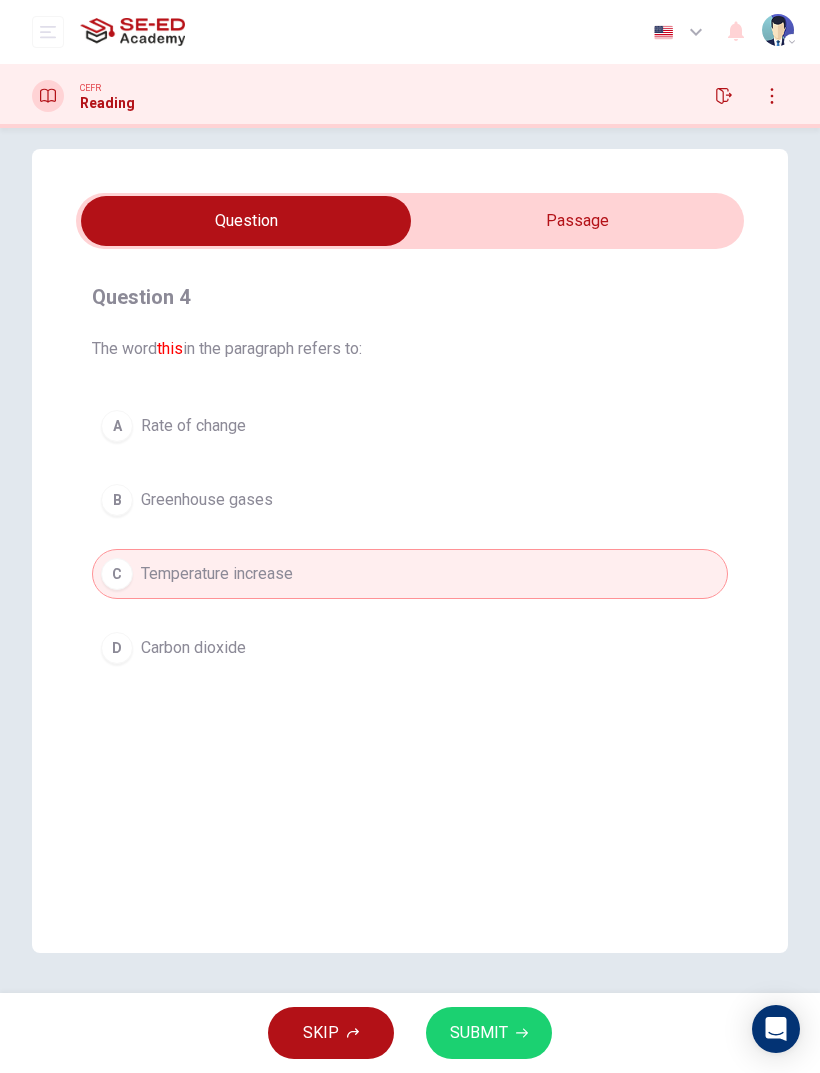 click on "B Greenhouse gases" at bounding box center [410, 500] 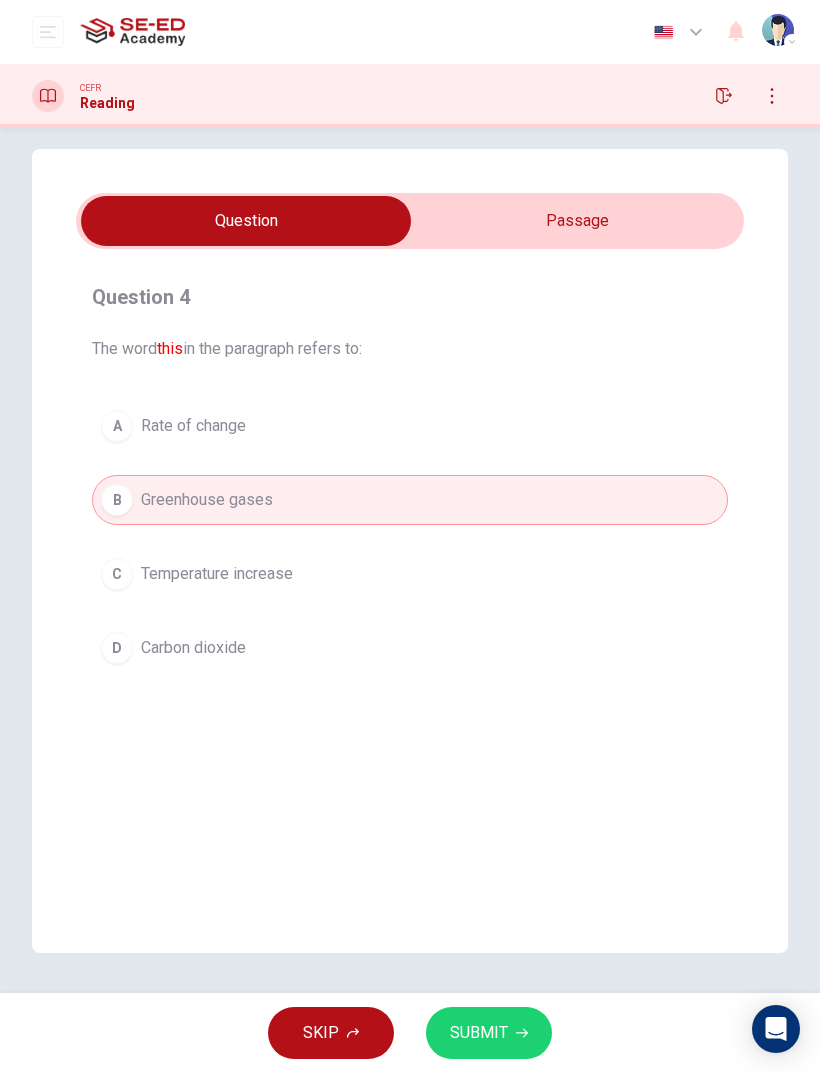 click at bounding box center (246, 221) 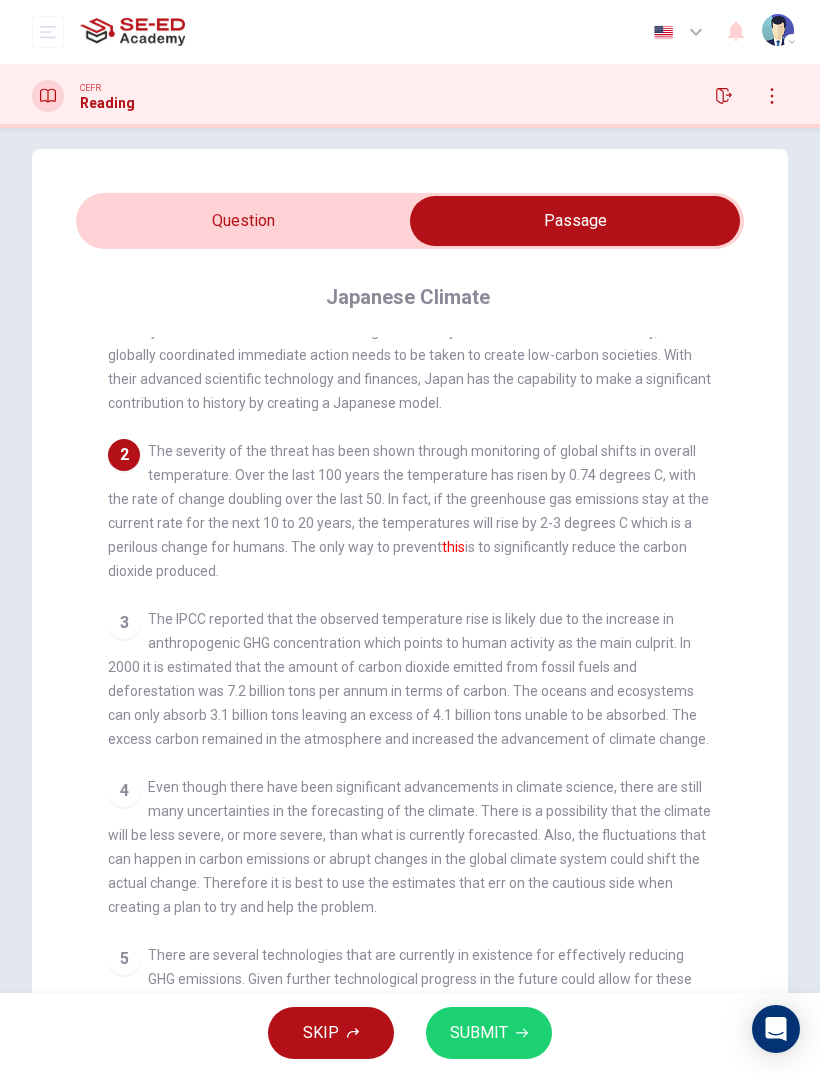 click at bounding box center [575, 221] 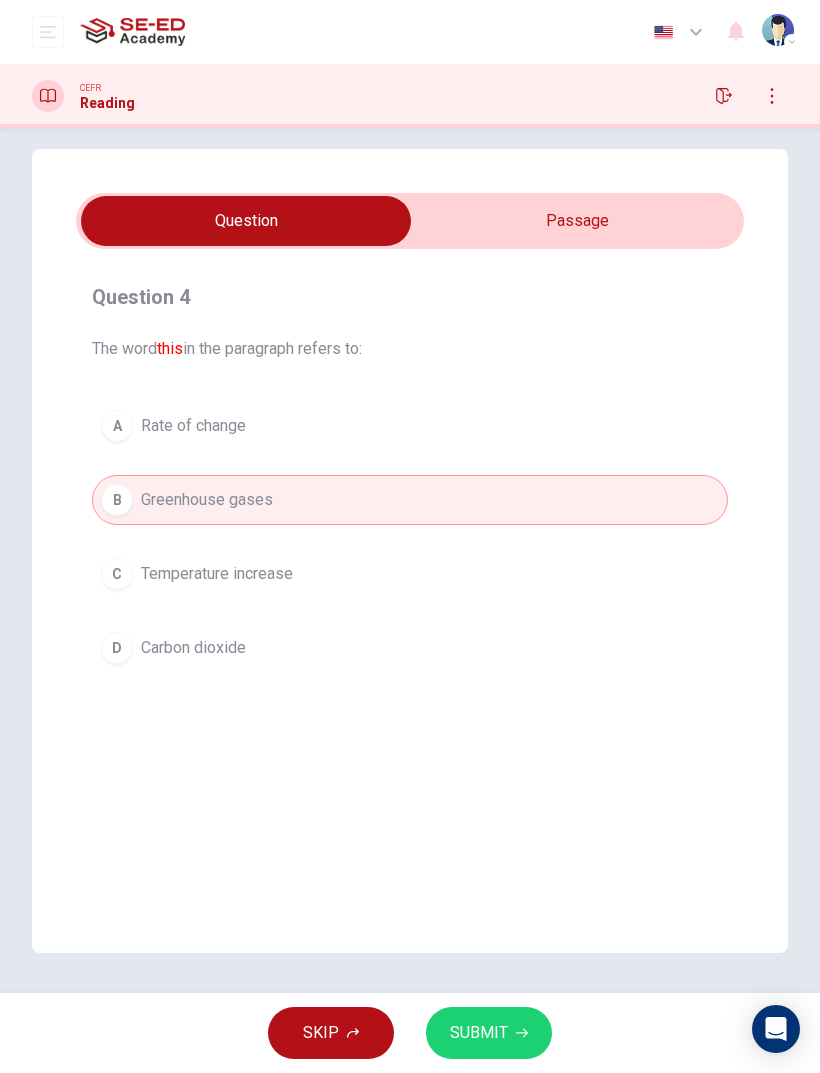 click on "A Rate of change" at bounding box center [410, 426] 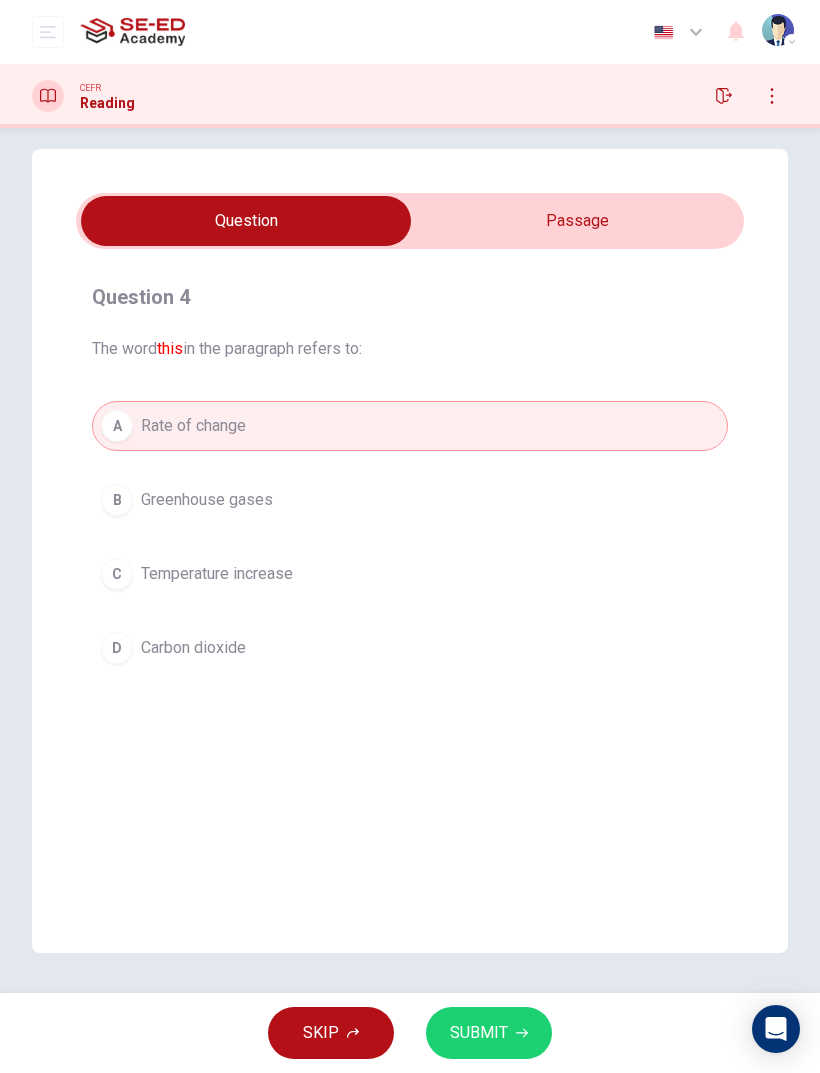 click on "SUBMIT" at bounding box center (489, 1033) 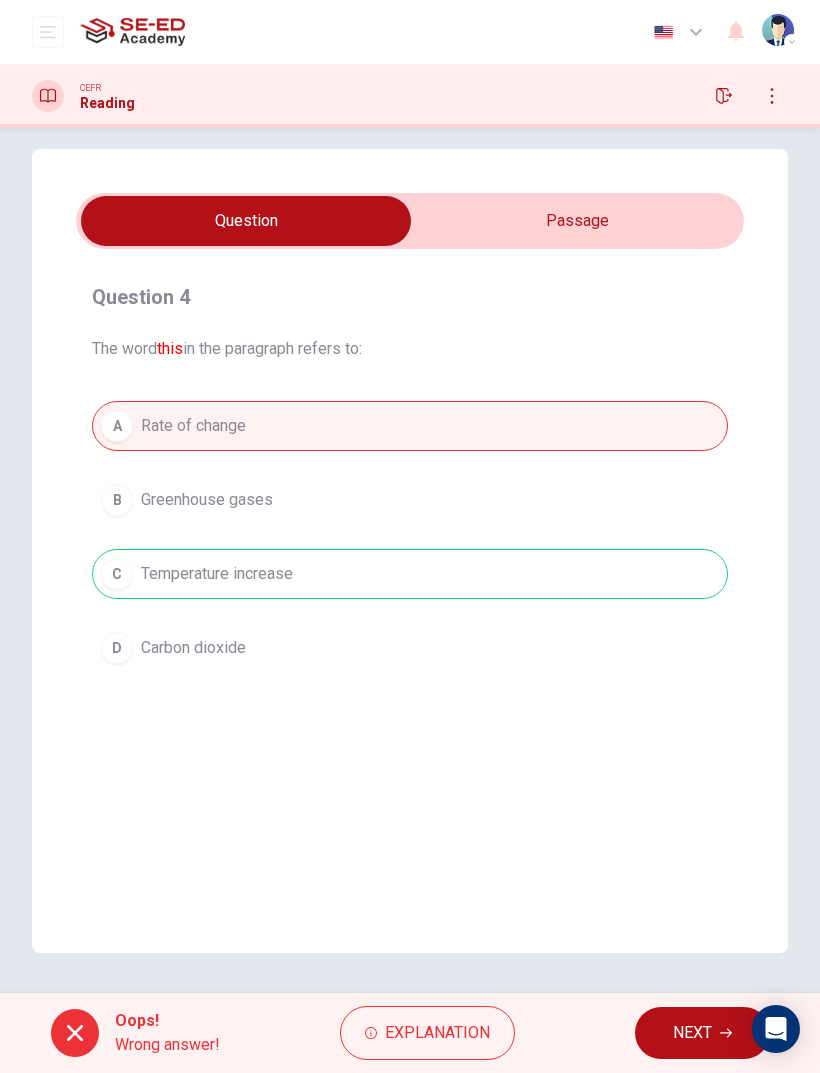 click on "NEXT" at bounding box center (702, 1033) 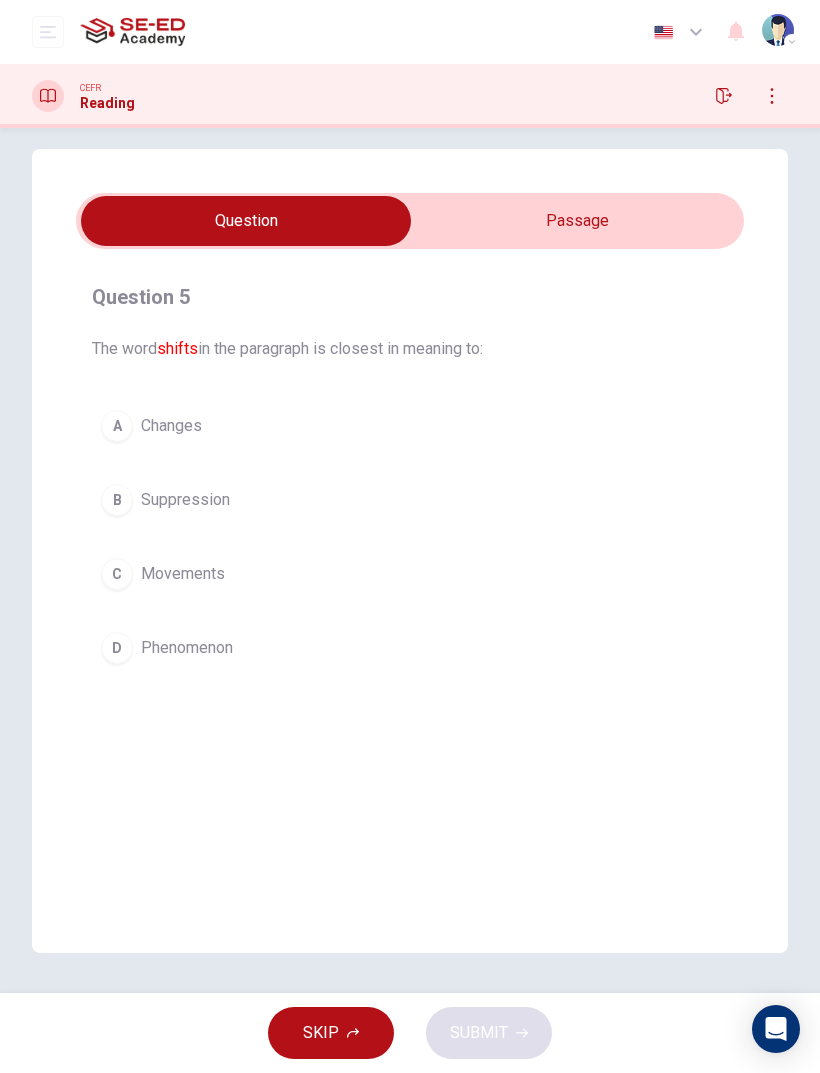 click on "A Changes" at bounding box center [410, 426] 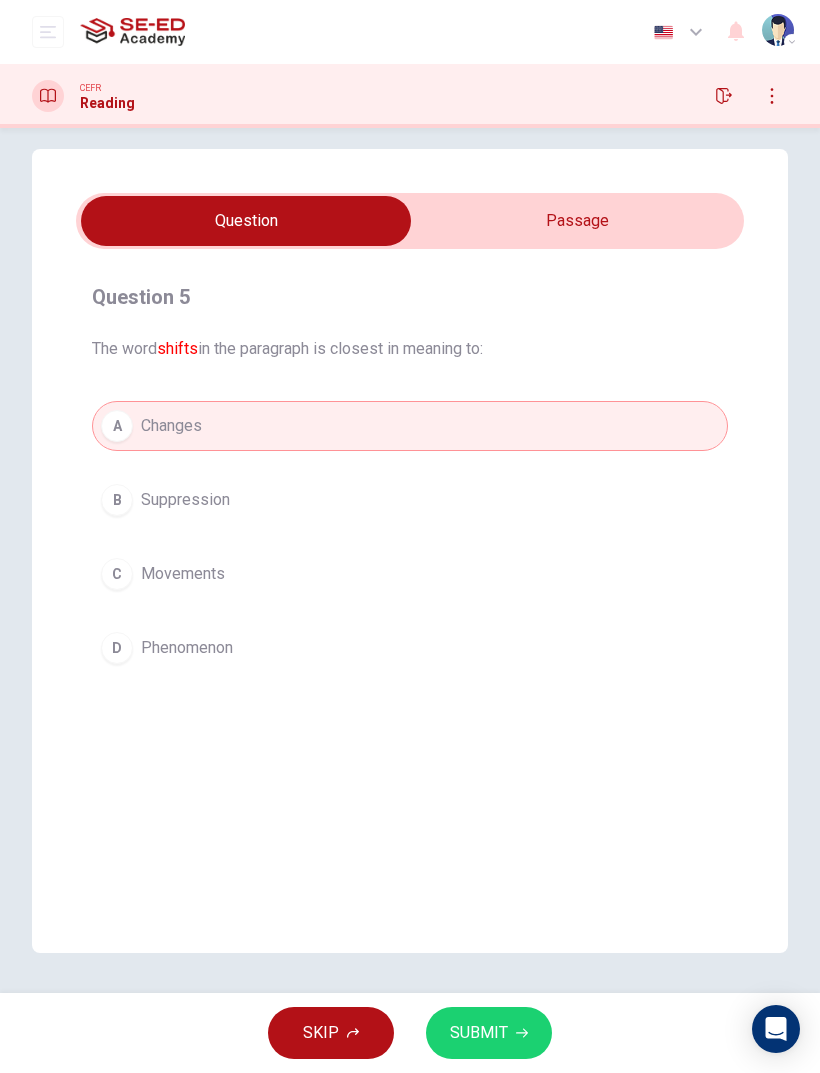 click at bounding box center (246, 221) 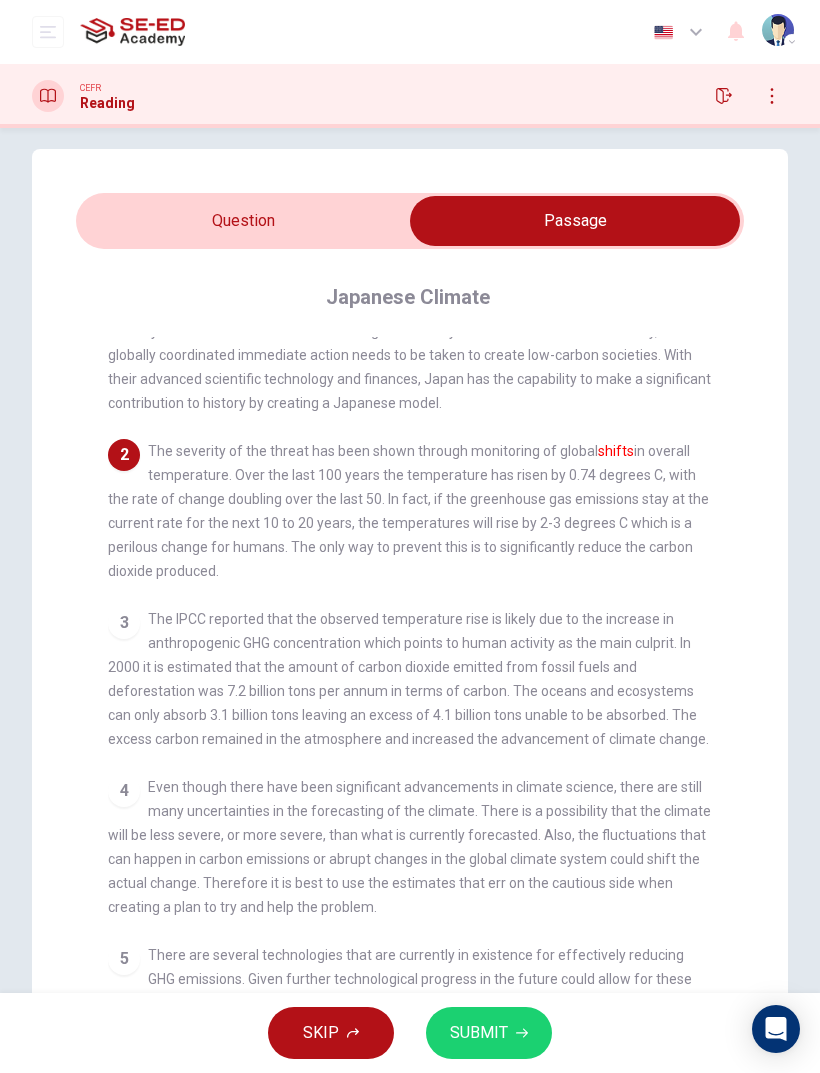 click at bounding box center [575, 221] 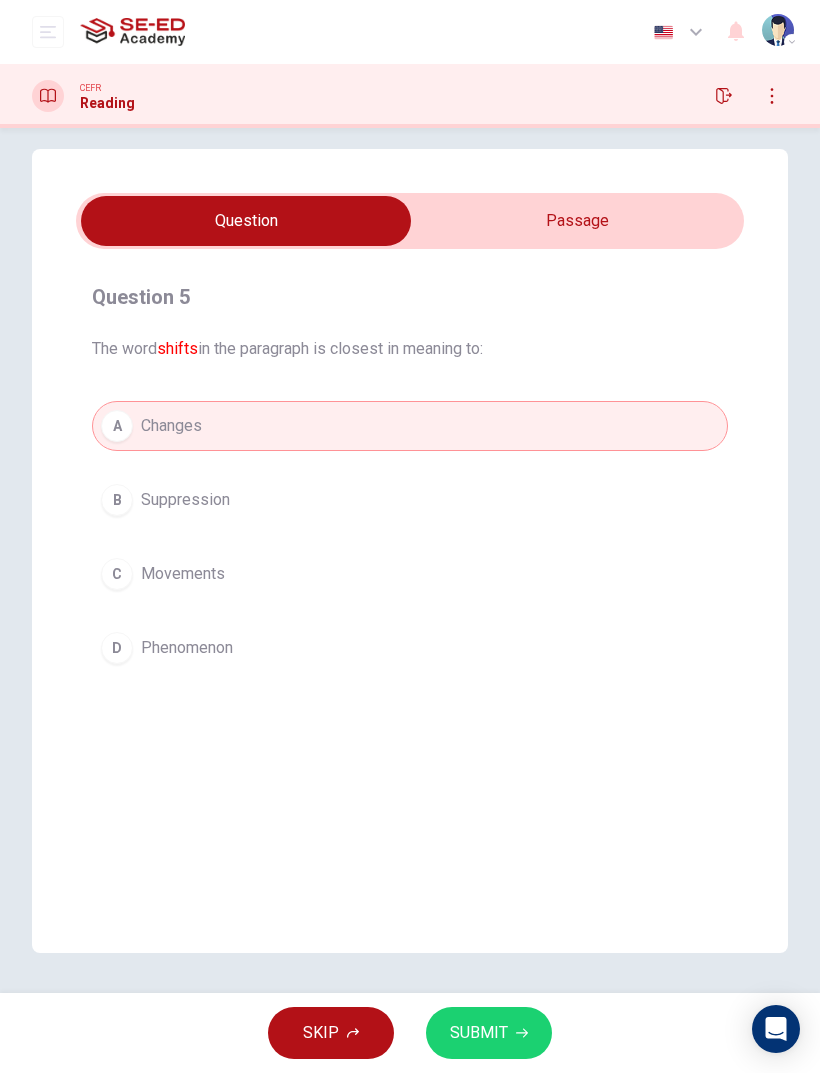 click on "SUBMIT" at bounding box center [489, 1033] 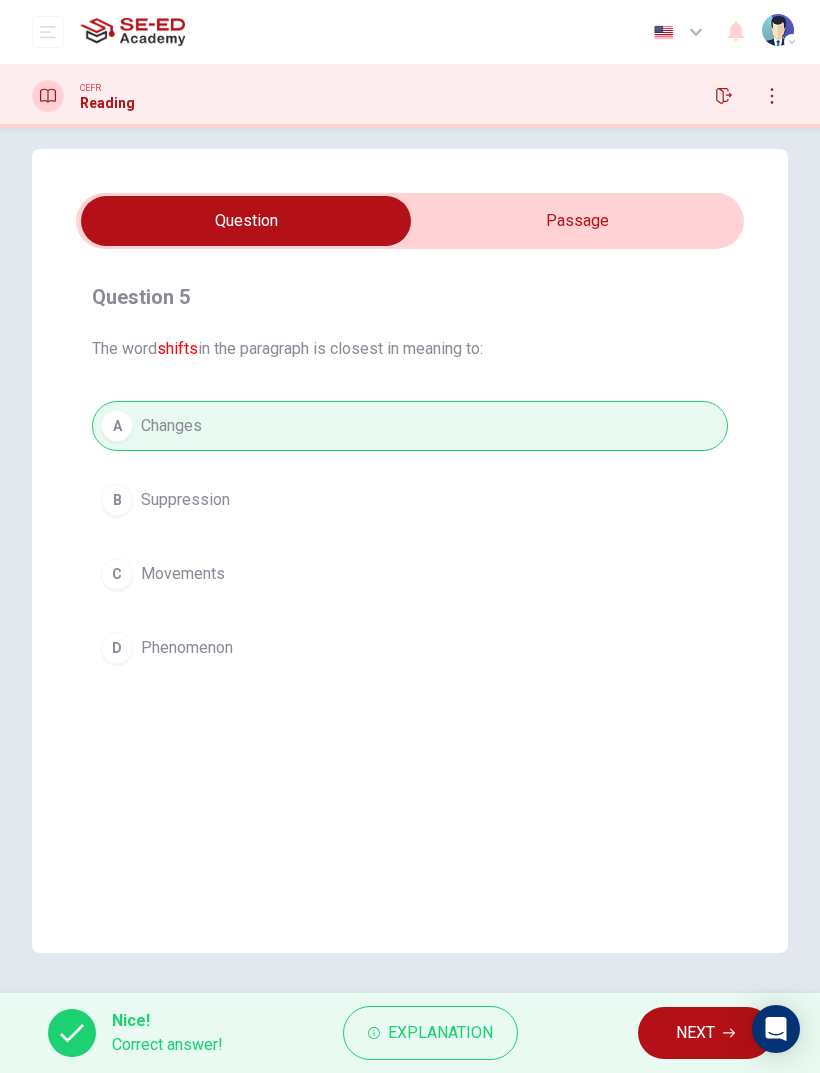 click on "NEXT" at bounding box center [695, 1033] 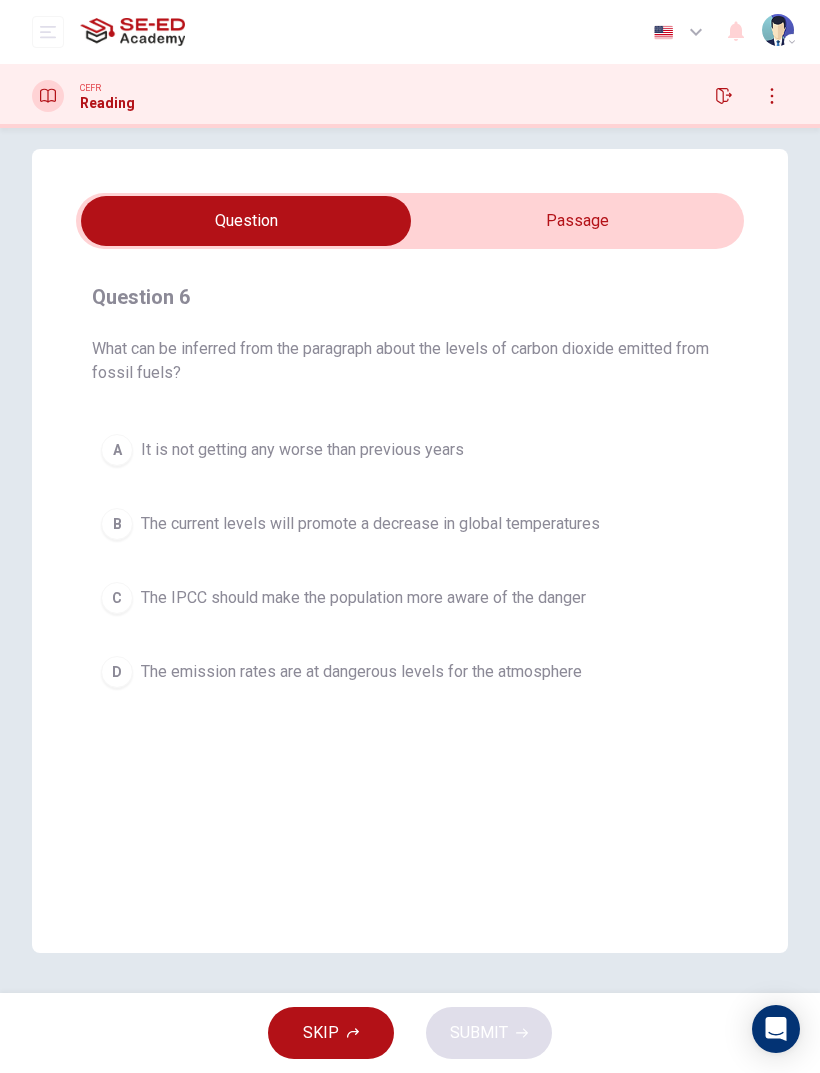 click on "B The current levels will promote a decrease in global temperatures" at bounding box center (410, 524) 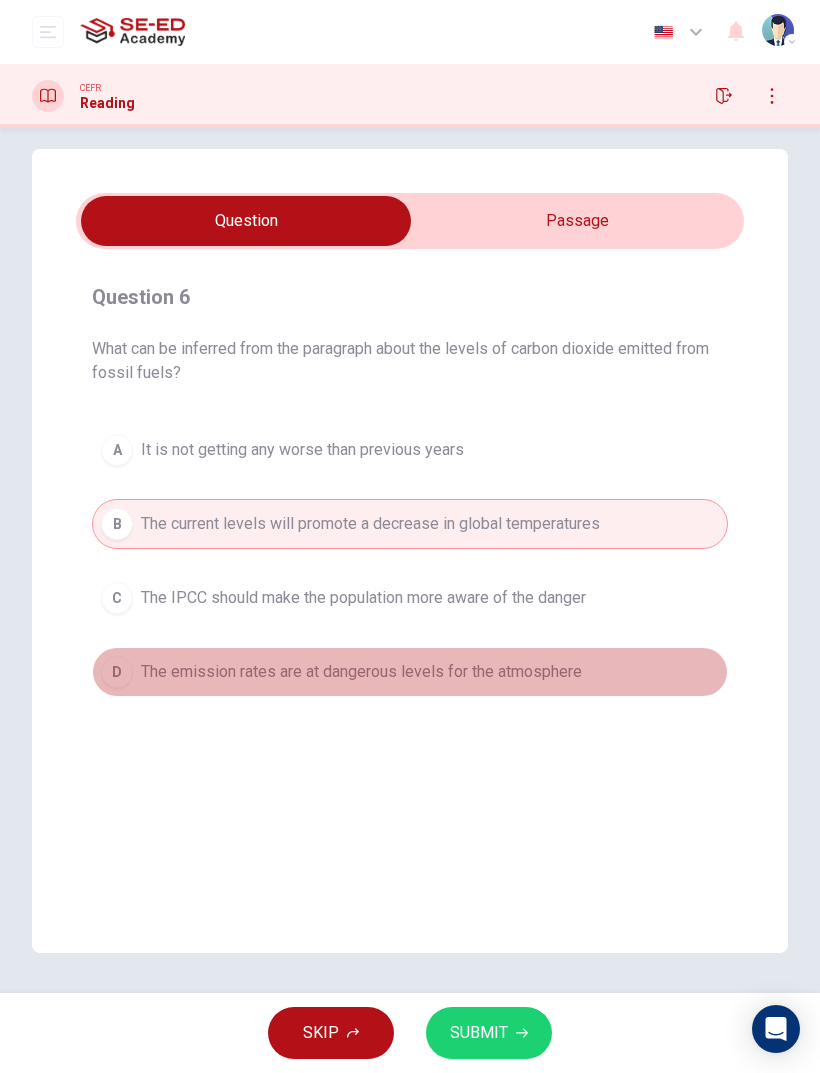 click on "D The emission rates are at dangerous levels for the atmosphere" at bounding box center [410, 672] 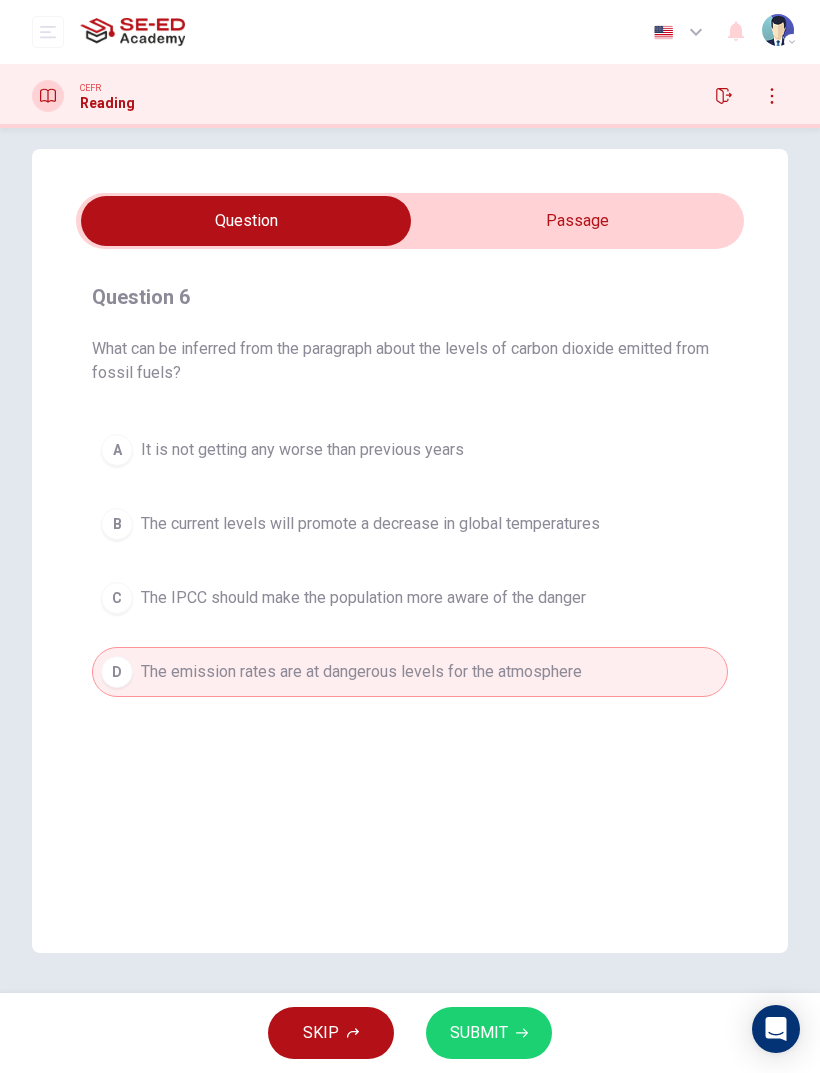click on "SUBMIT" at bounding box center (479, 1033) 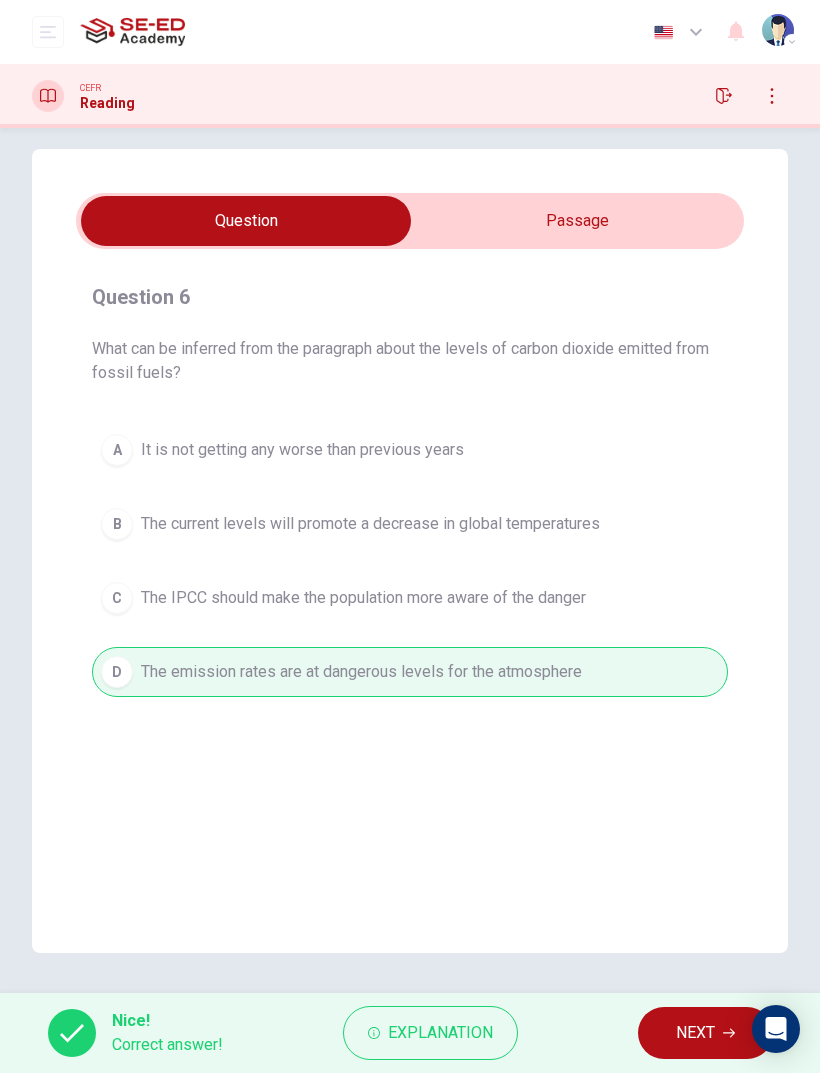 click on "NEXT" at bounding box center (695, 1033) 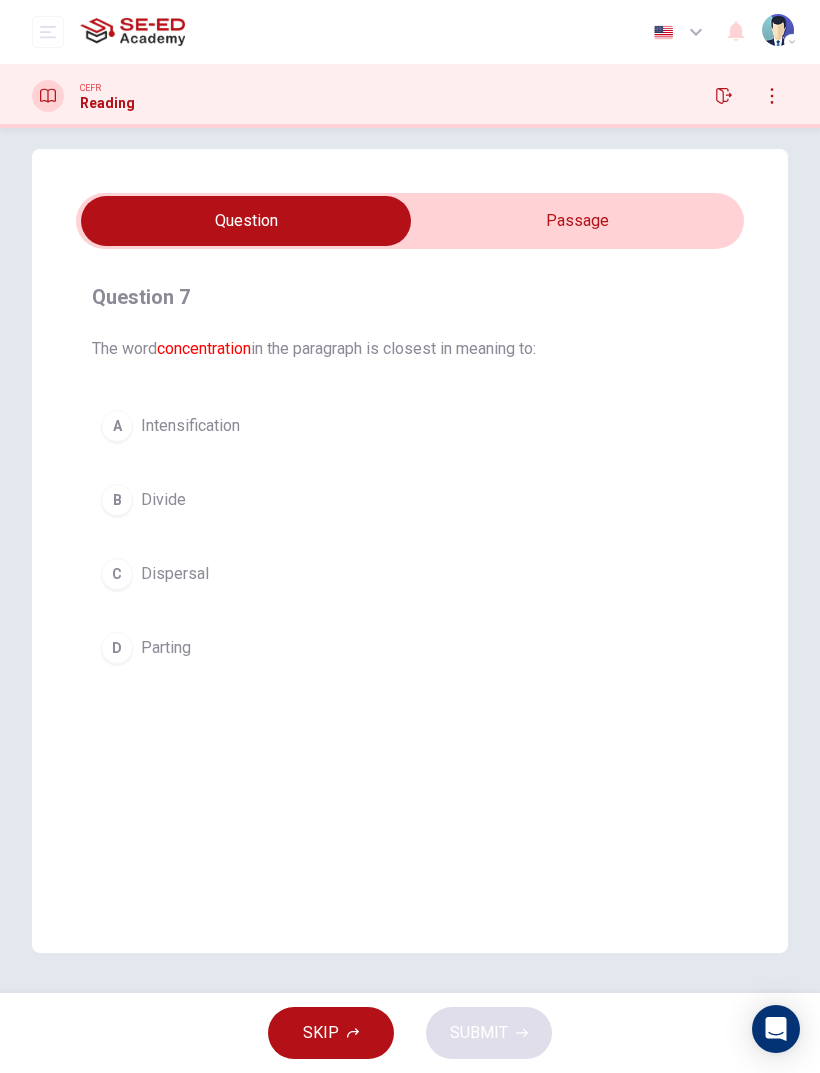 click on "A Intensification" at bounding box center (410, 426) 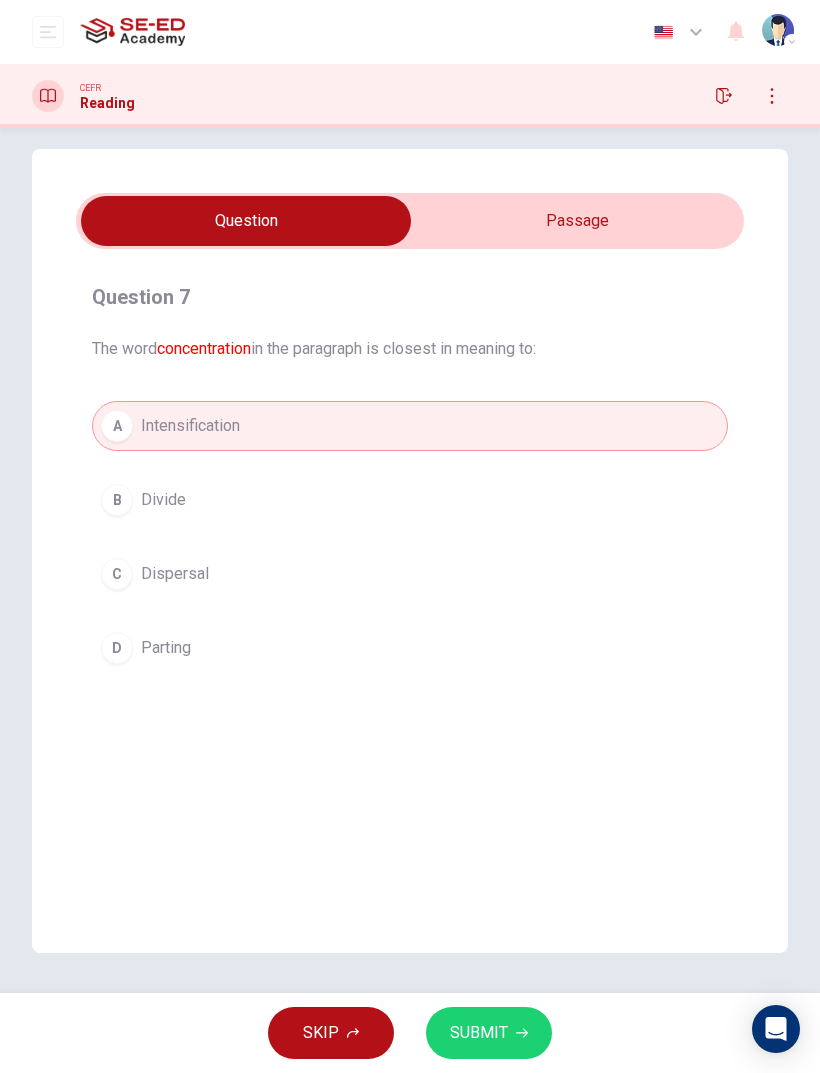 click on "SUBMIT" at bounding box center [479, 1033] 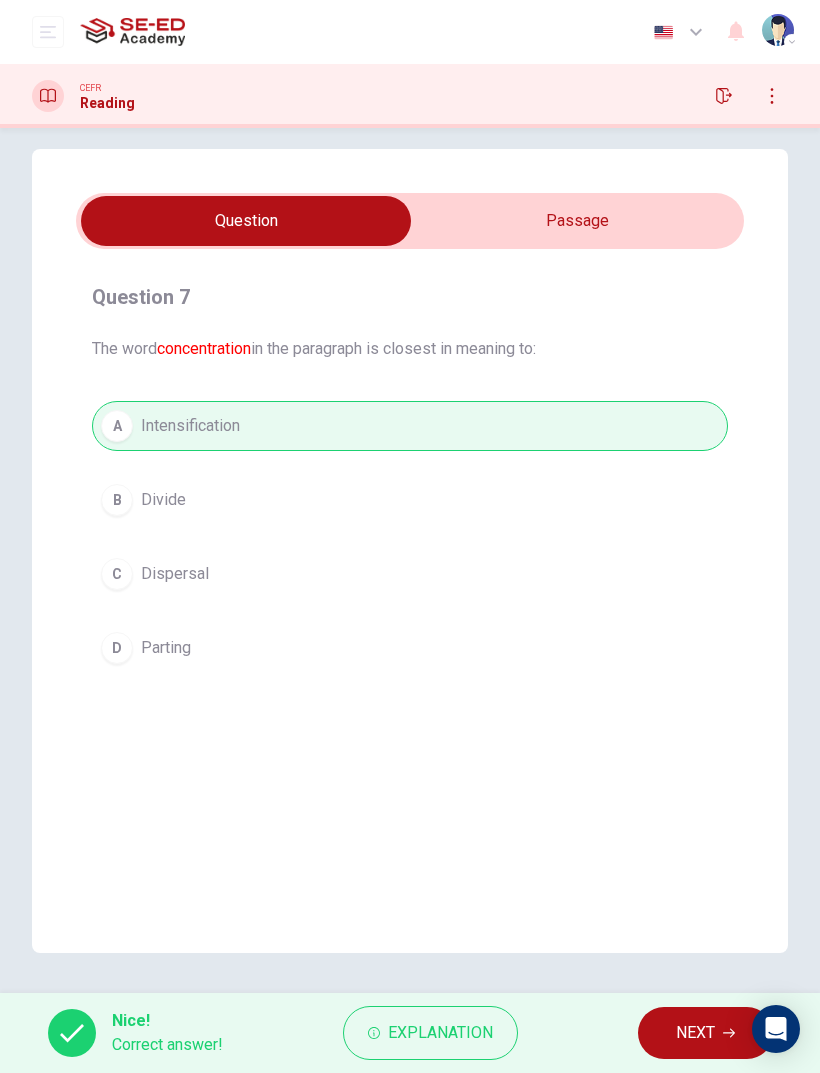 click on "NEXT" at bounding box center (695, 1033) 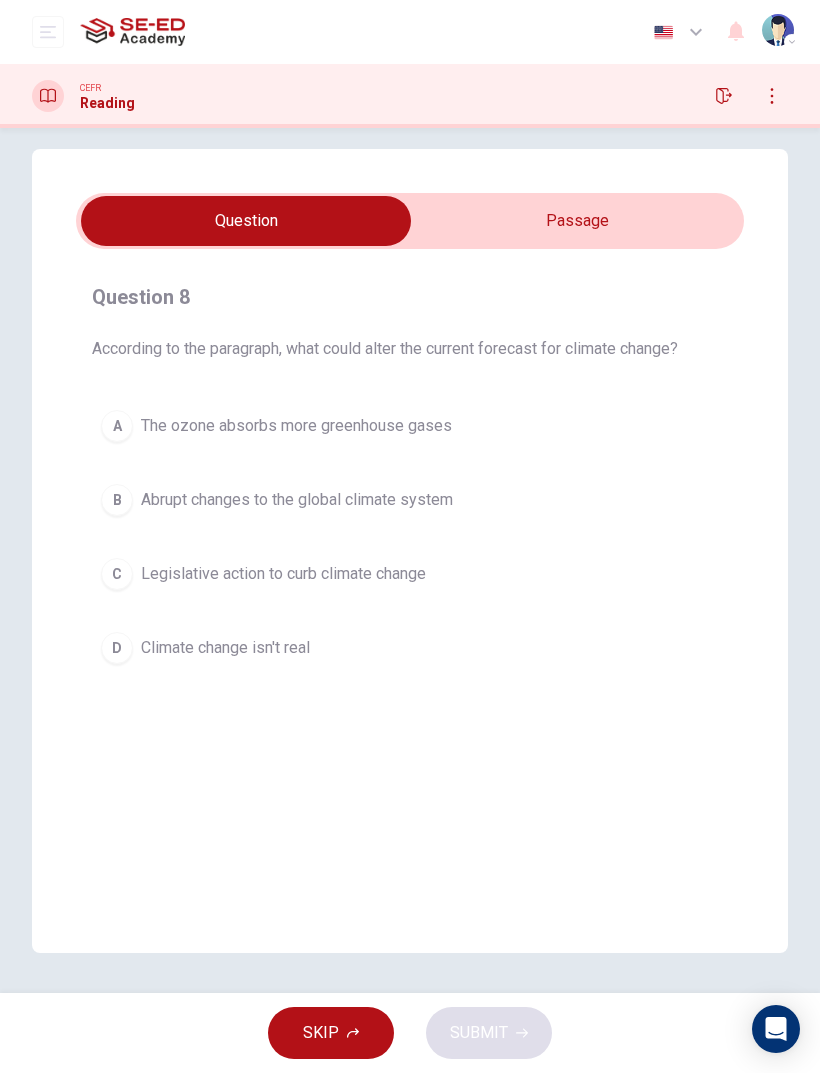 click at bounding box center (246, 221) 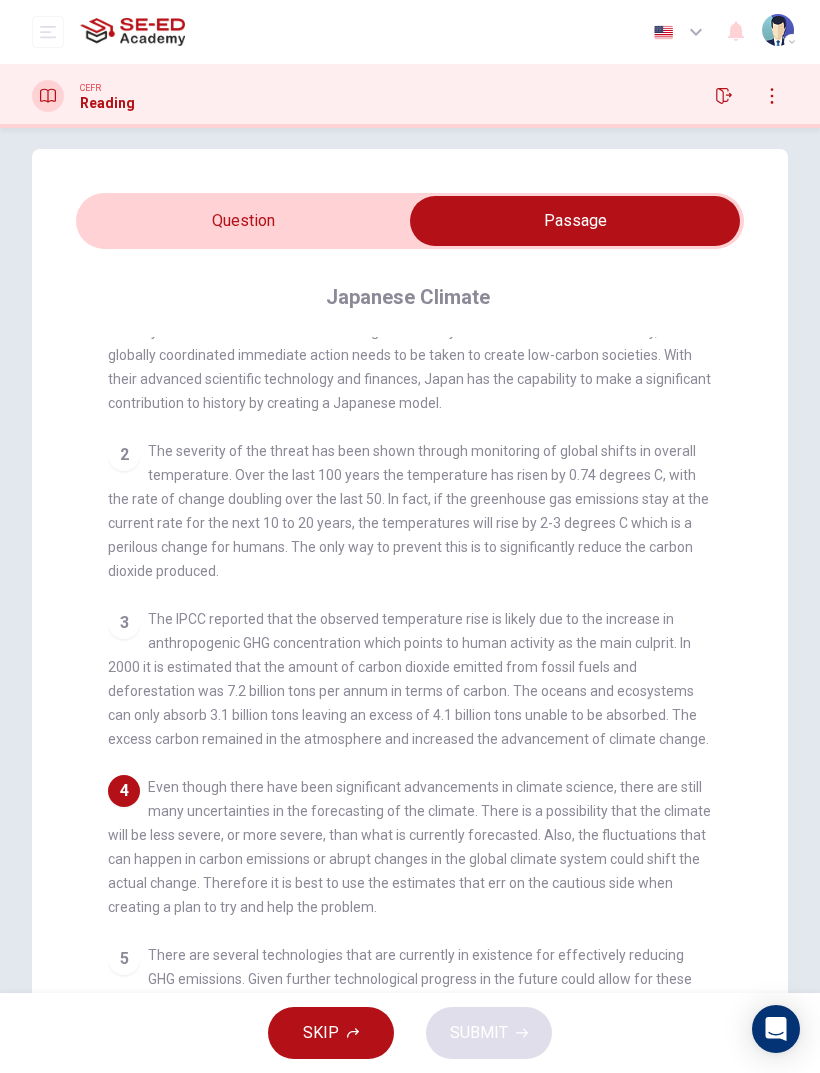 click at bounding box center [575, 221] 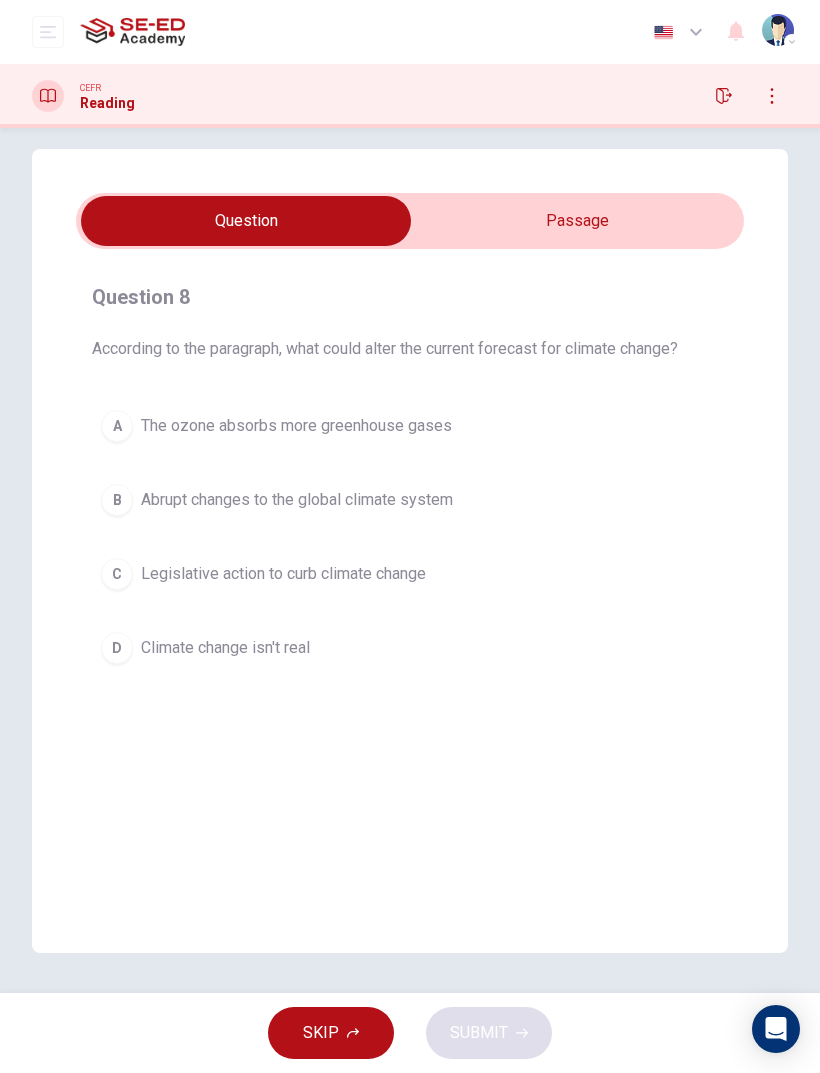 click at bounding box center [246, 221] 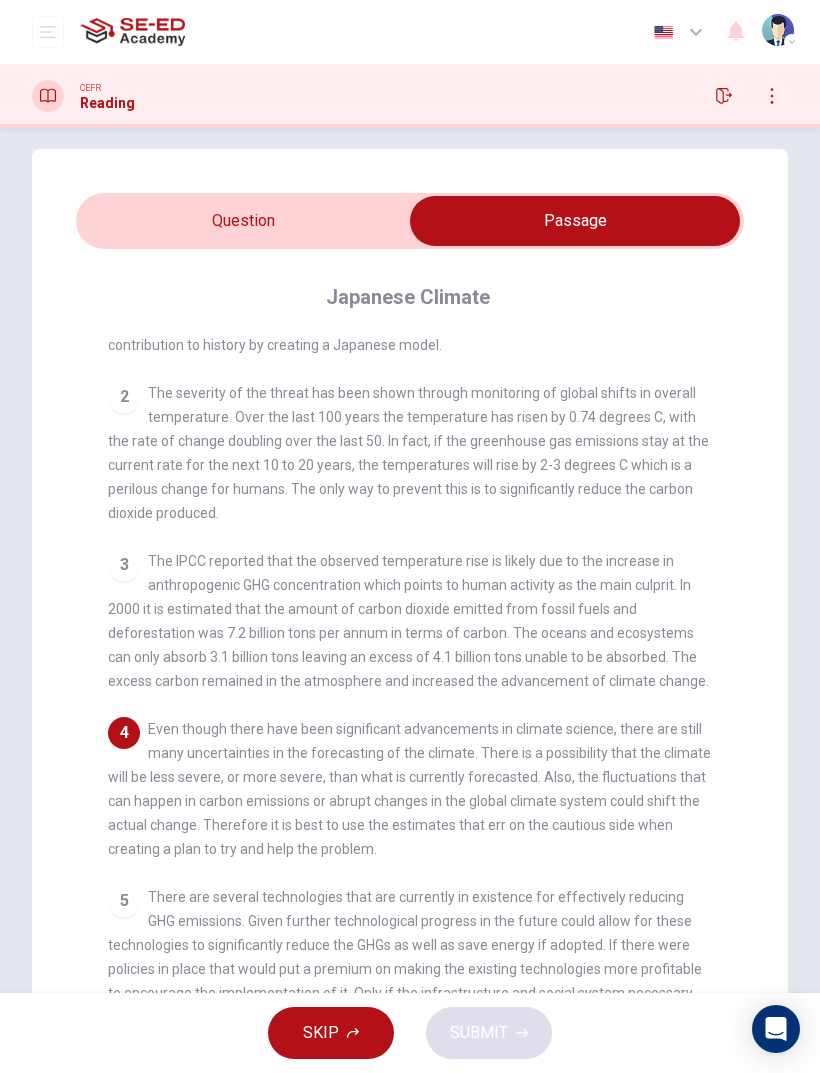 scroll, scrollTop: 124, scrollLeft: 0, axis: vertical 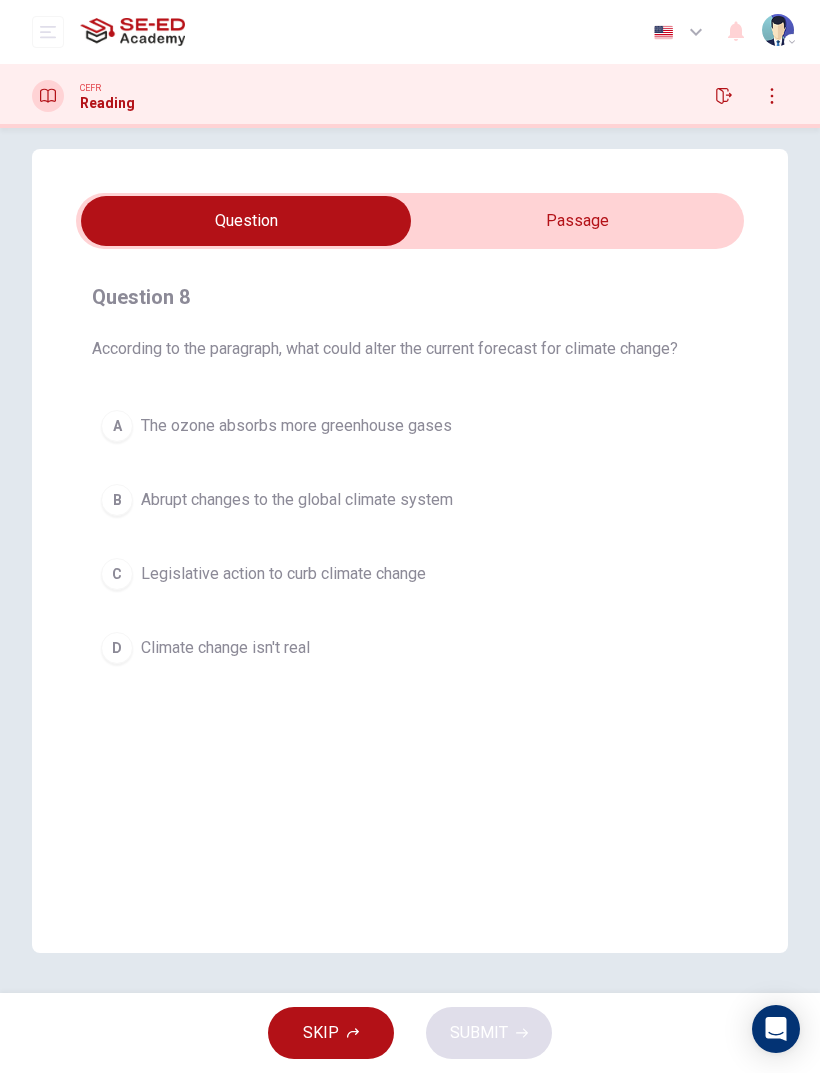 click on "B Abrupt changes to the global climate system" at bounding box center [410, 500] 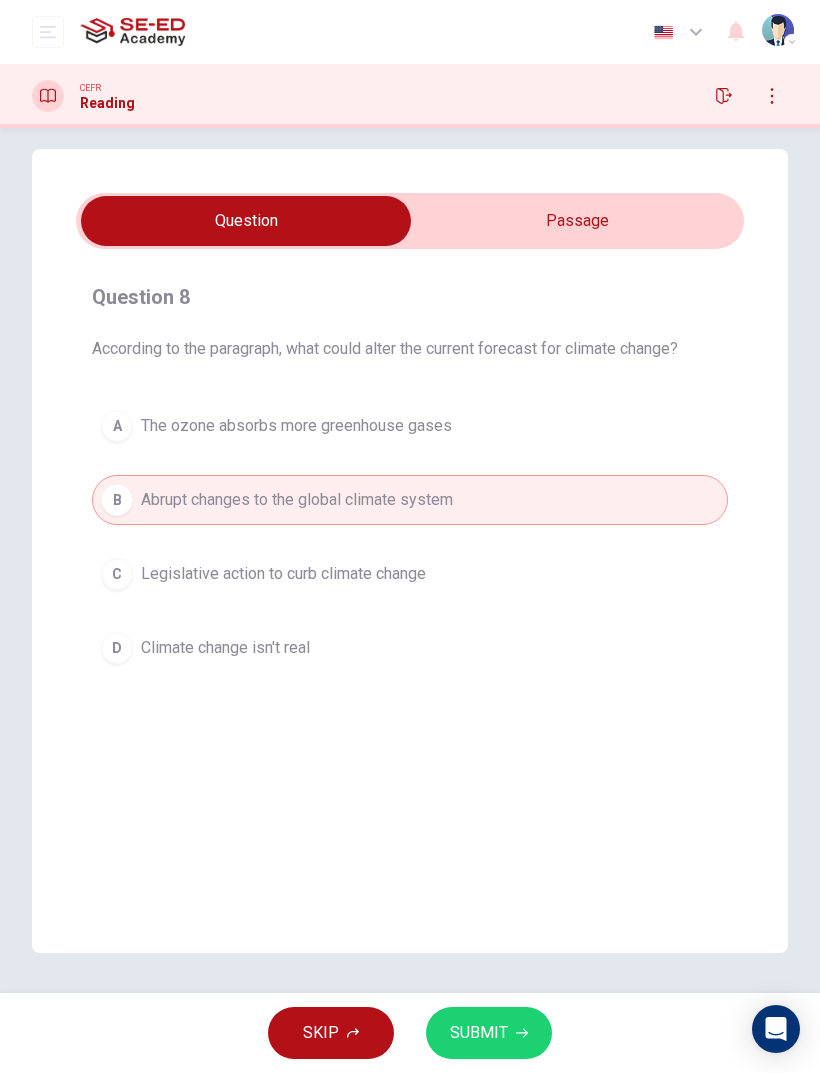 click on "SUBMIT" at bounding box center (479, 1033) 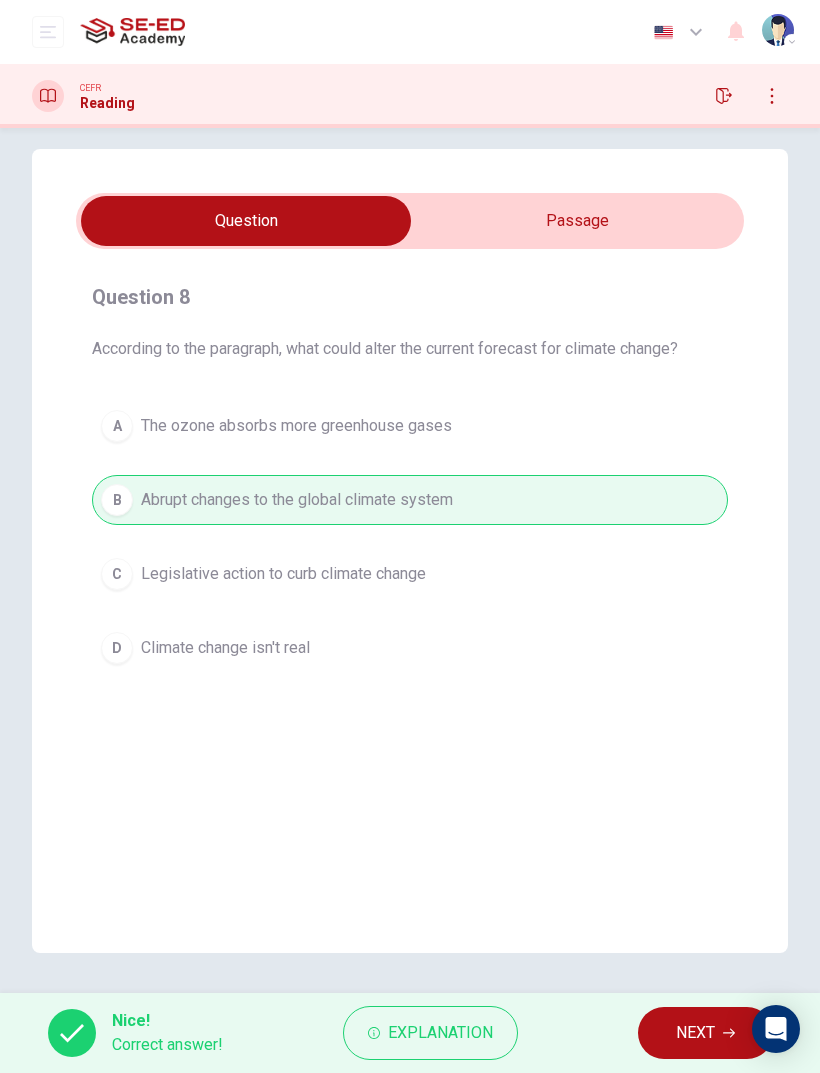 click on "NEXT" at bounding box center (695, 1033) 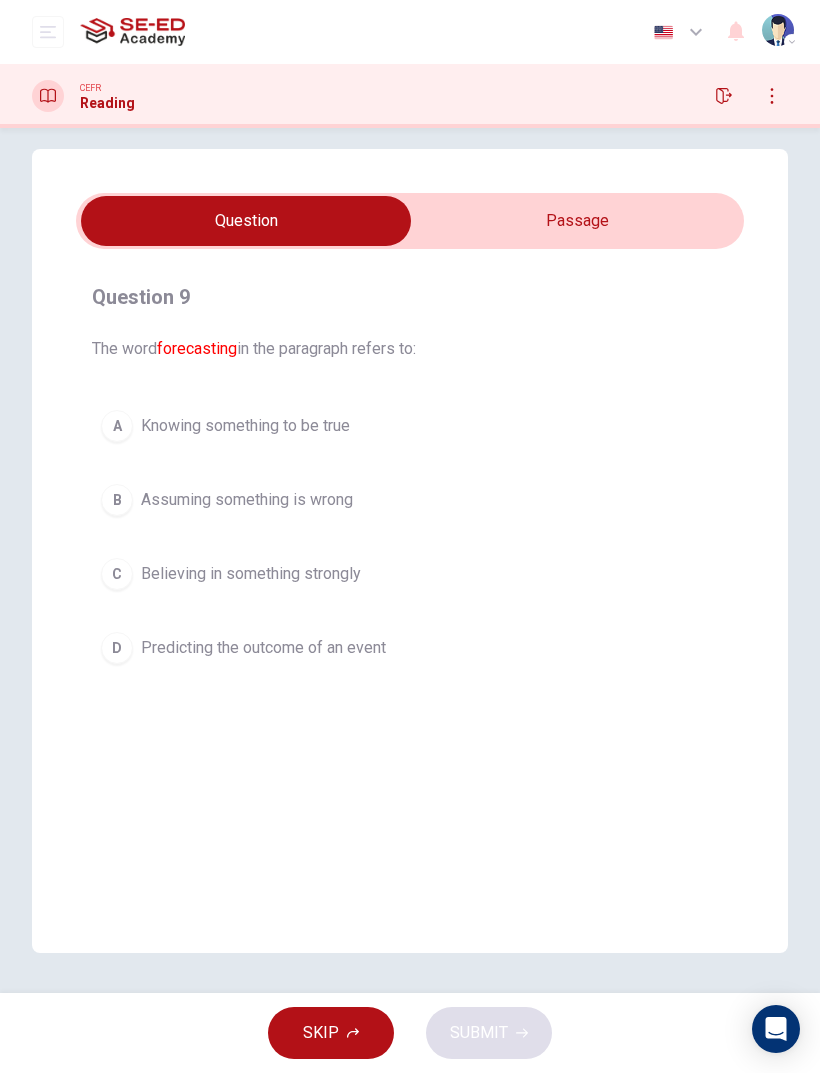 click on "D Predicting the outcome of an event" at bounding box center (410, 648) 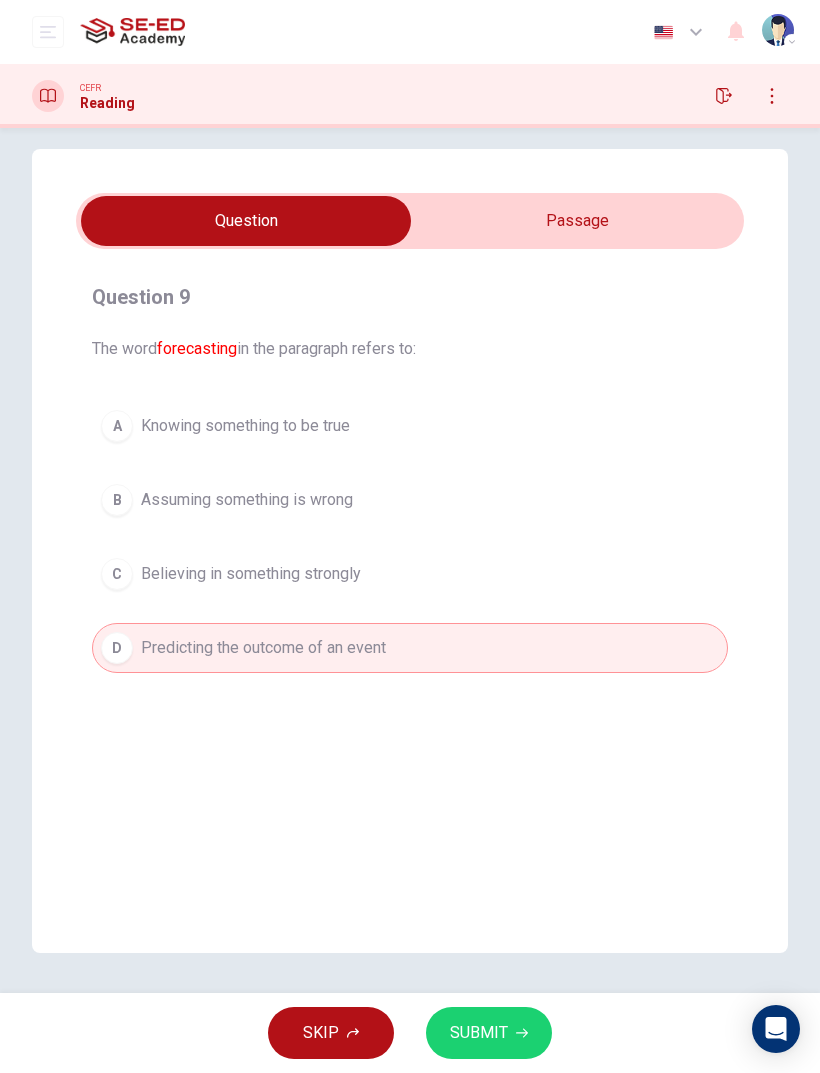 click on "SUBMIT" at bounding box center (479, 1033) 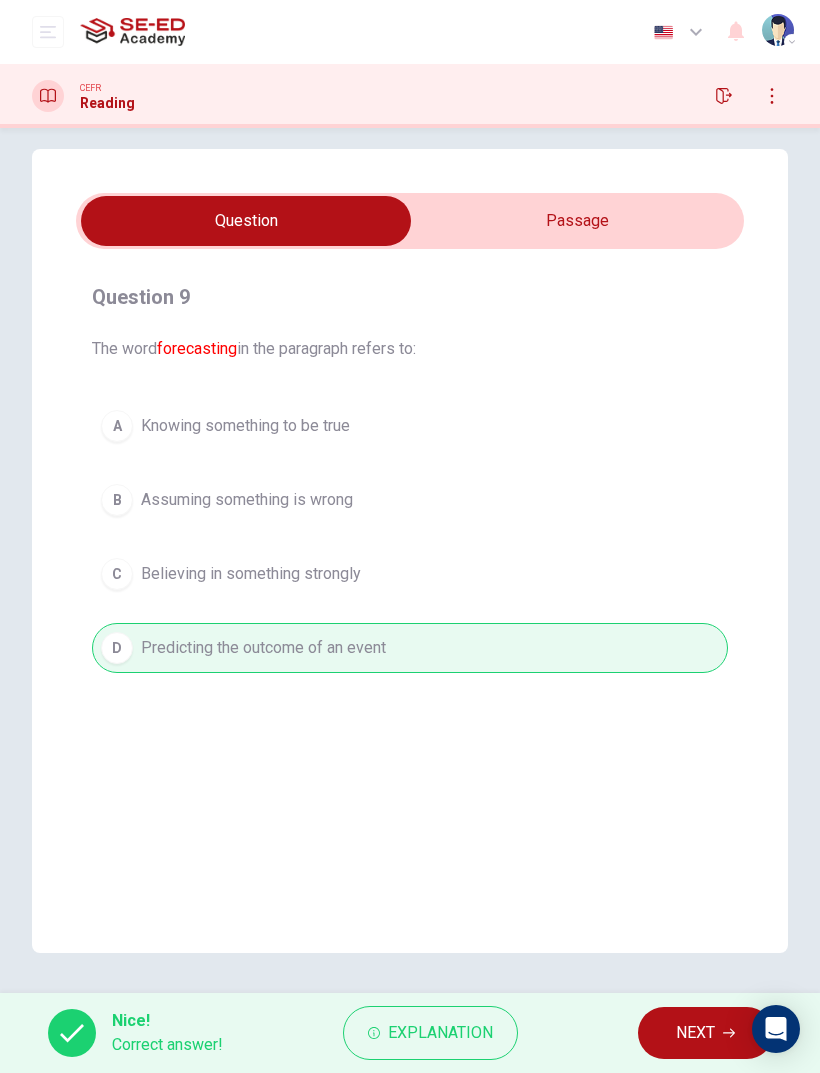 click on "NEXT" at bounding box center [705, 1033] 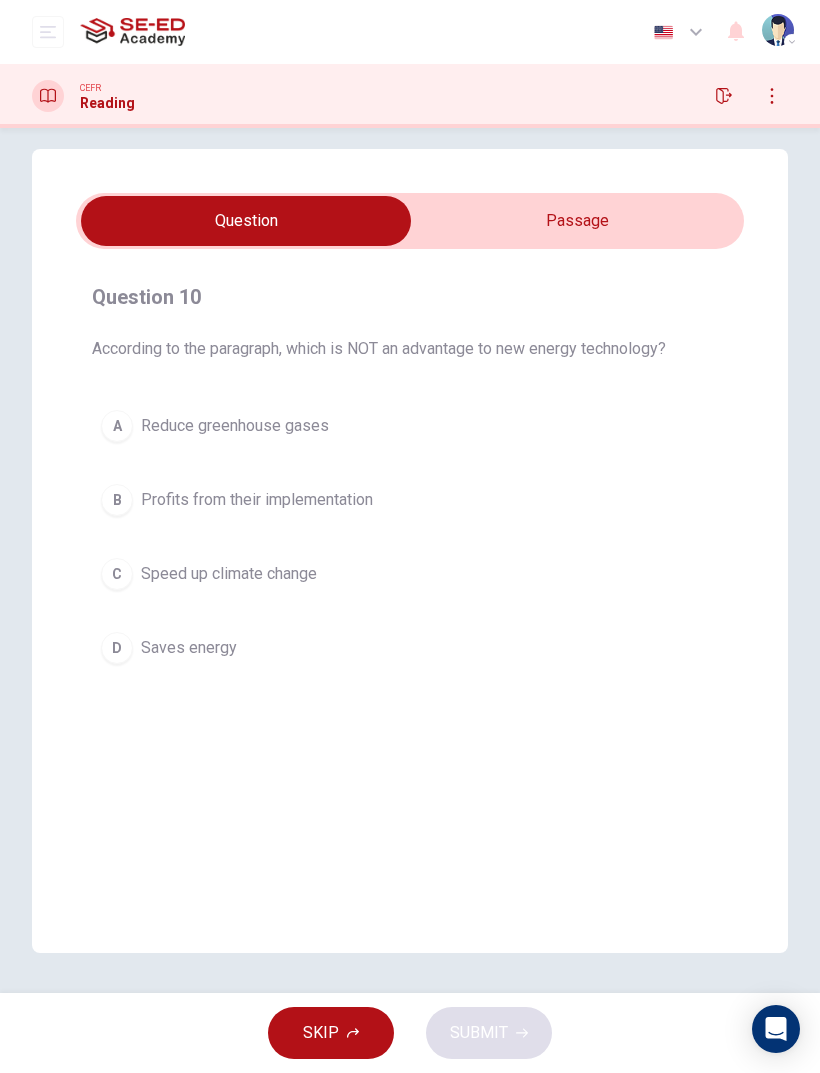 click at bounding box center [246, 221] 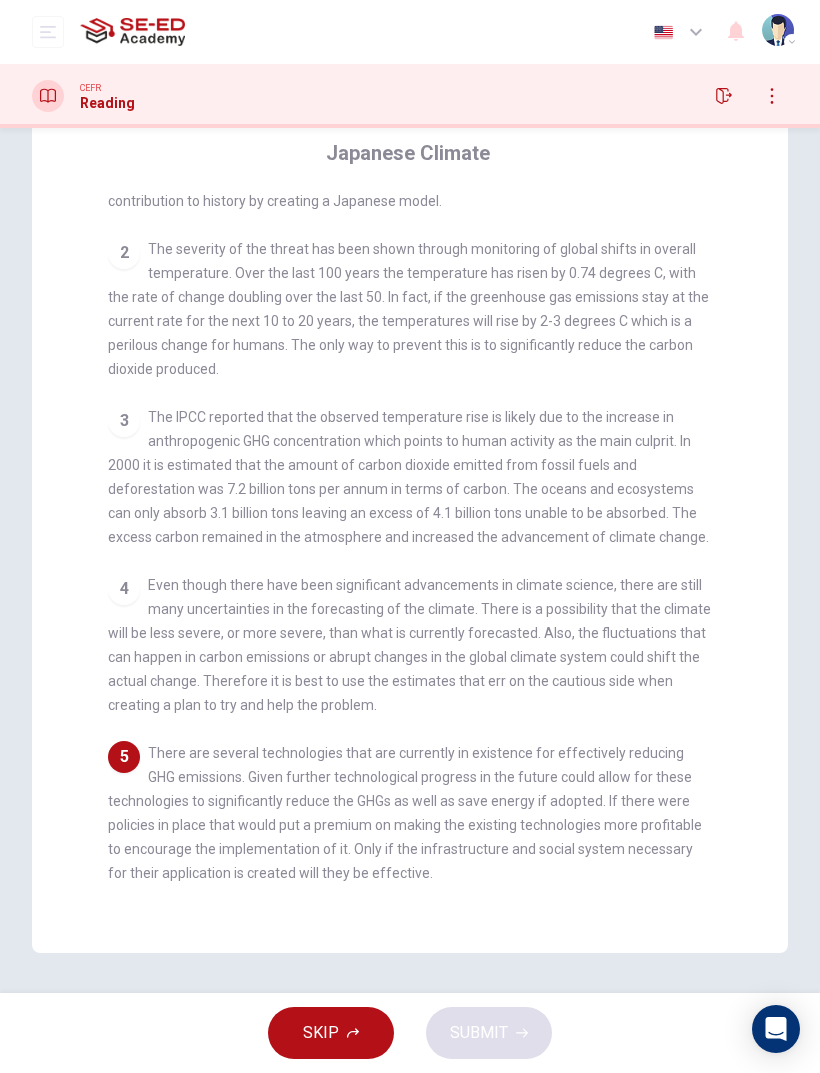 scroll, scrollTop: 163, scrollLeft: 0, axis: vertical 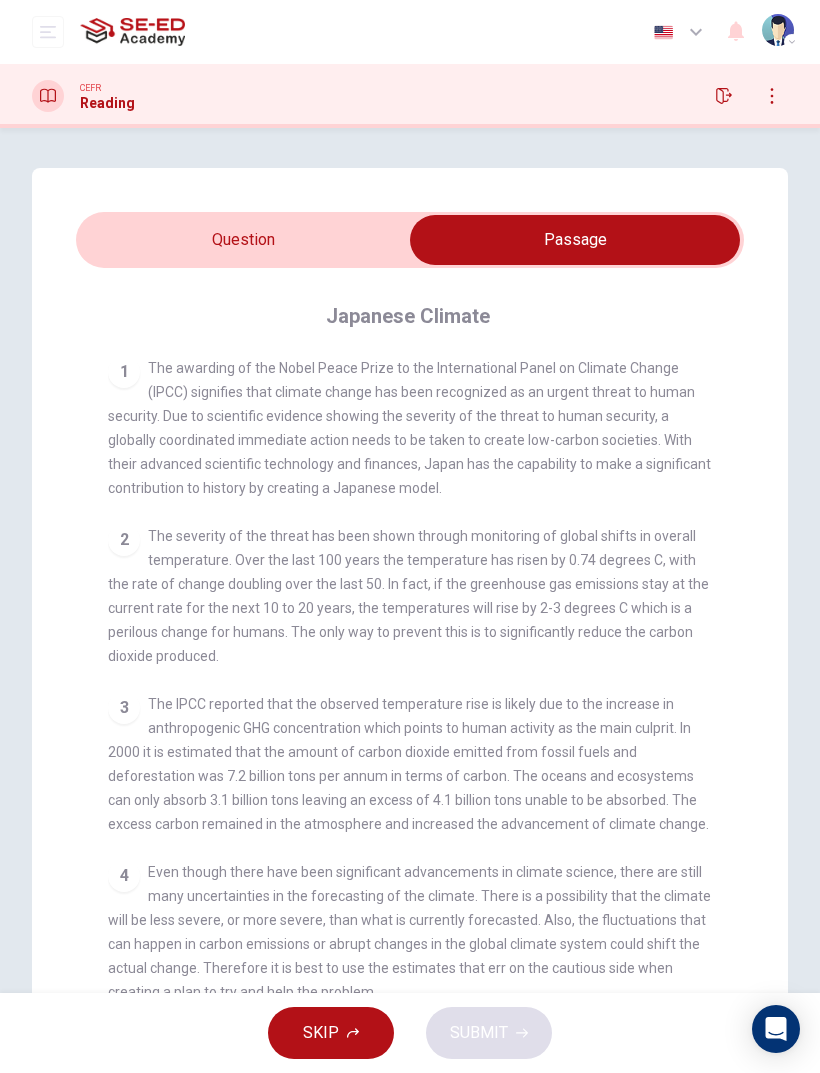 click at bounding box center (575, 240) 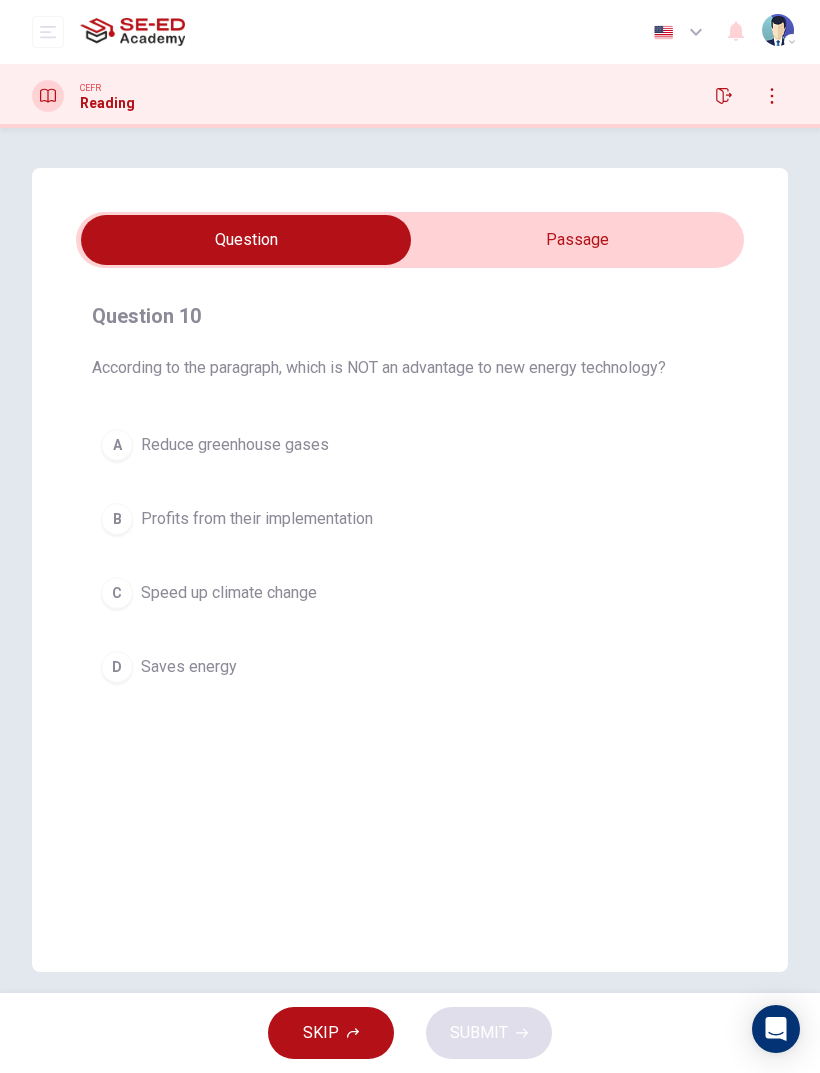 click on "C Speed up climate change" at bounding box center [410, 593] 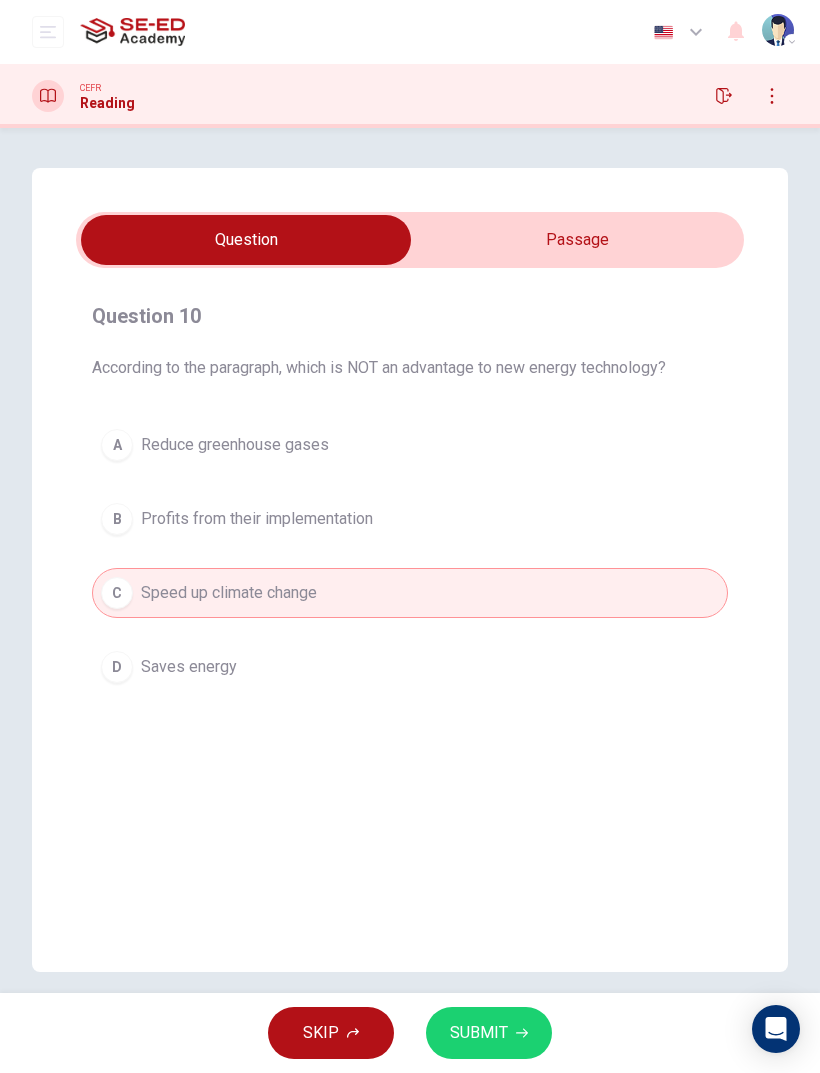 click on "SUBMIT" at bounding box center (479, 1033) 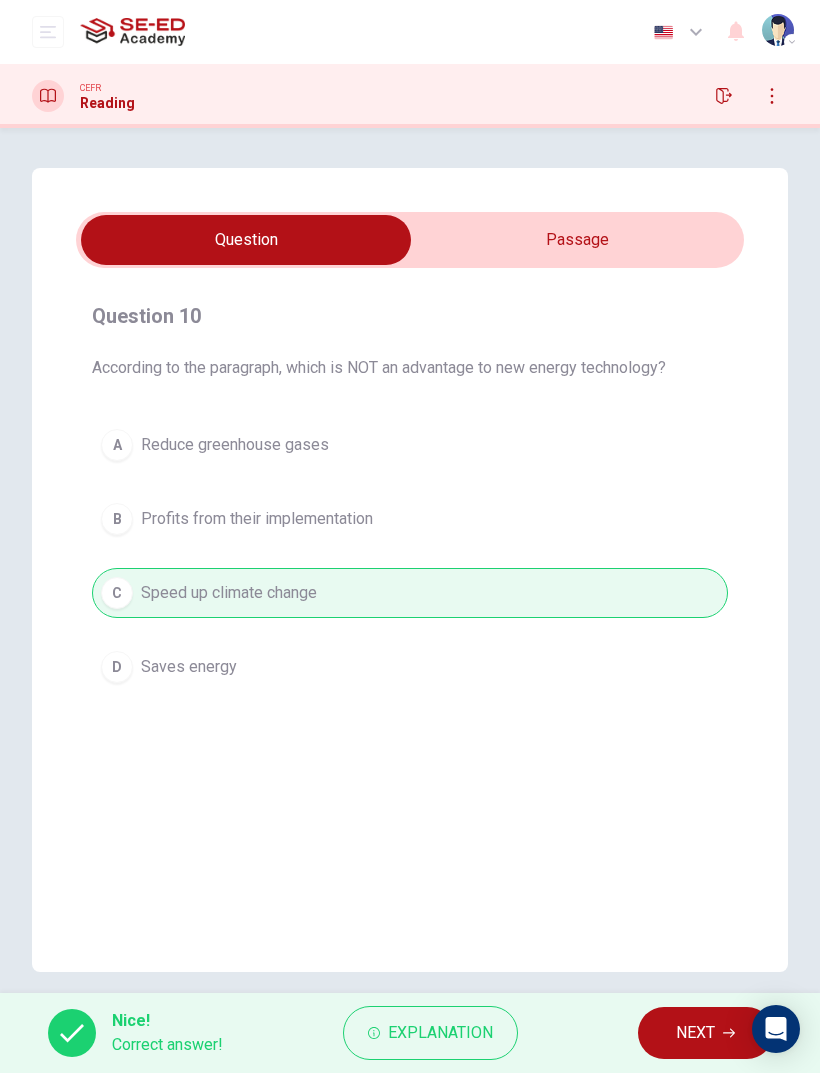 click on "NEXT" at bounding box center (695, 1033) 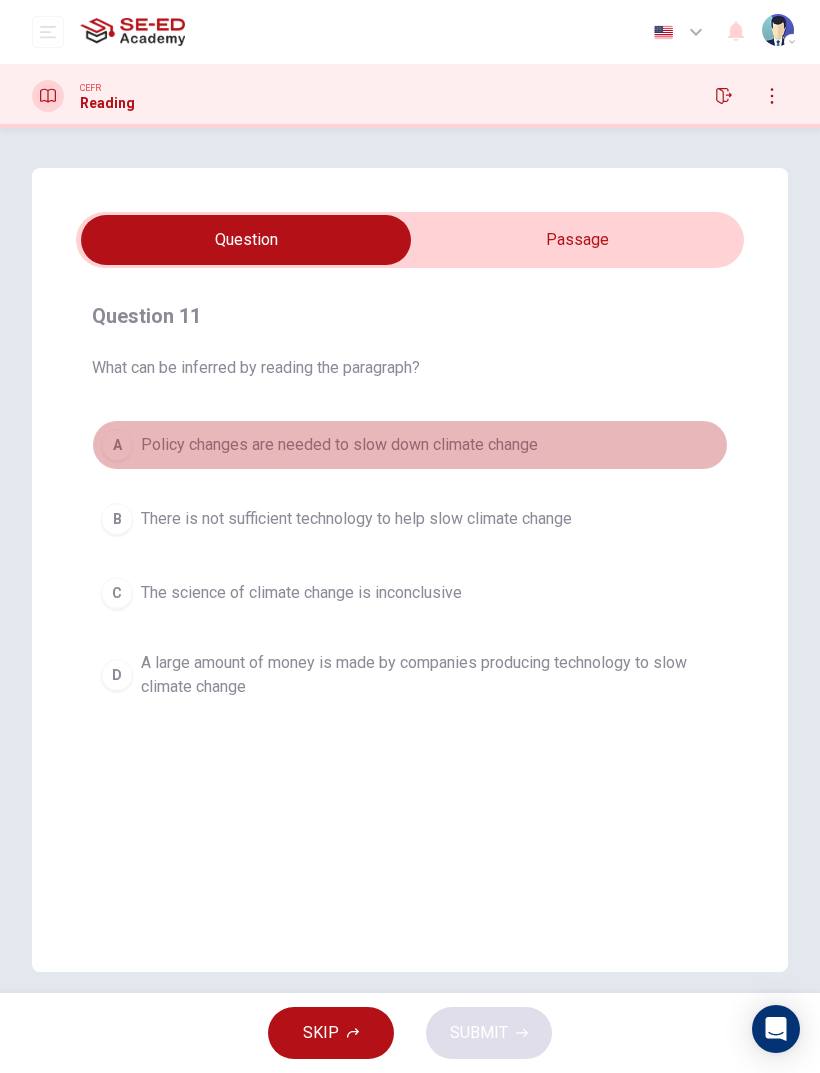 click on "Policy changes are needed to slow down climate change" at bounding box center (339, 445) 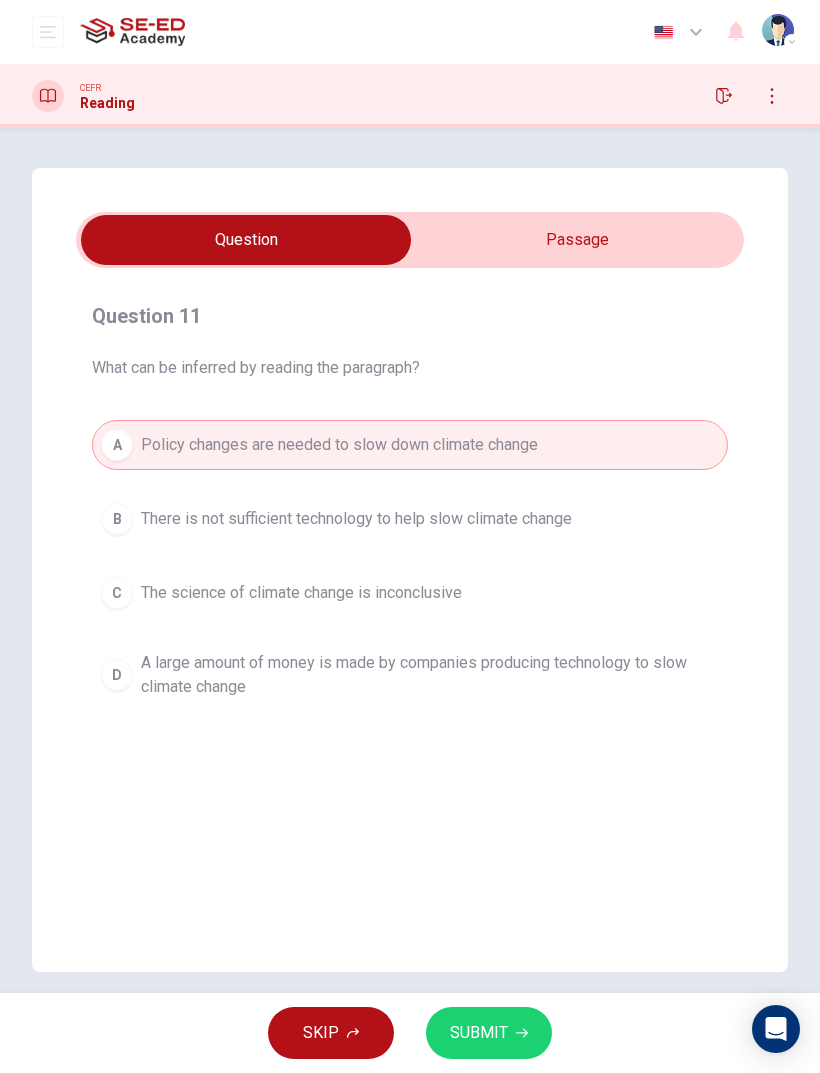 click at bounding box center (246, 240) 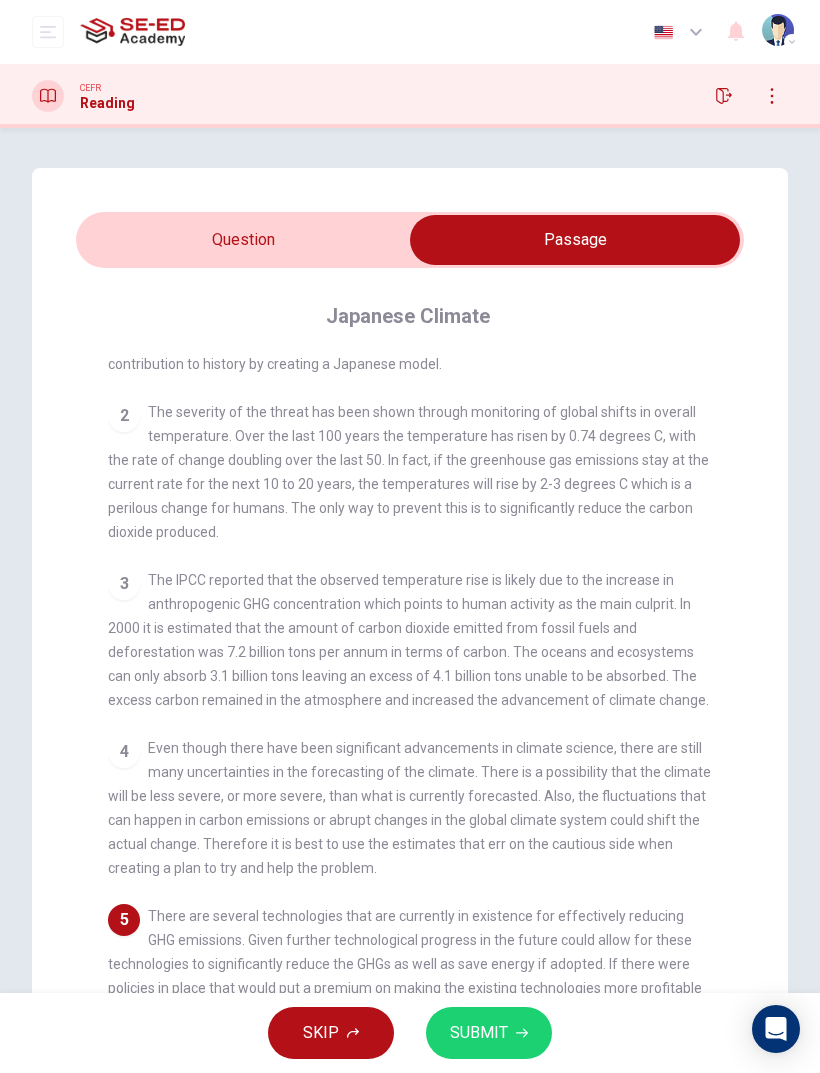 scroll, scrollTop: 124, scrollLeft: 0, axis: vertical 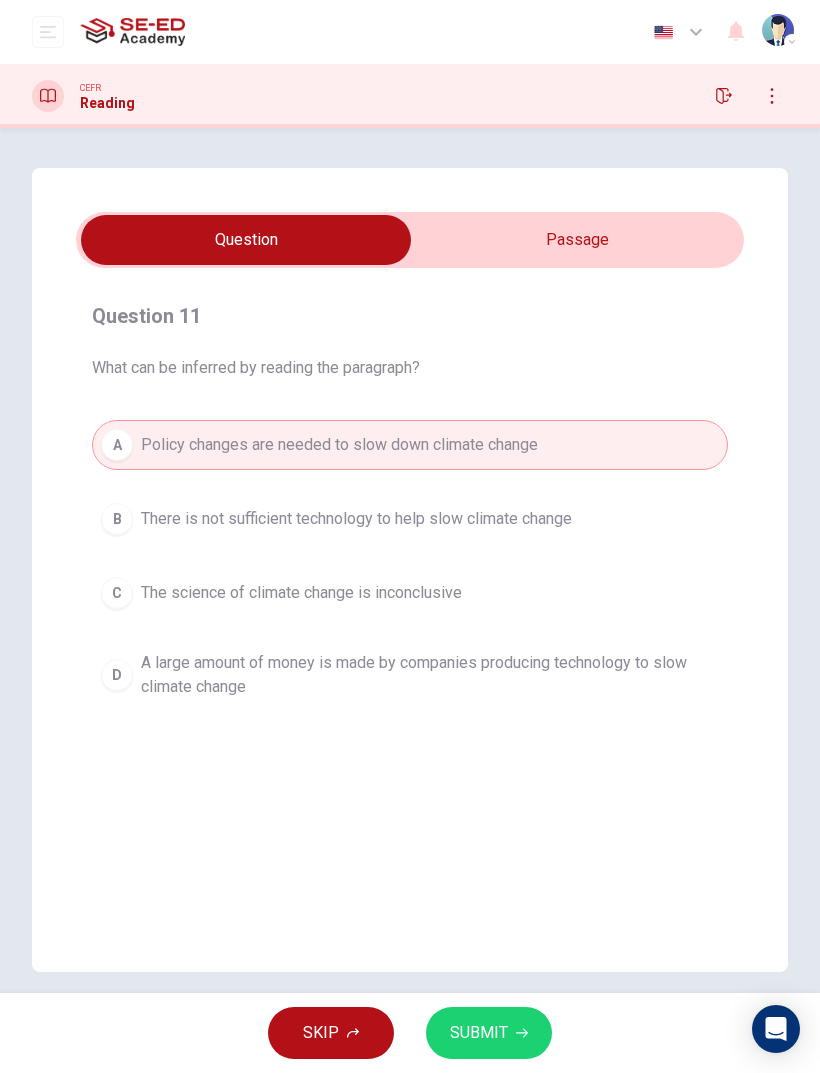 click on "SUBMIT" at bounding box center [489, 1033] 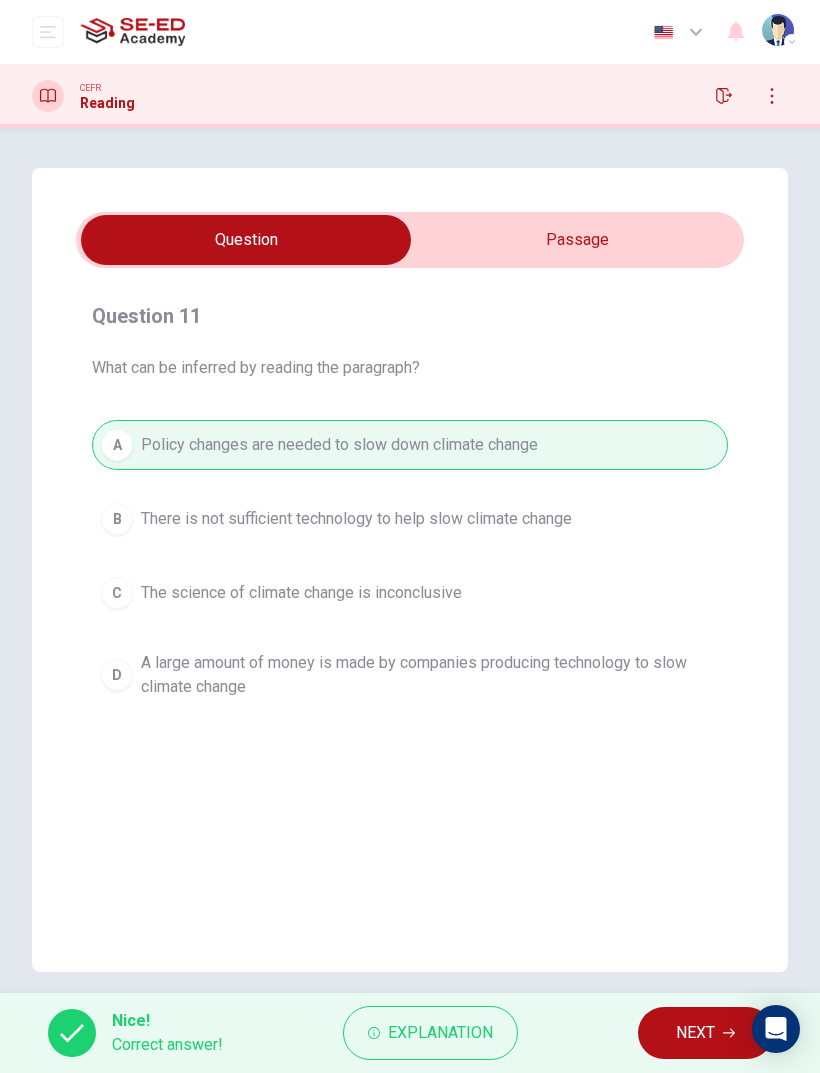 click on "NEXT" at bounding box center (695, 1033) 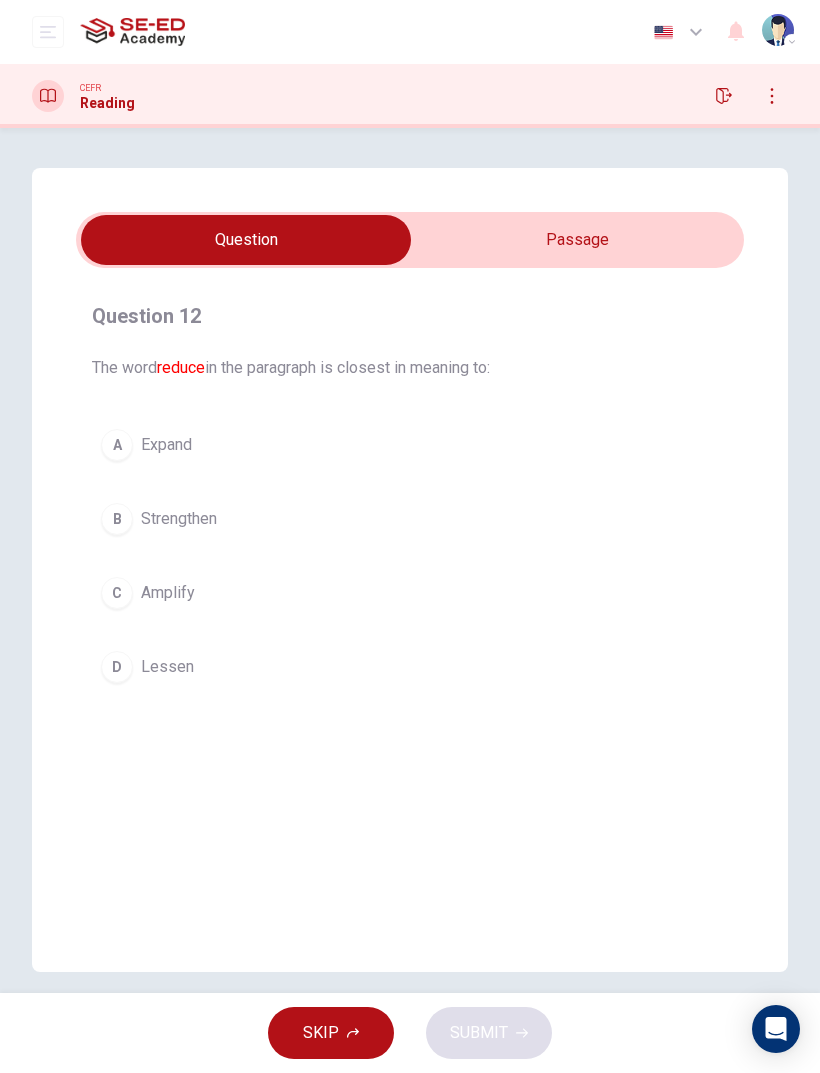 click at bounding box center (246, 240) 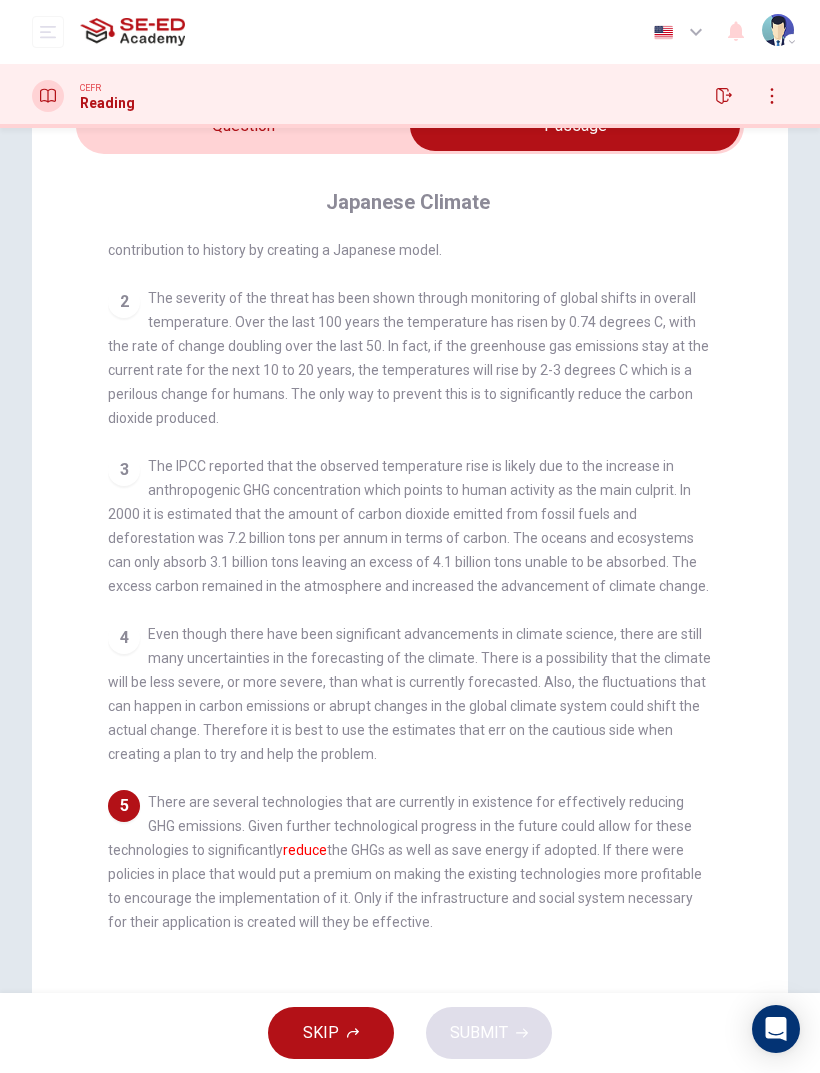 scroll, scrollTop: 115, scrollLeft: 0, axis: vertical 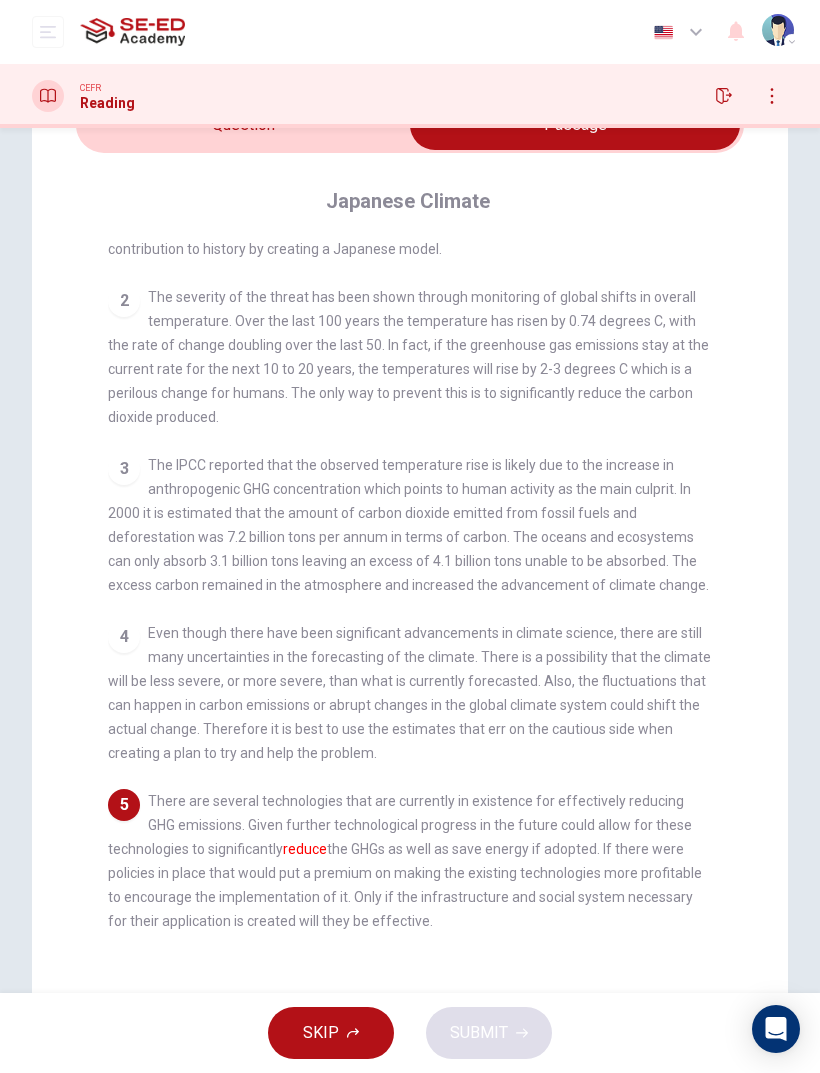 click at bounding box center [575, 125] 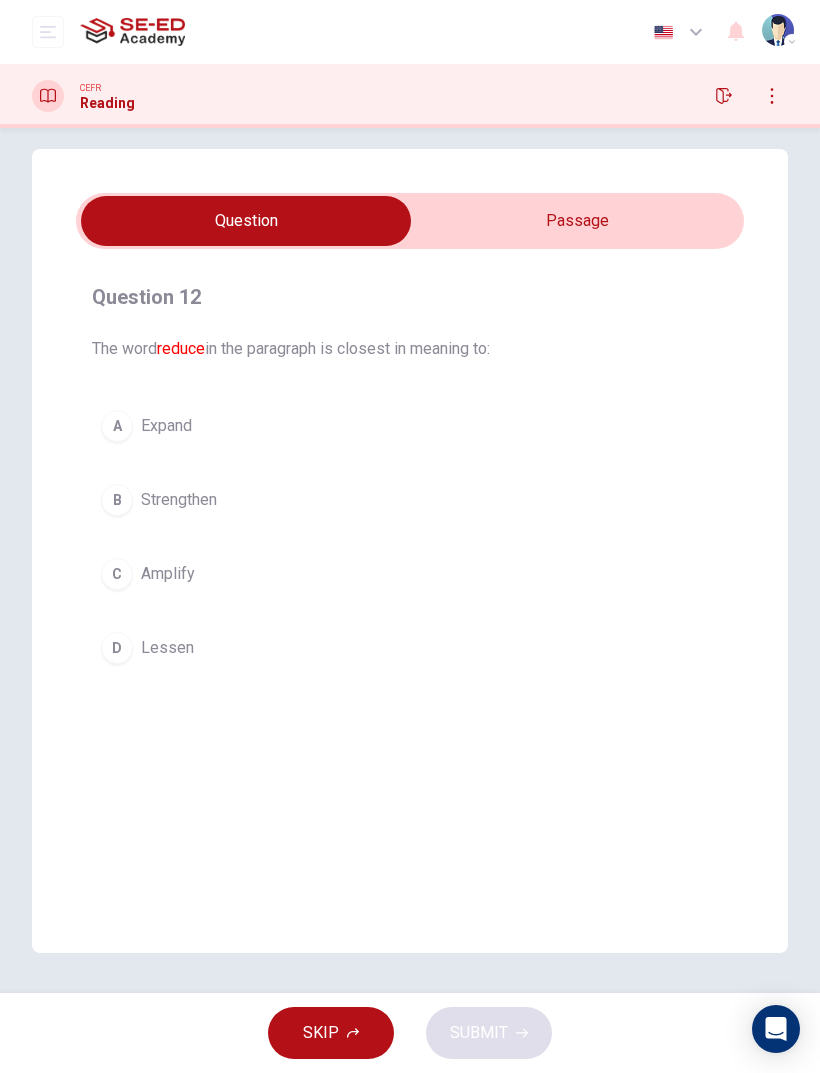 click on "D Lessen" at bounding box center (410, 648) 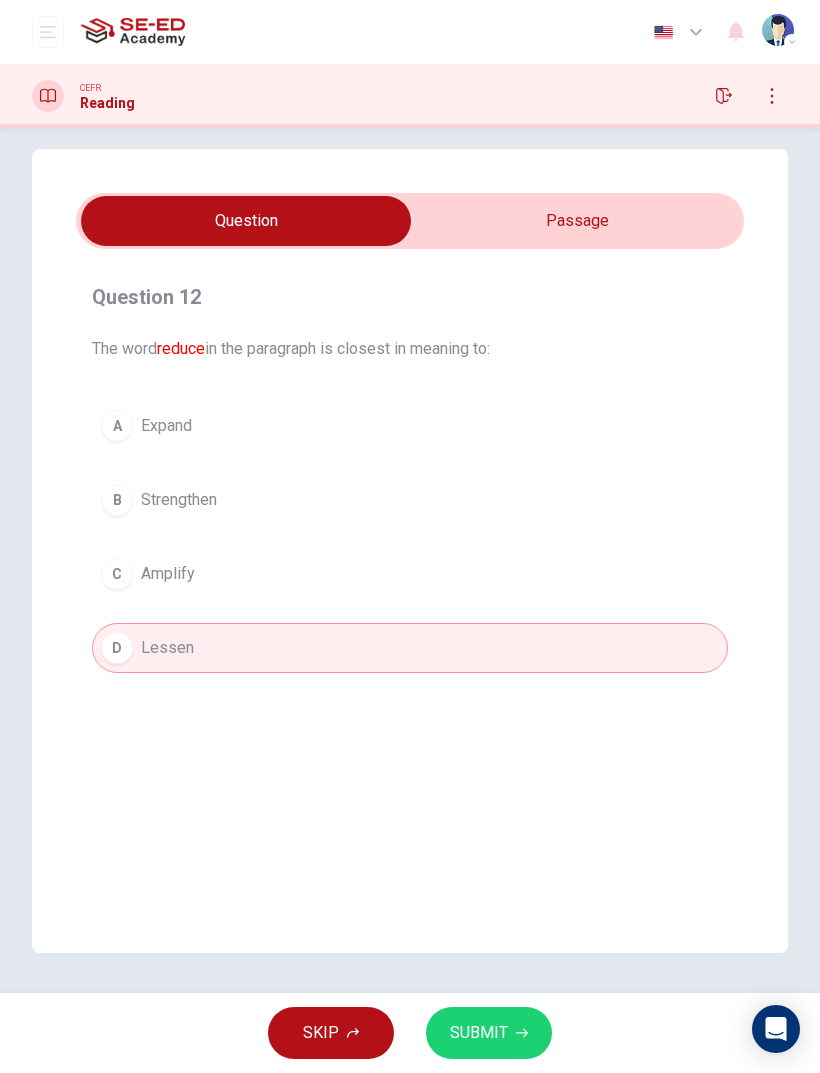 click on "SUBMIT" at bounding box center (479, 1033) 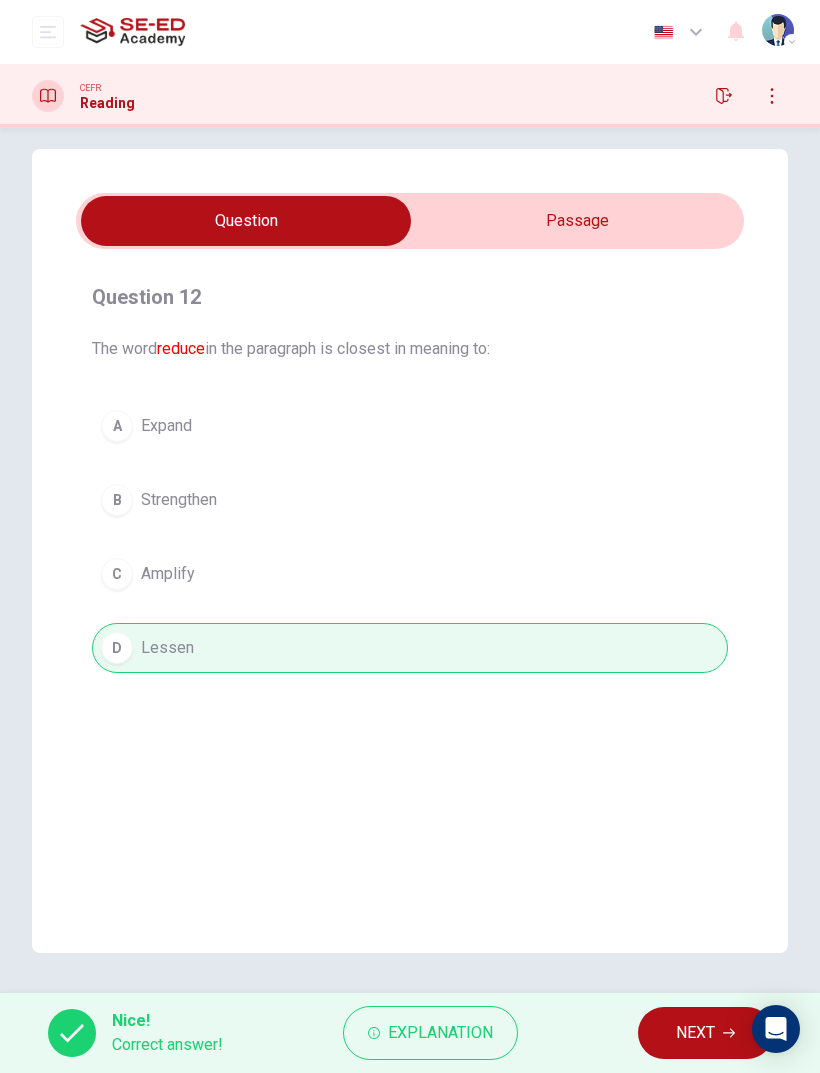 click on "Explanation" at bounding box center [440, 1033] 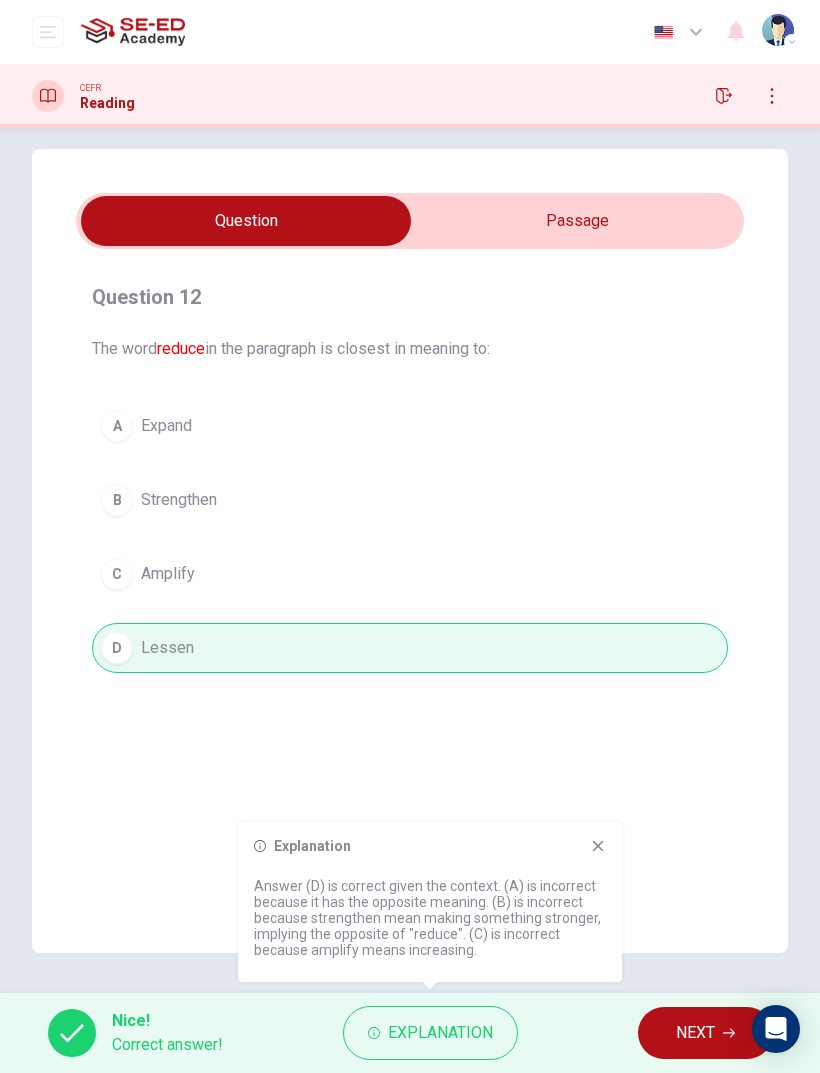 click at bounding box center (598, 846) 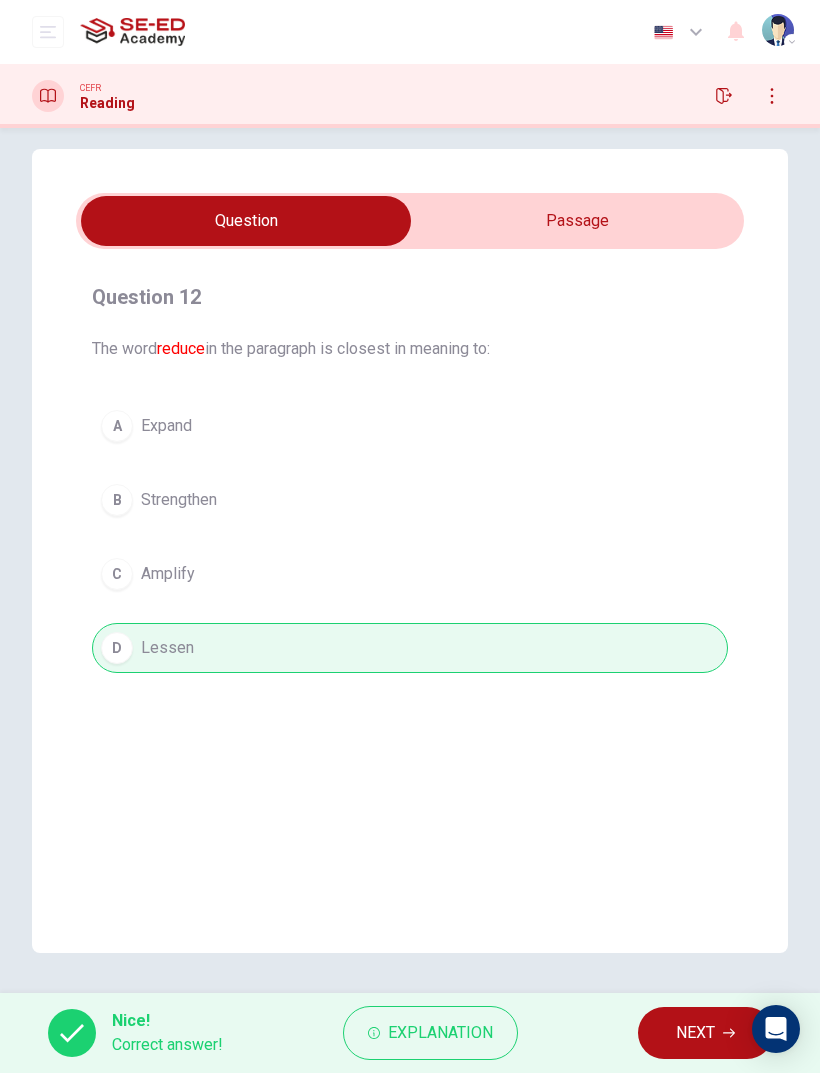 click on "NEXT" at bounding box center [695, 1033] 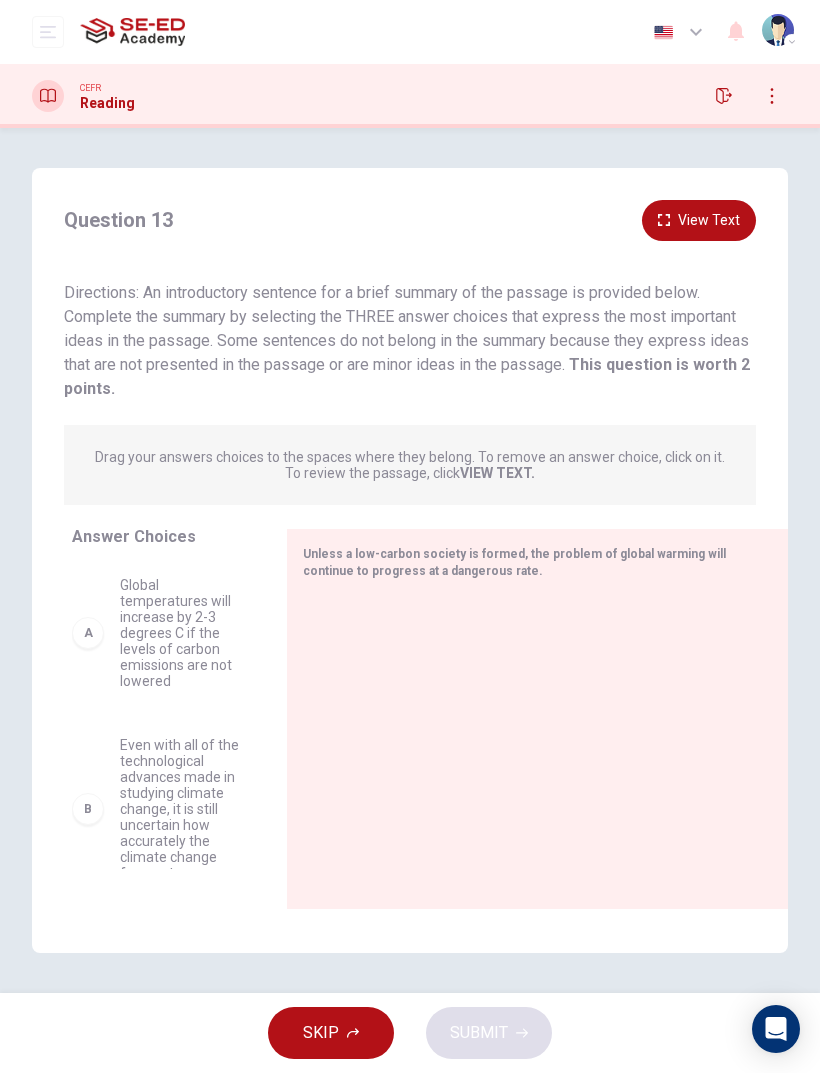 scroll, scrollTop: 0, scrollLeft: 0, axis: both 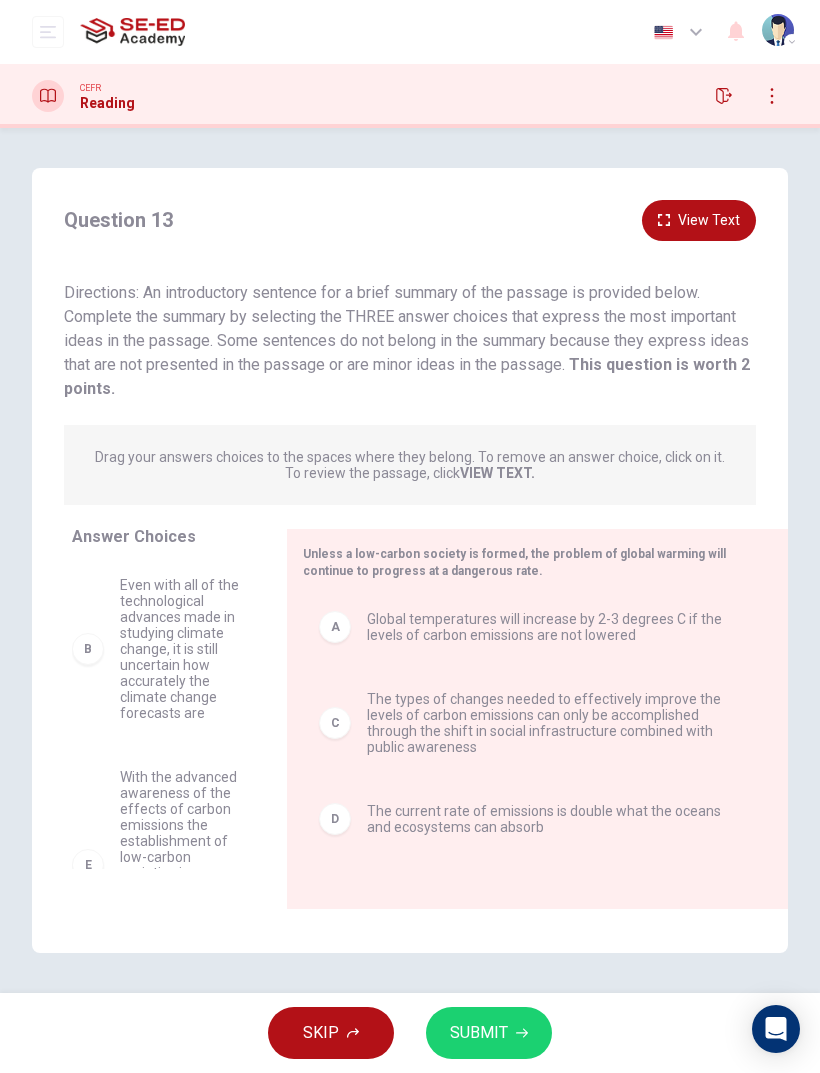click on "SUBMIT" at bounding box center (479, 1033) 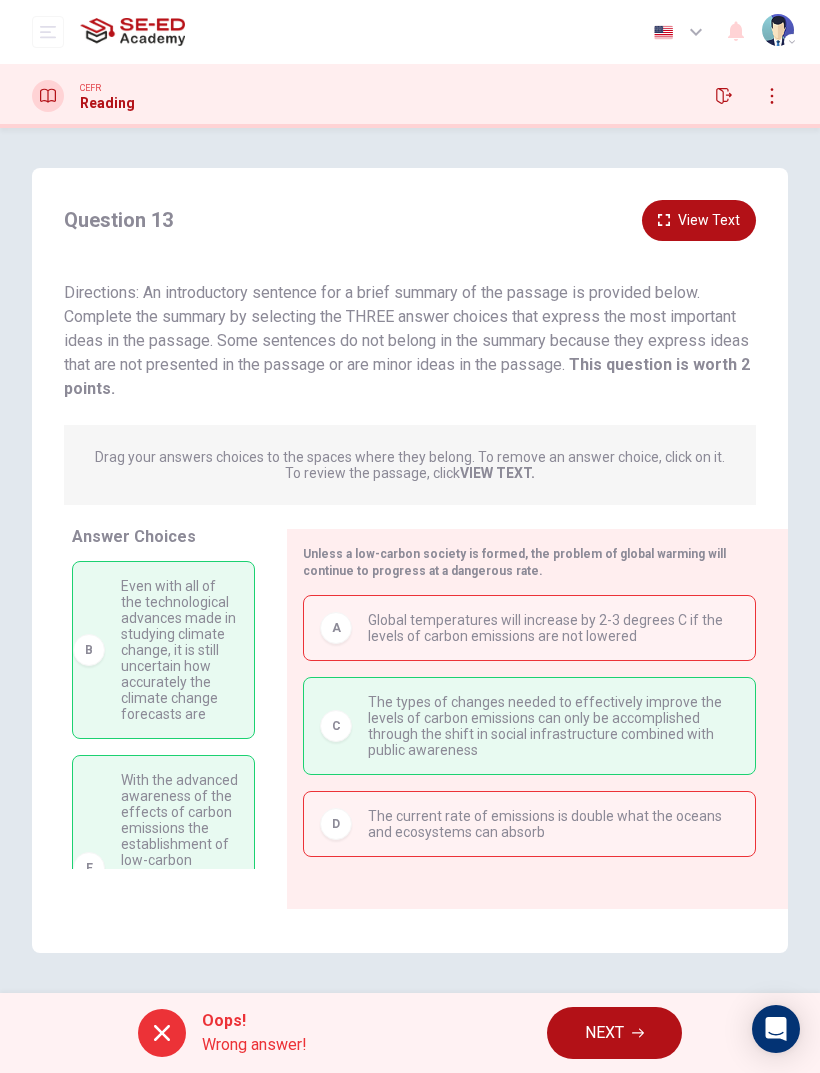 scroll, scrollTop: 0, scrollLeft: 0, axis: both 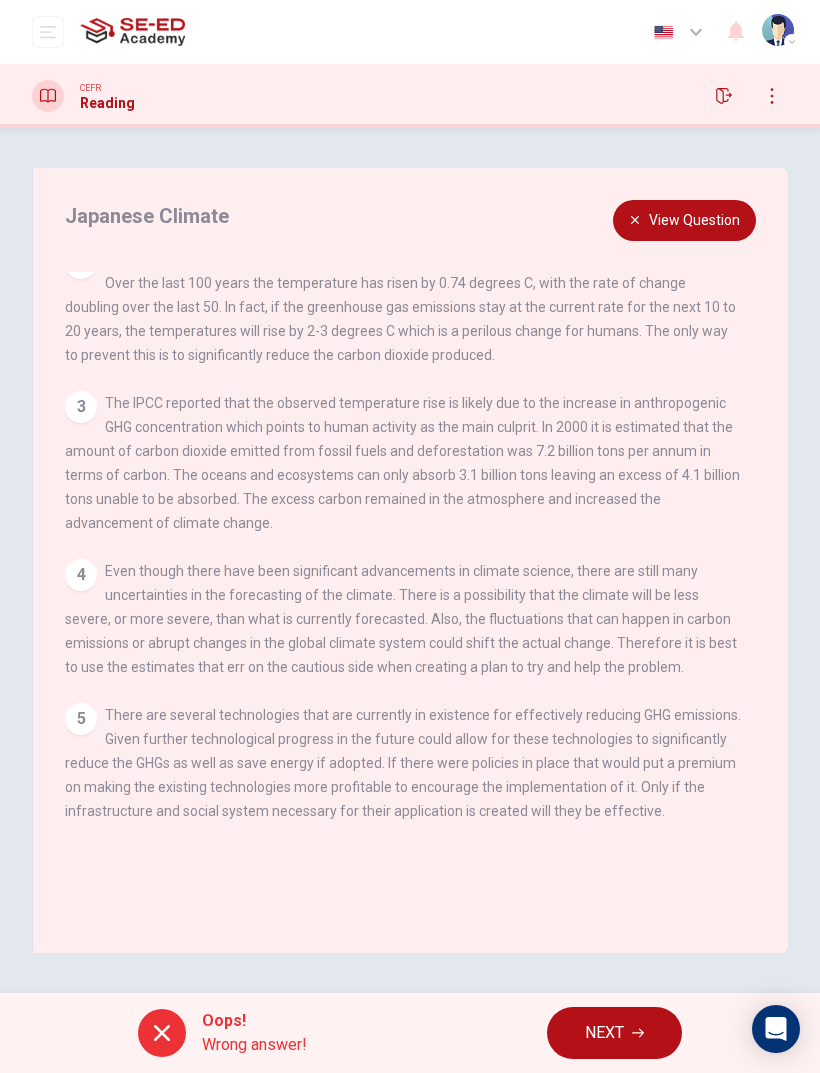 click on "View Question" at bounding box center [684, 220] 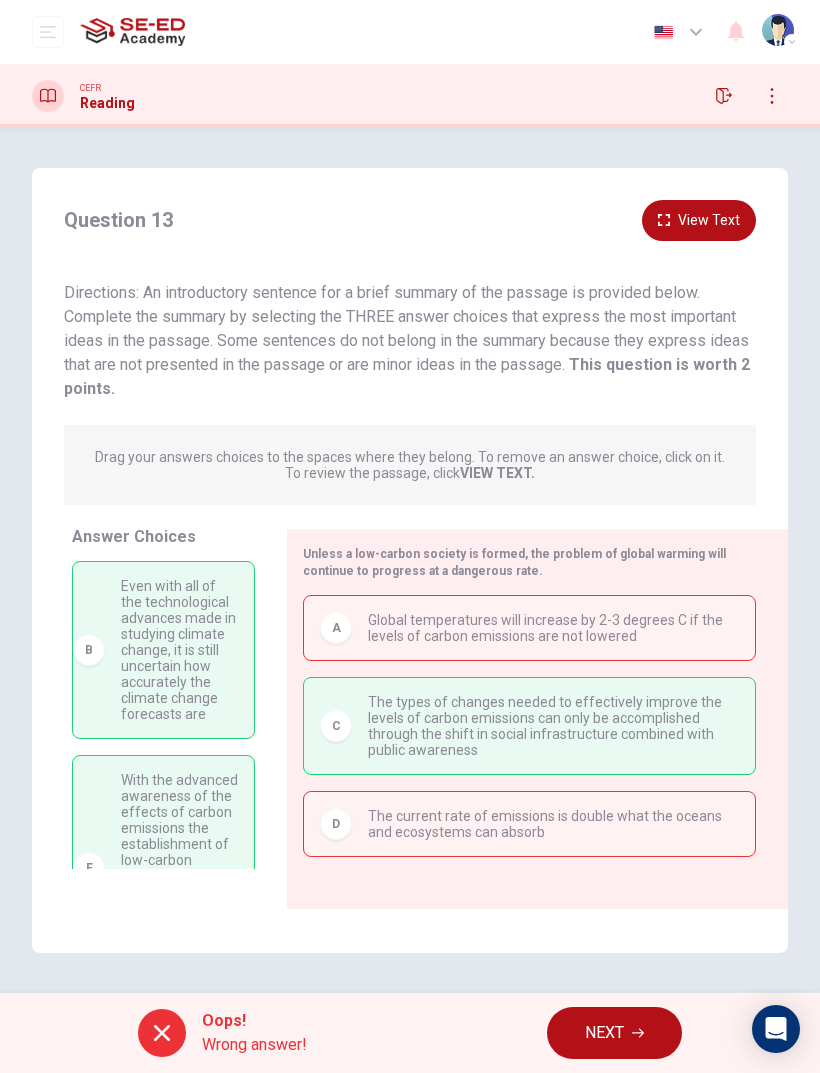 click on "Oops! Wrong answer! NEXT" at bounding box center (410, 1033) 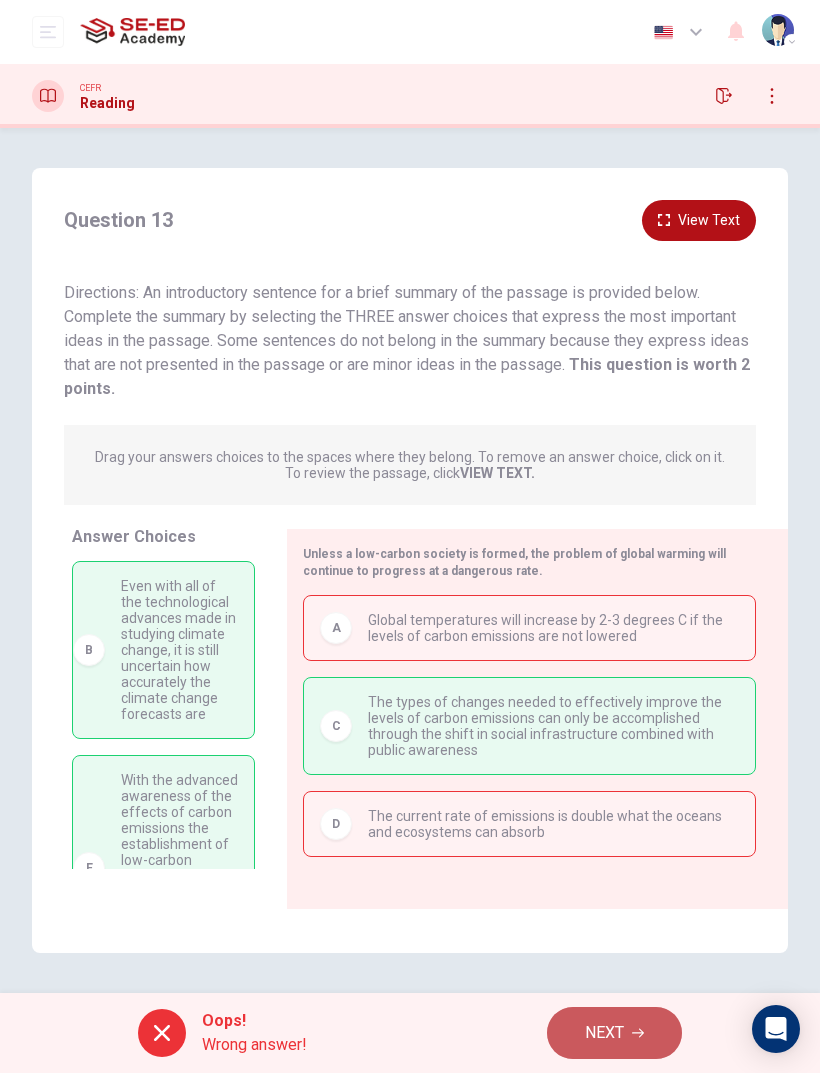 click on "NEXT" at bounding box center (604, 1033) 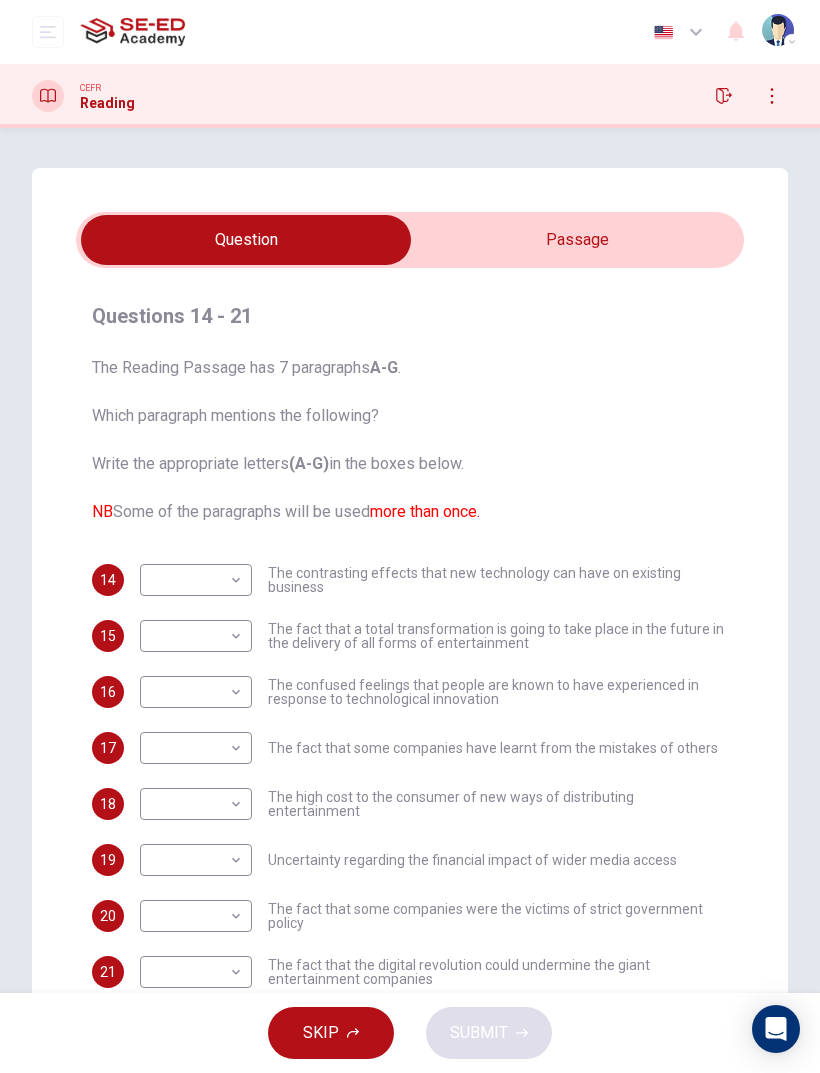 scroll, scrollTop: 0, scrollLeft: 0, axis: both 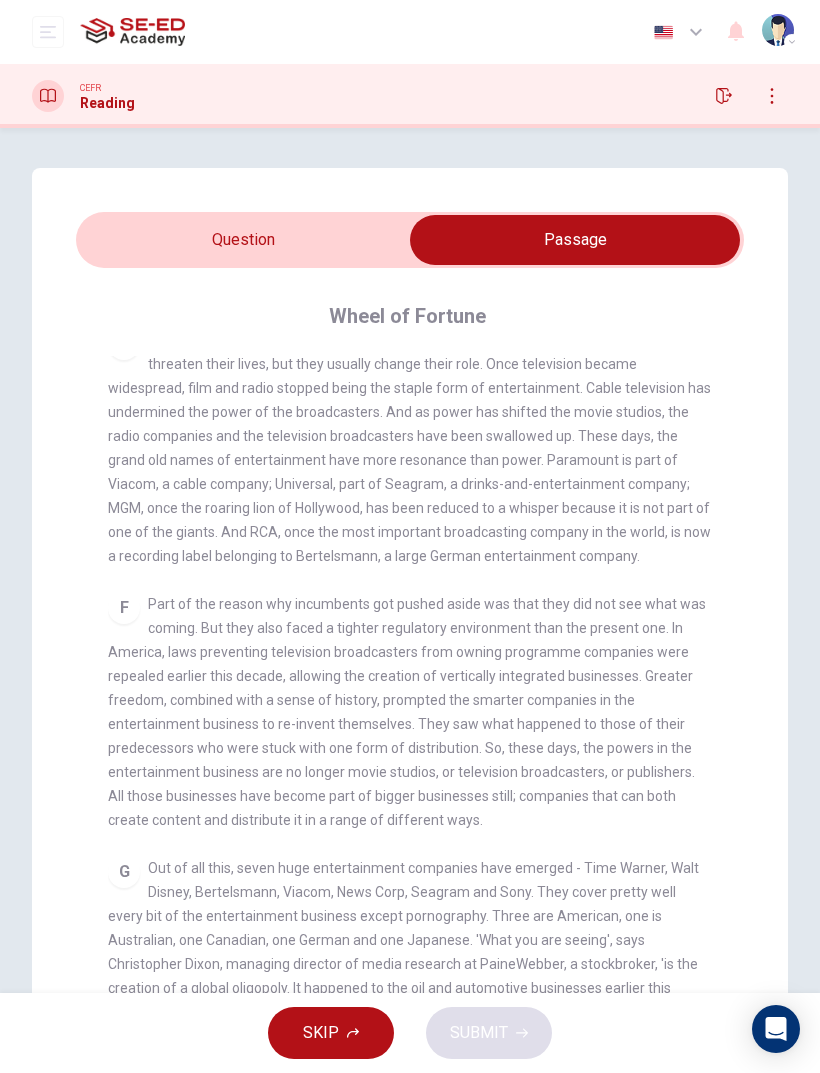 click at bounding box center (724, 96) 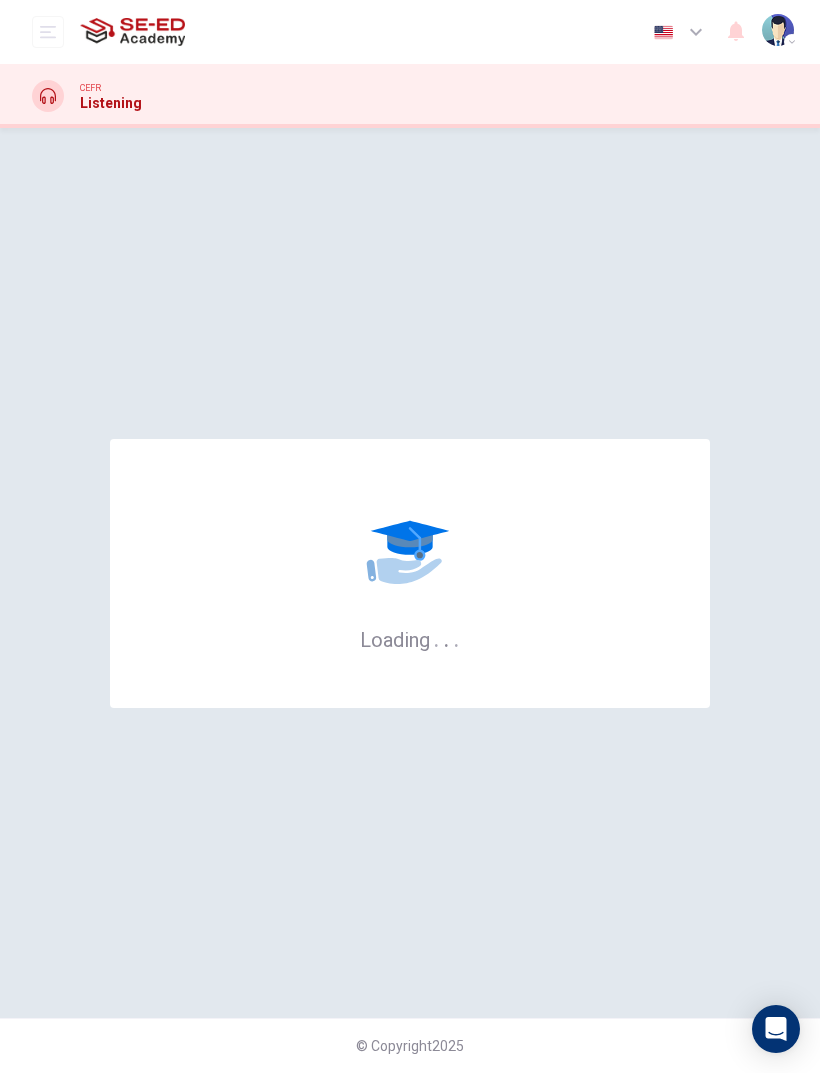 scroll, scrollTop: 0, scrollLeft: 0, axis: both 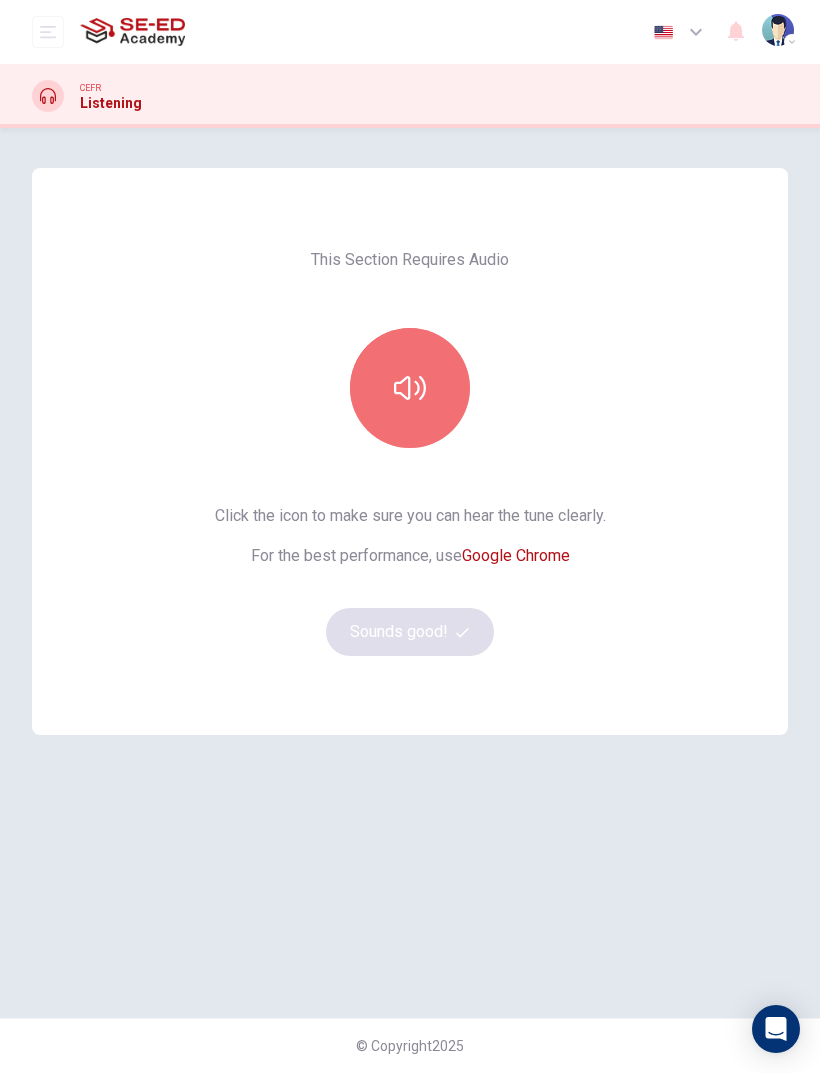 click at bounding box center [410, 388] 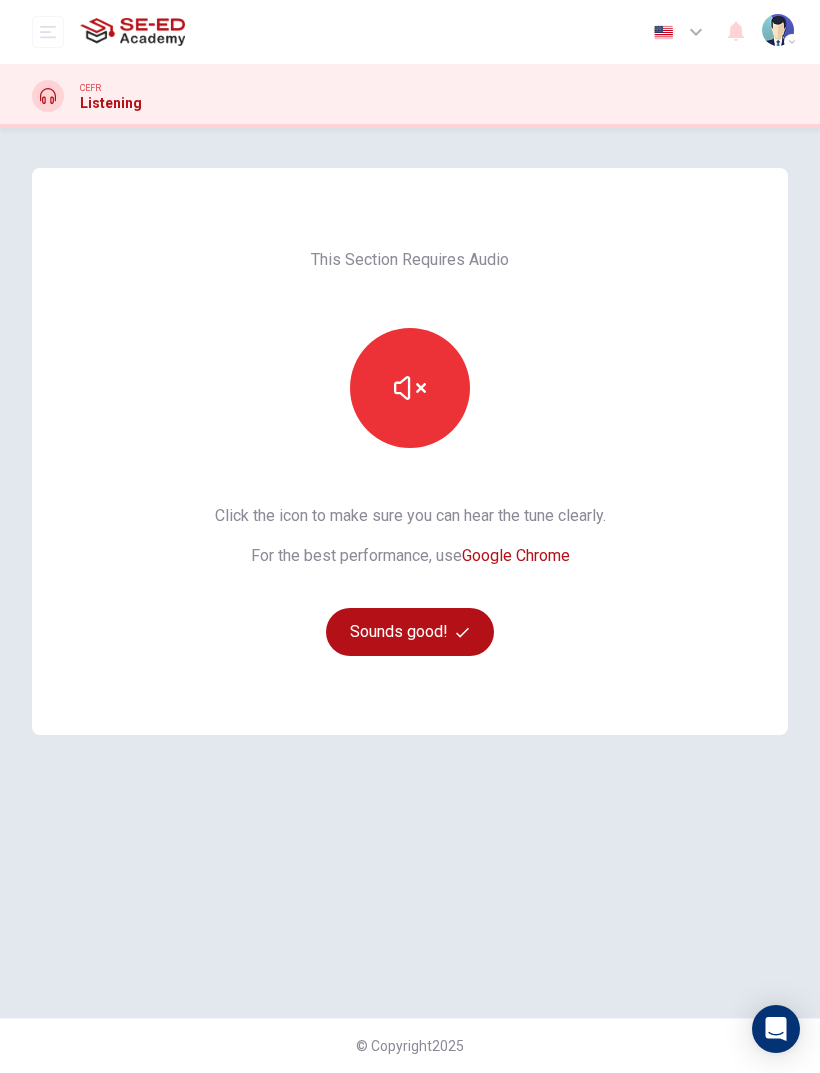 click on "Sounds good!" at bounding box center [410, 632] 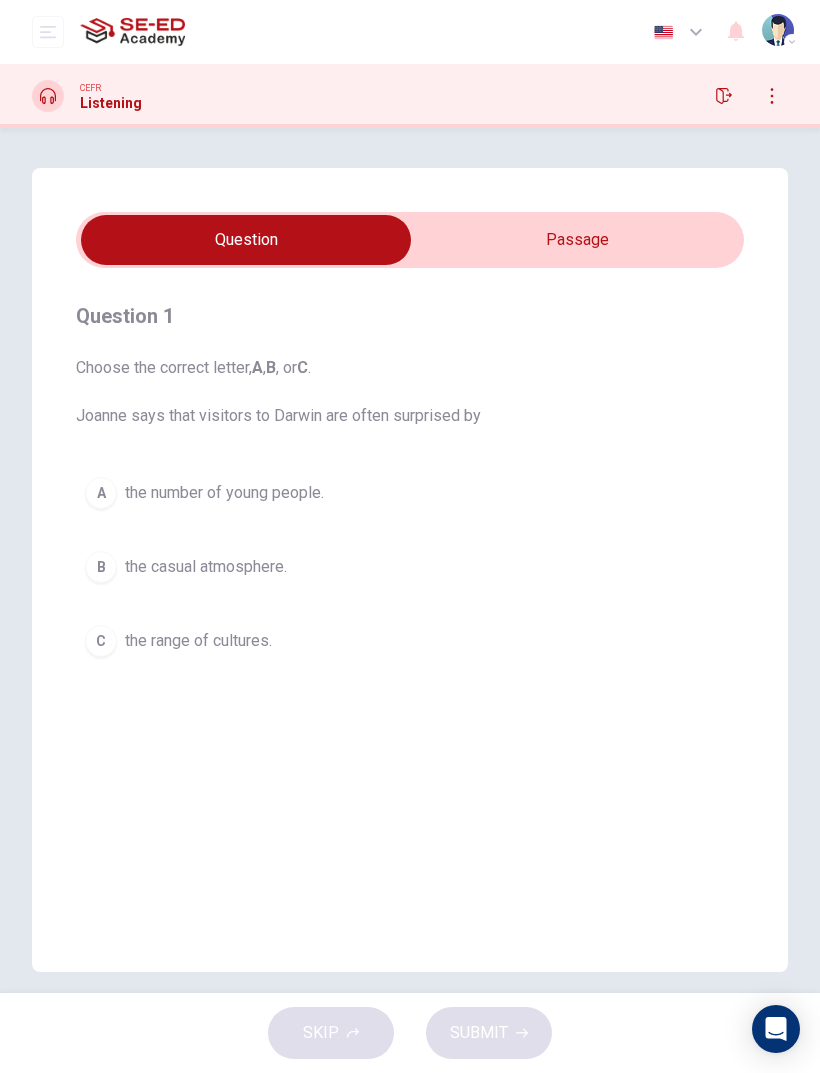 click at bounding box center [246, 240] 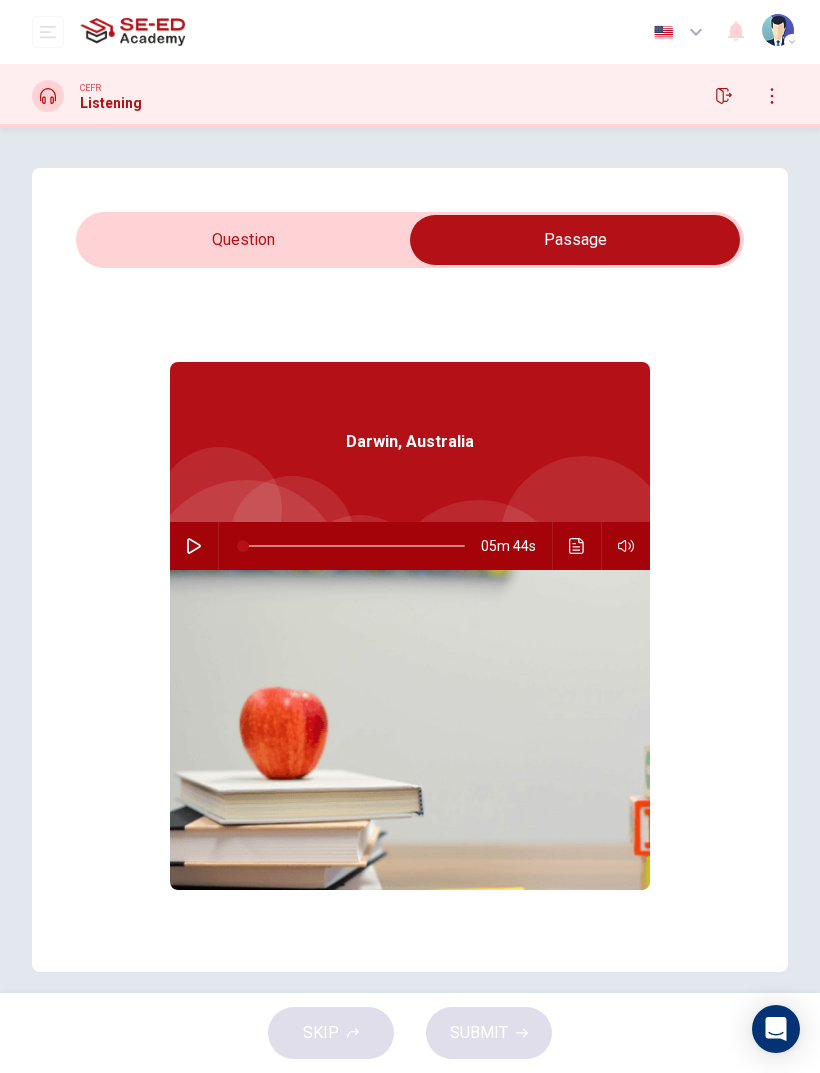 click at bounding box center [575, 240] 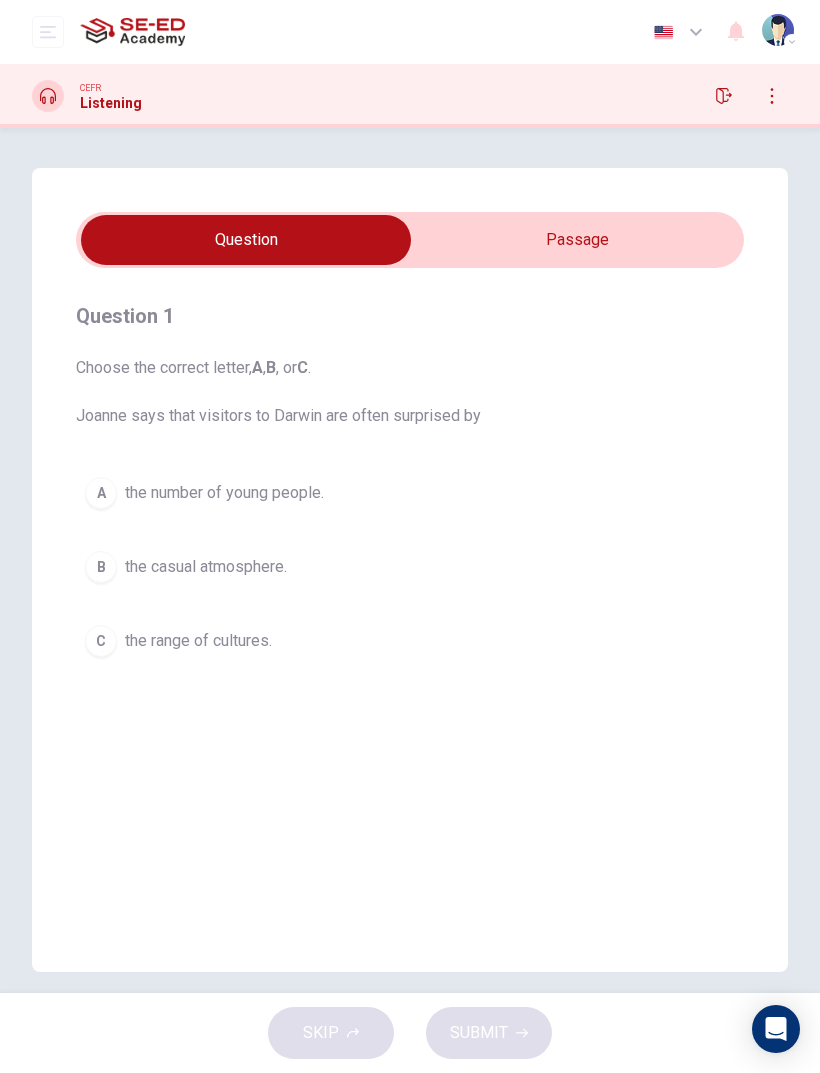 click at bounding box center (246, 240) 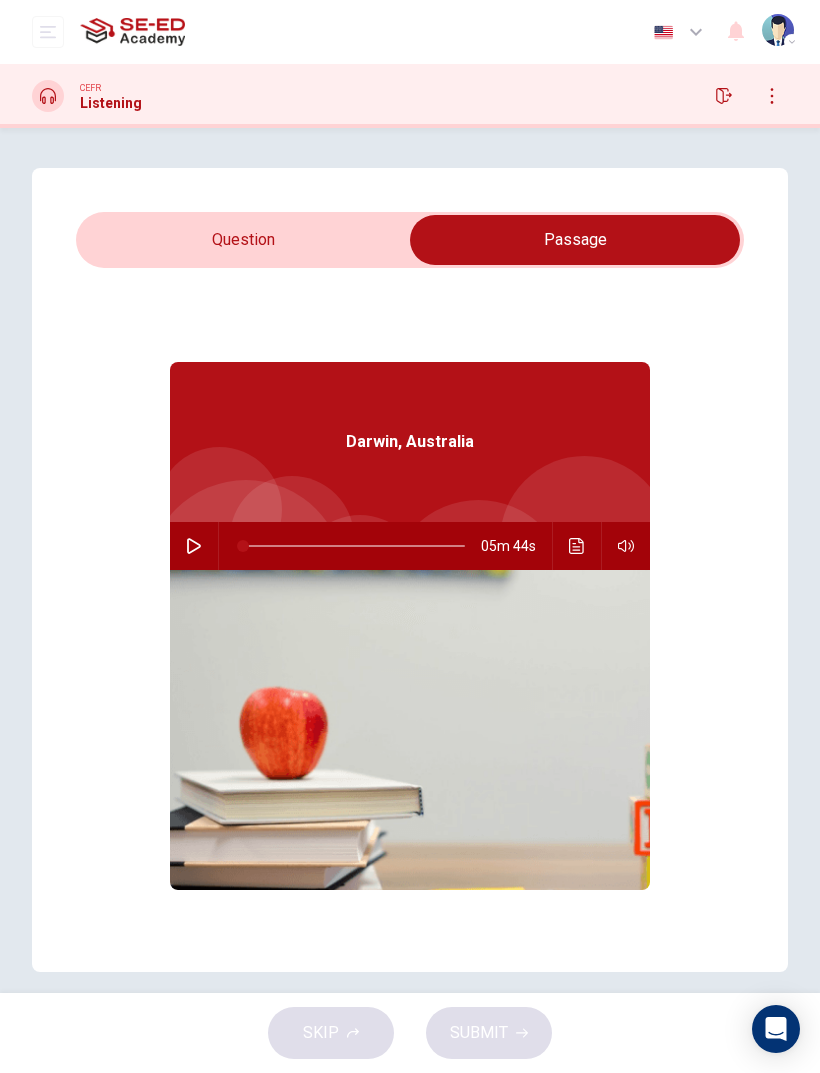 click at bounding box center (194, 546) 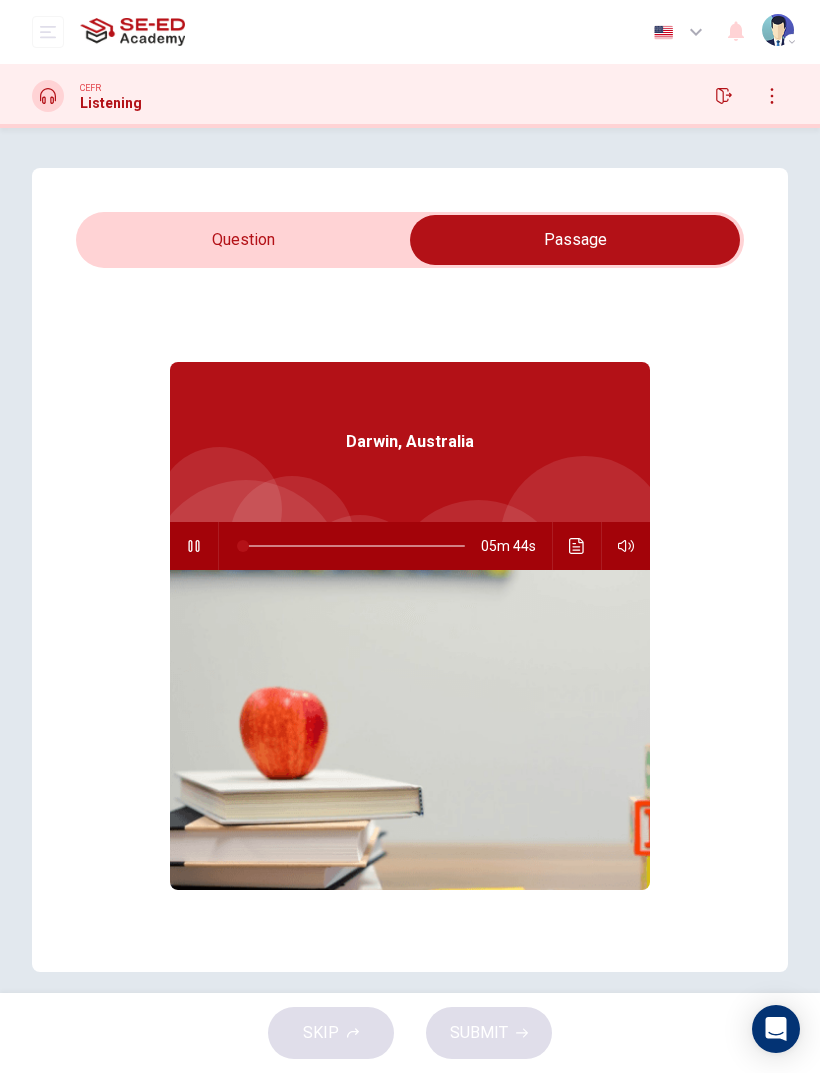 click at bounding box center (577, 546) 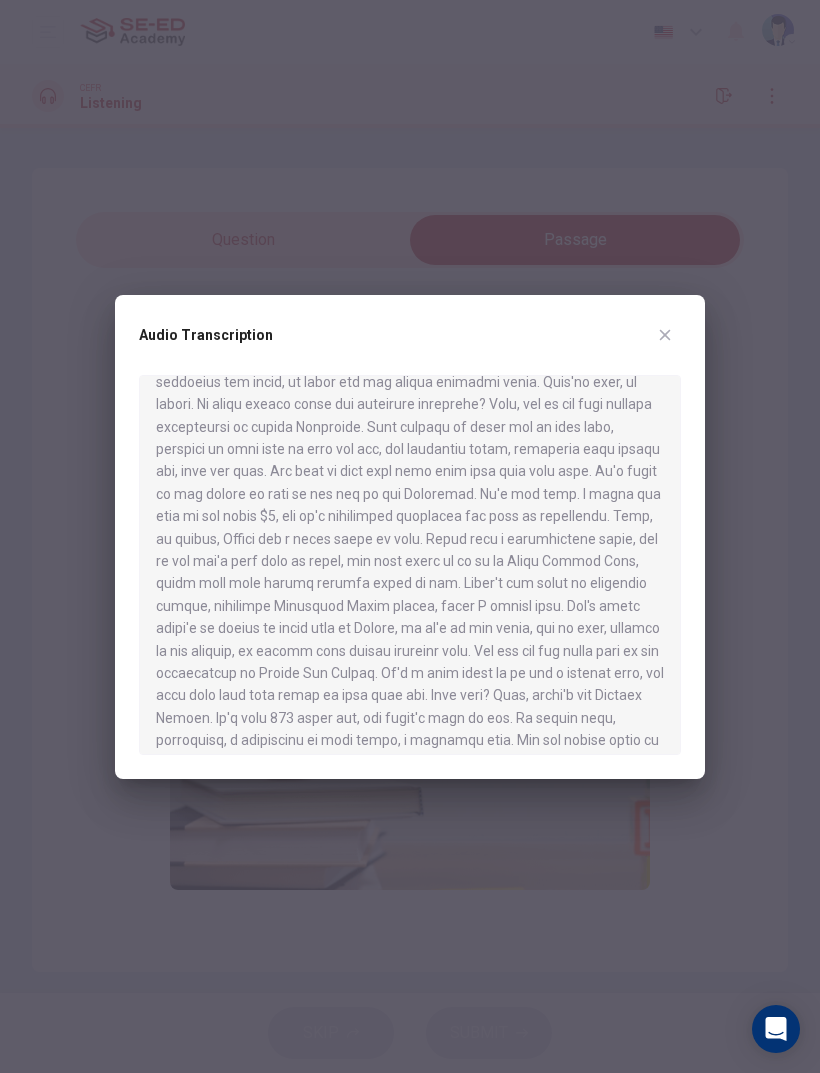 scroll, scrollTop: 956, scrollLeft: 0, axis: vertical 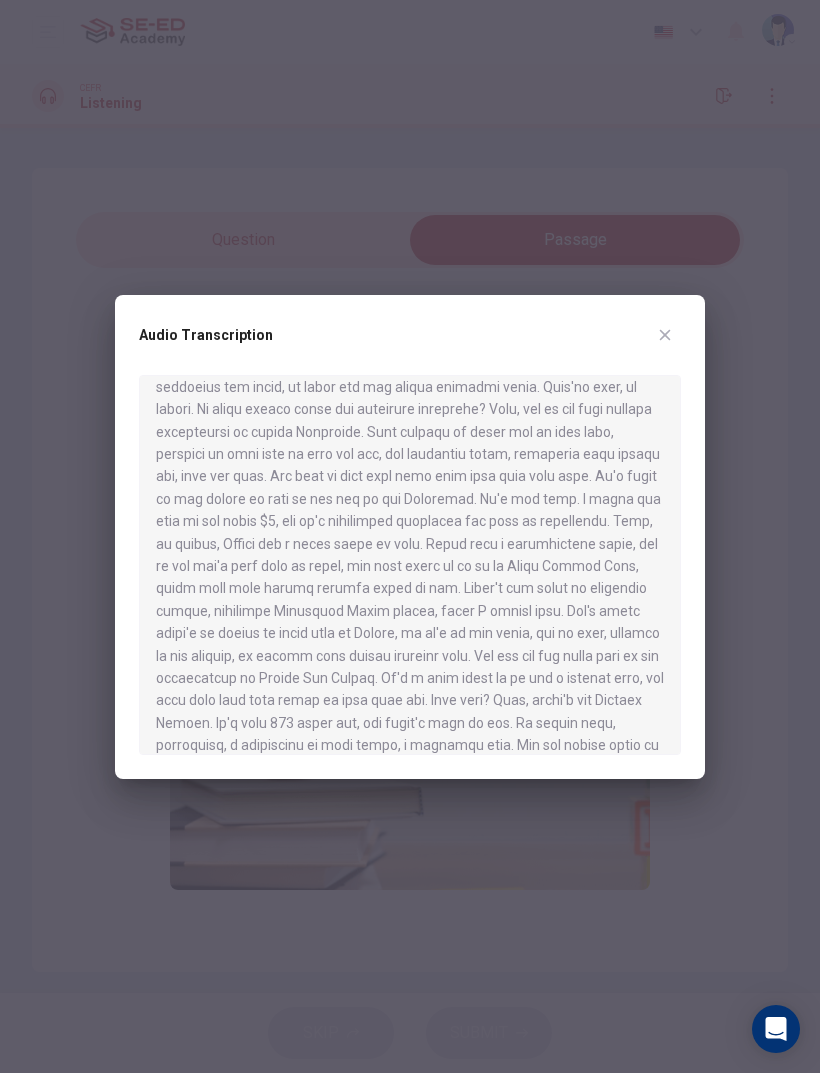 click at bounding box center [665, 334] 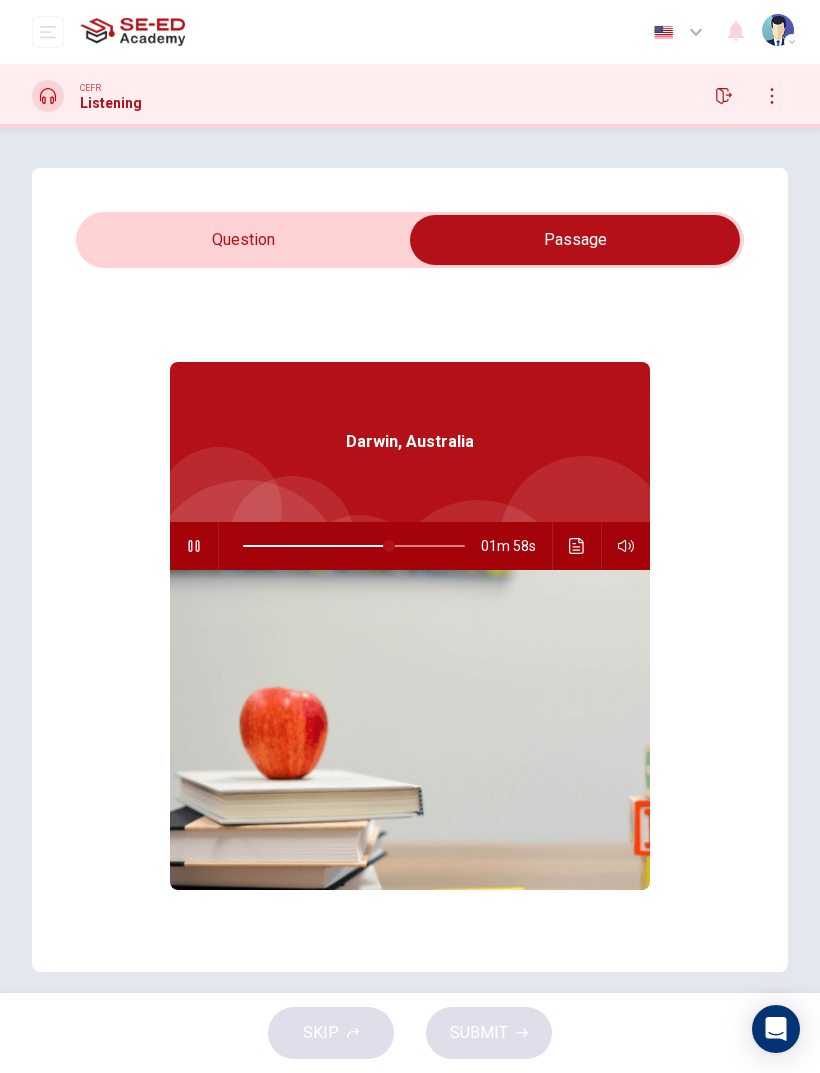 click at bounding box center (193, 546) 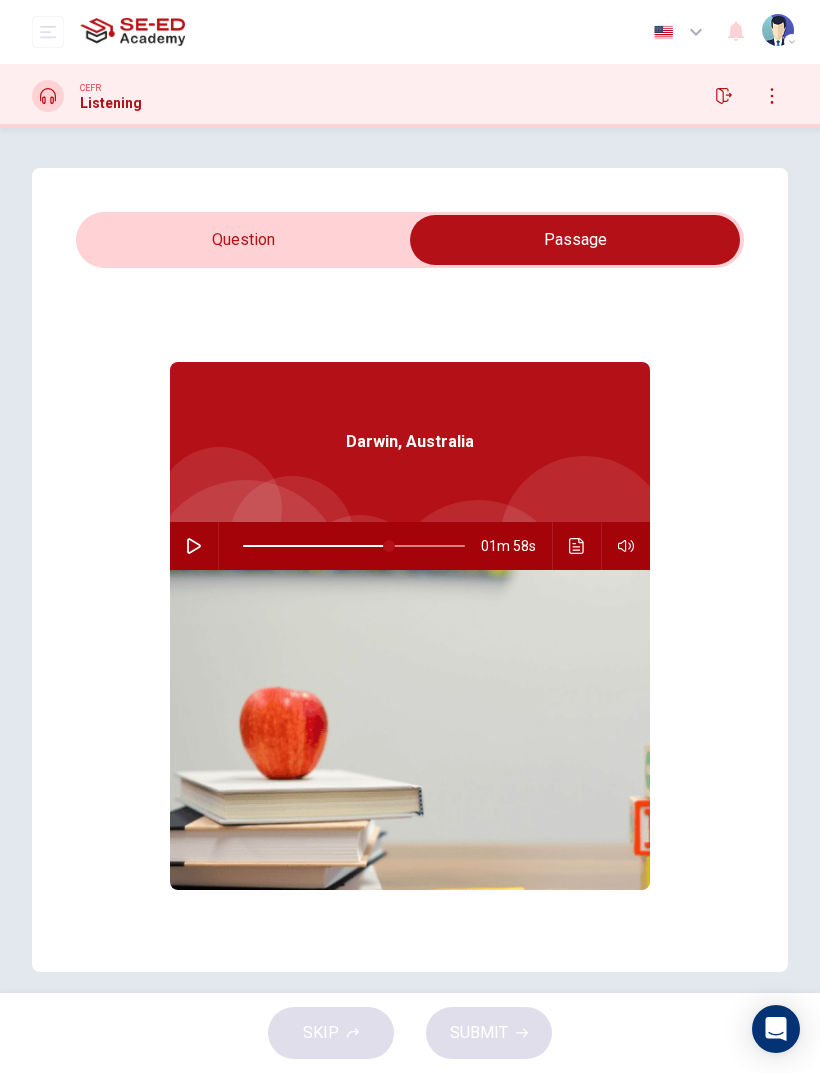 click at bounding box center (575, 240) 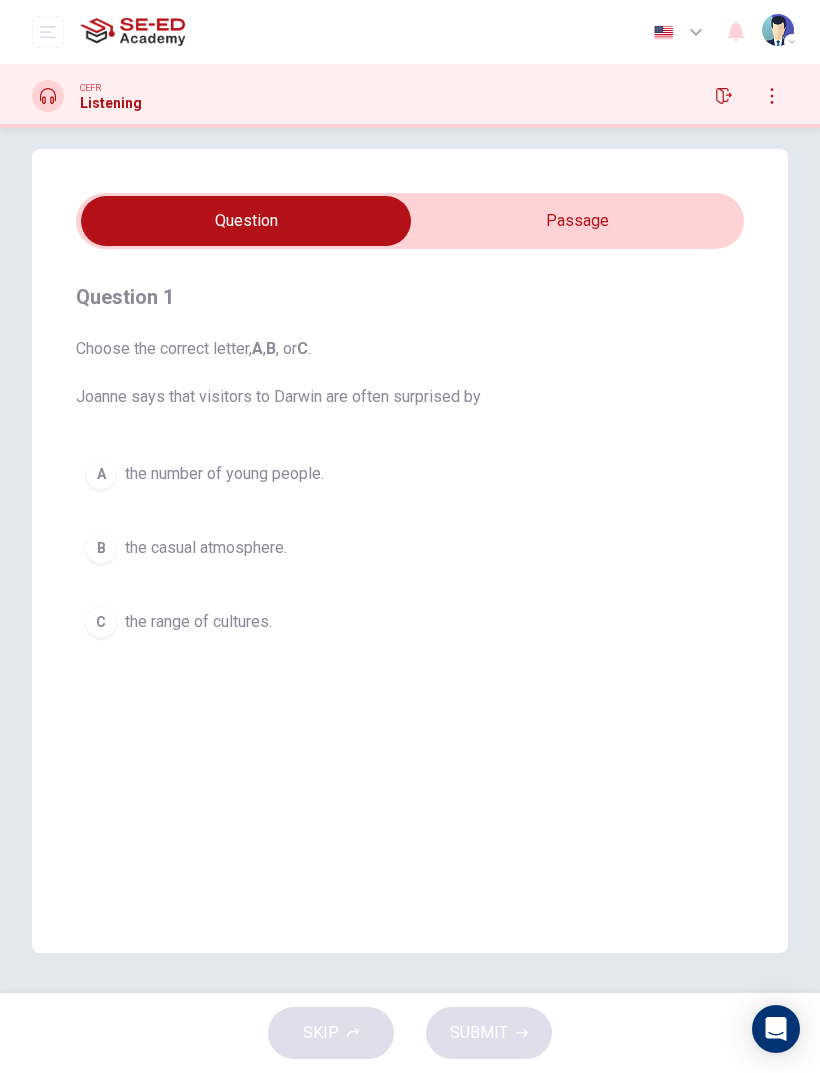 scroll, scrollTop: 19, scrollLeft: 0, axis: vertical 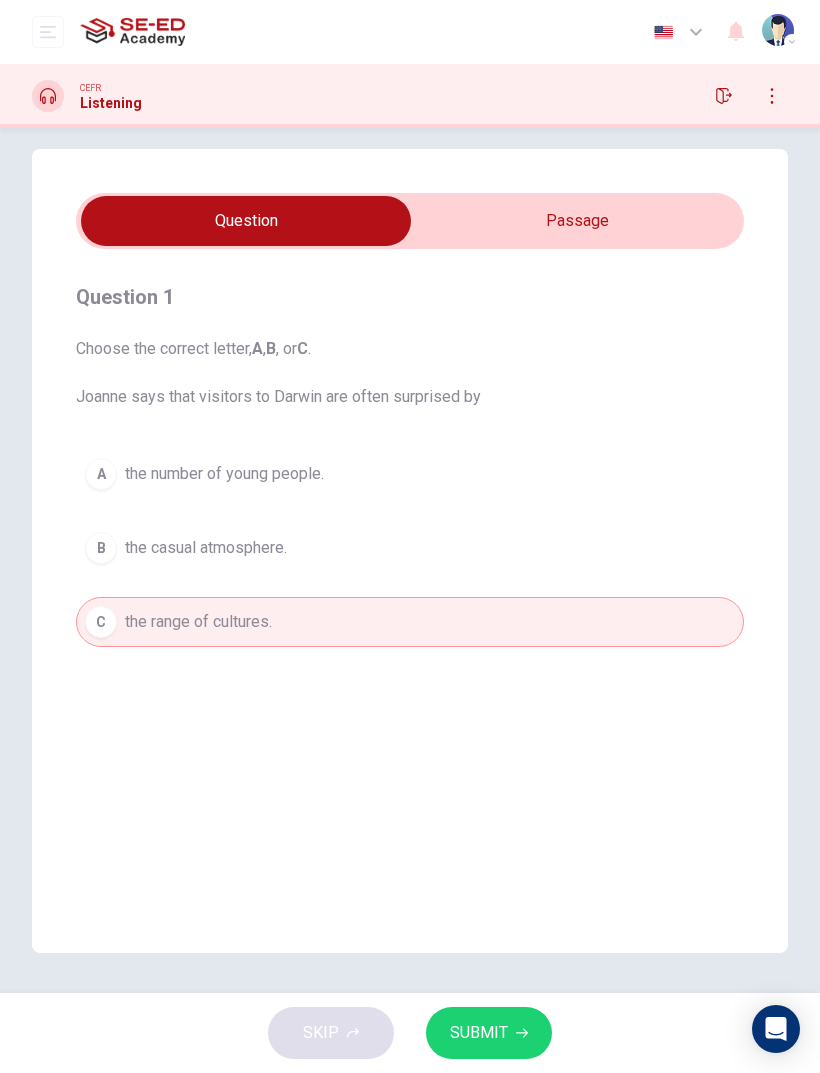 click on "SUBMIT" at bounding box center [479, 1033] 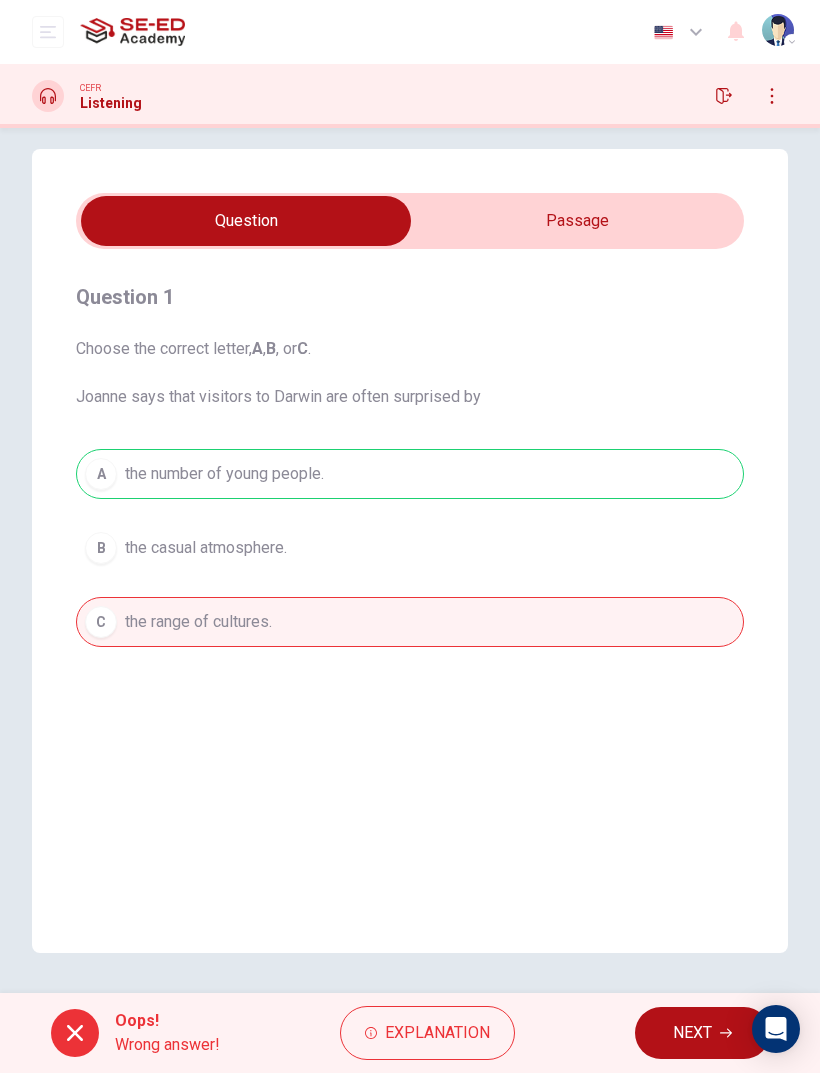 click on "Explanation" at bounding box center [427, 1033] 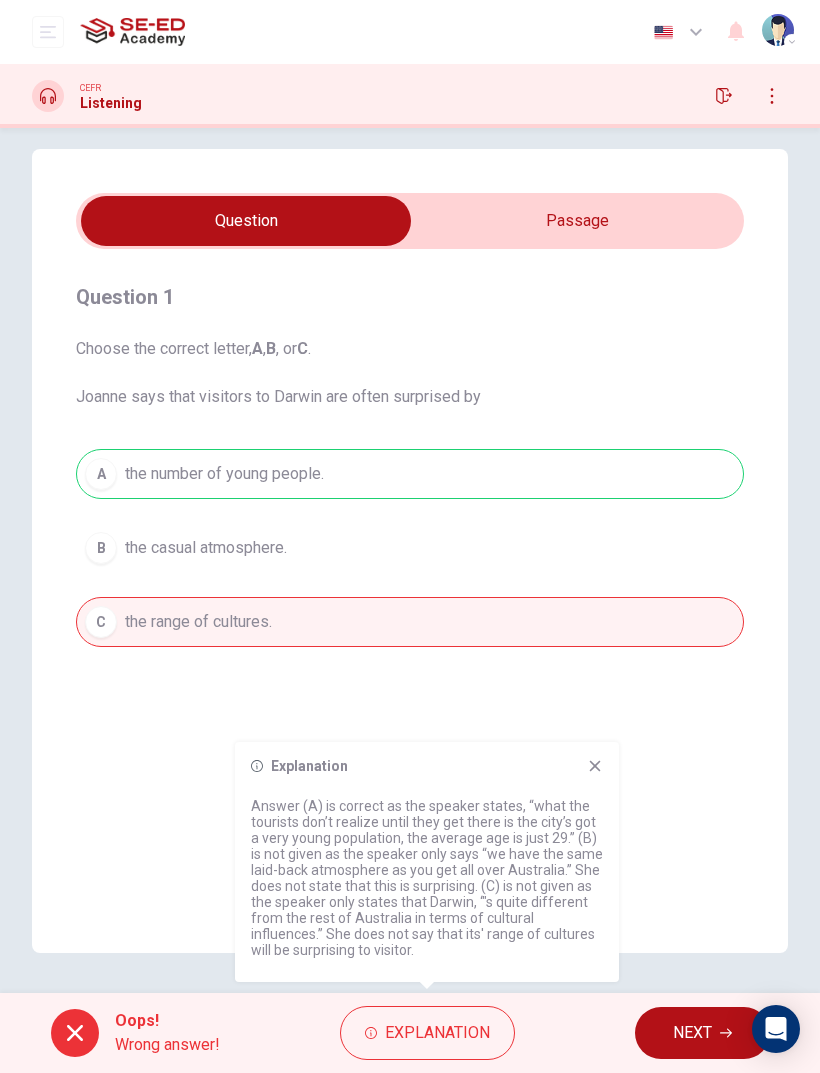 click at bounding box center [595, 766] 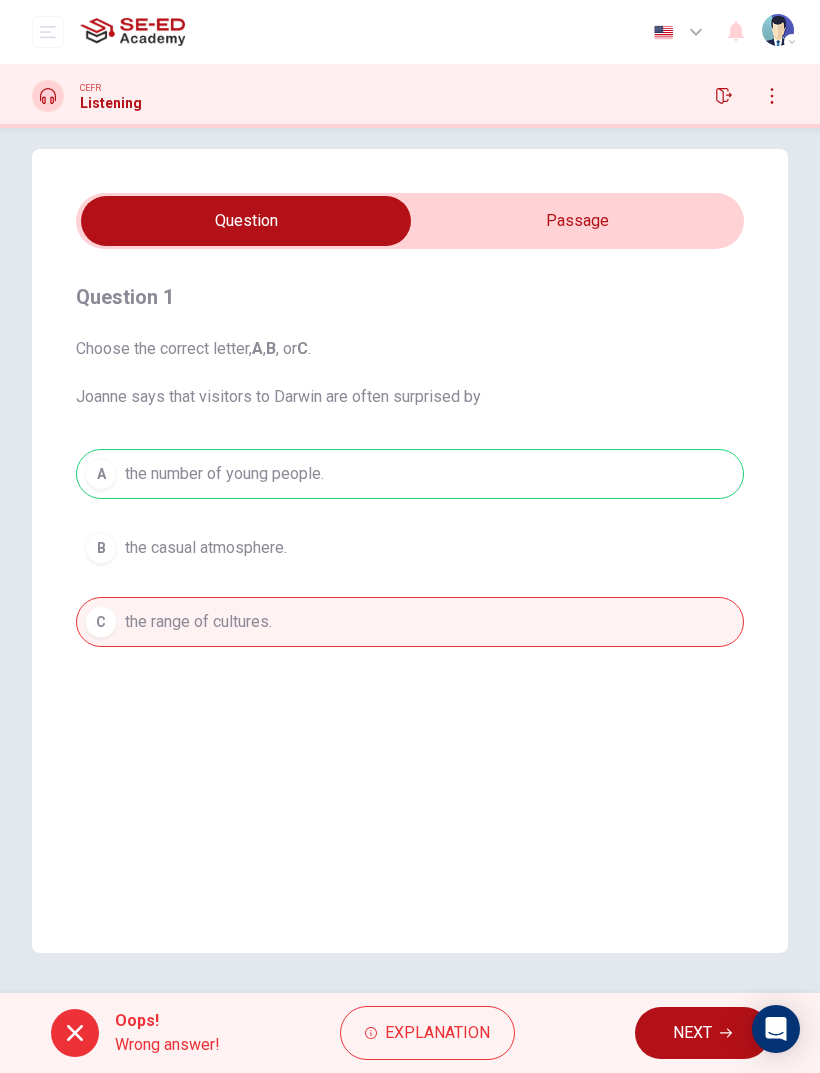 click on "NEXT" at bounding box center (702, 1033) 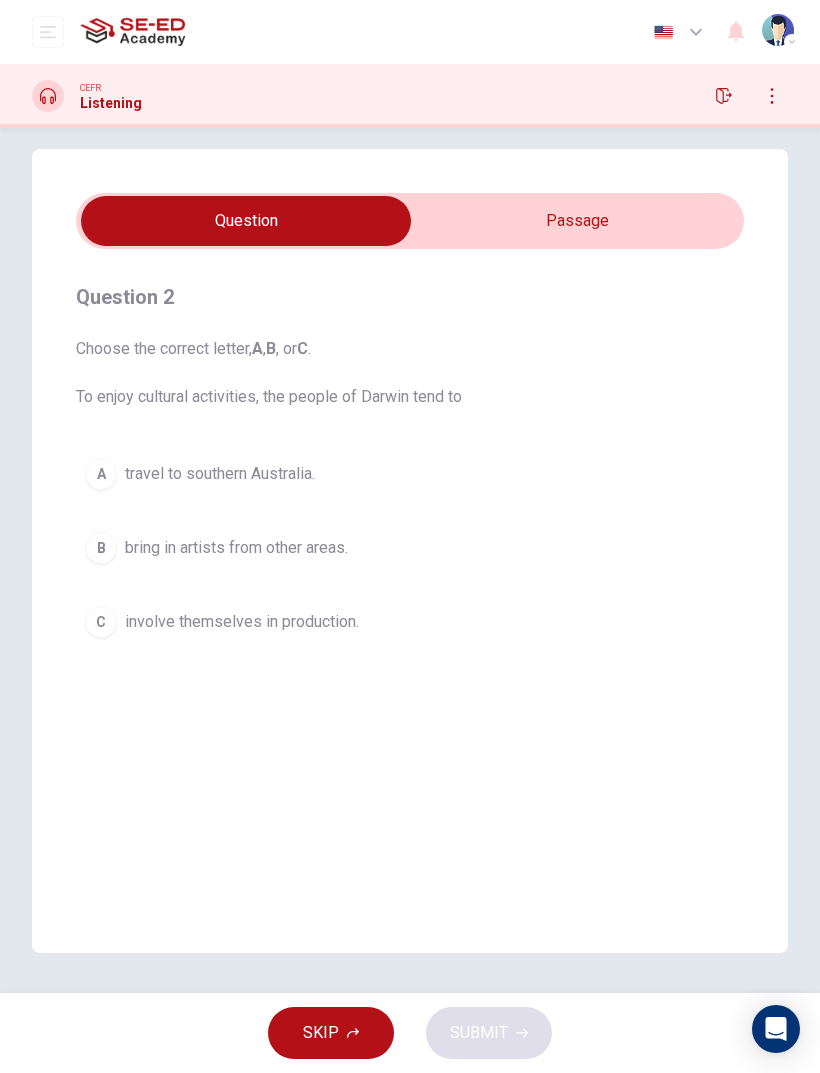 click on "B bring in artists from other areas." at bounding box center [410, 548] 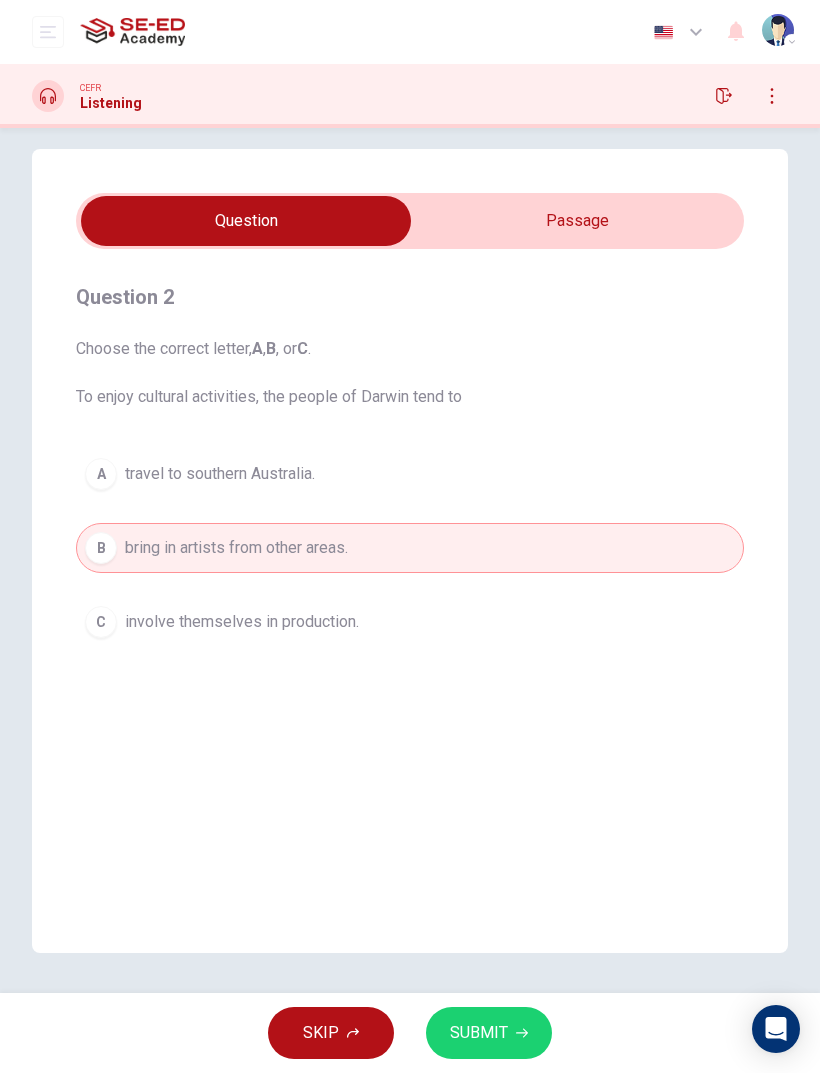 click on "SUBMIT" at bounding box center (489, 1033) 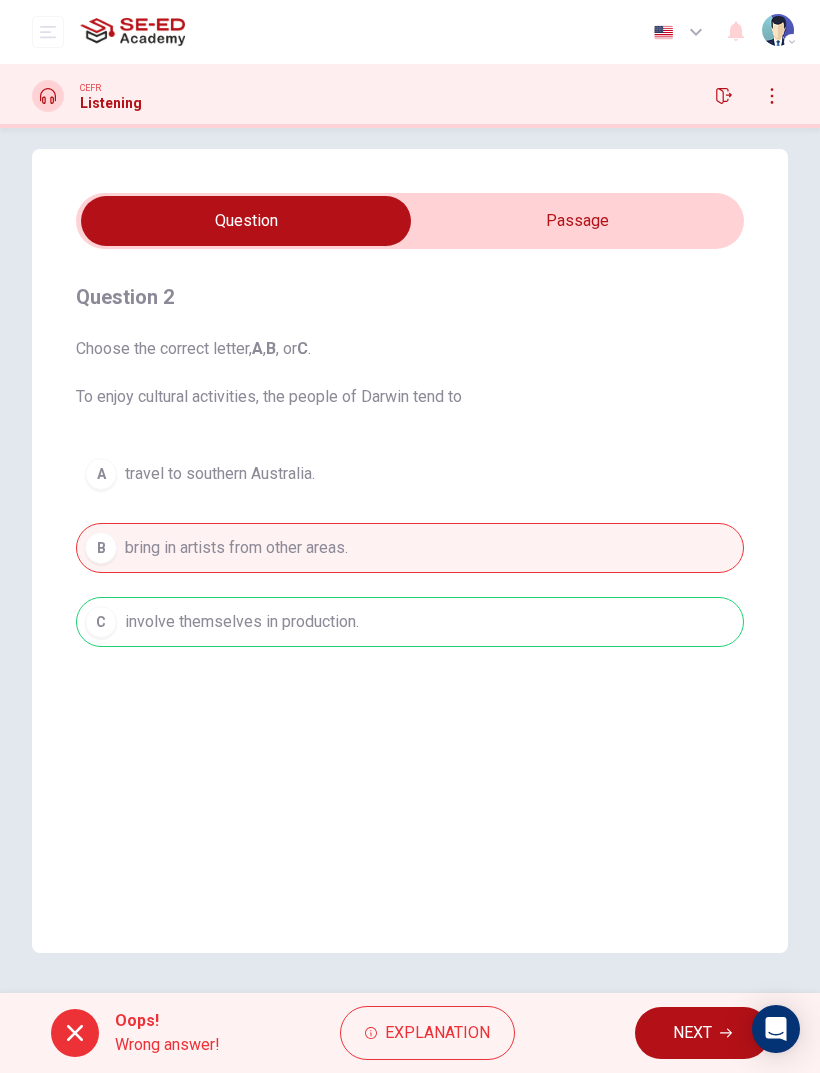 click on "NEXT" at bounding box center (702, 1033) 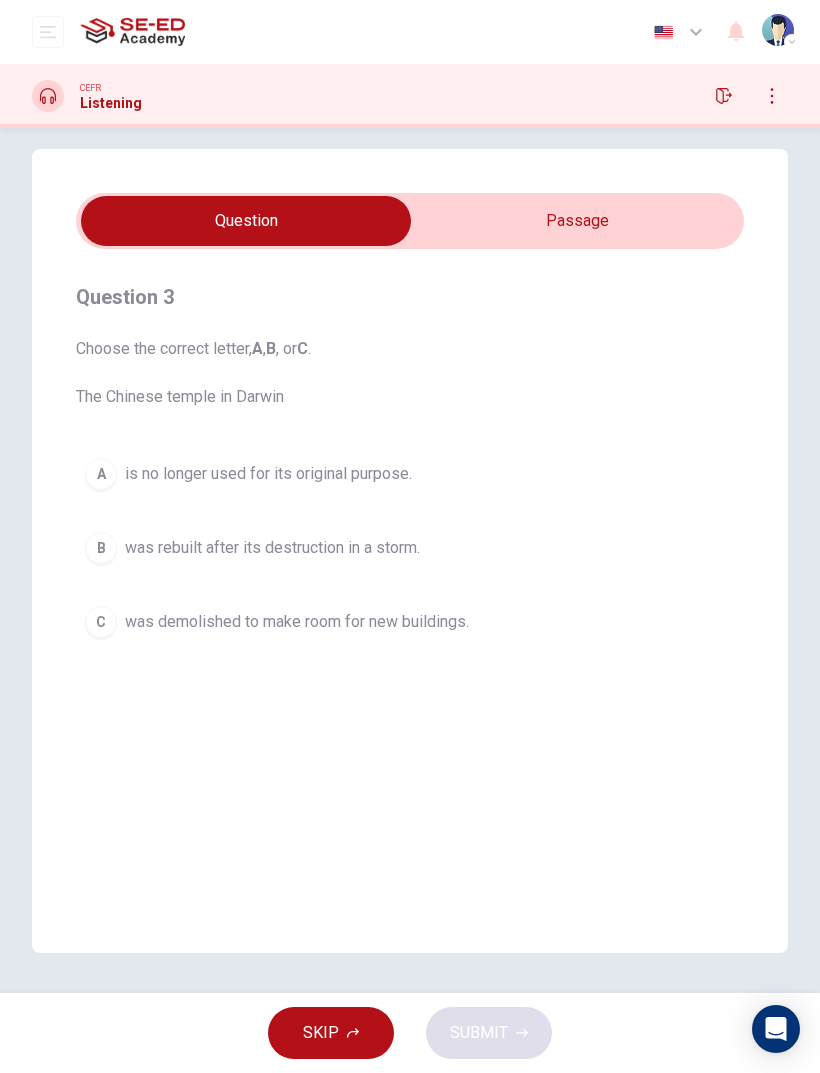 click on "was rebuilt after its destruction in a storm." at bounding box center [268, 474] 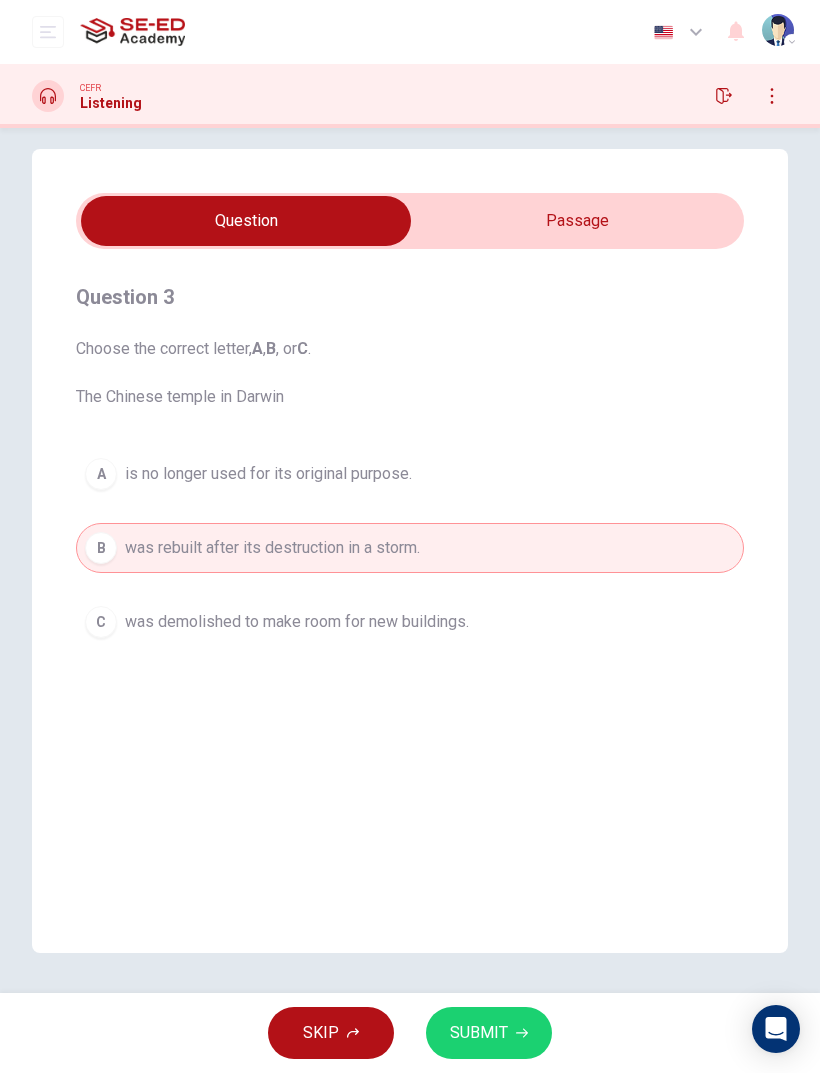 click on "SUBMIT" at bounding box center (479, 1033) 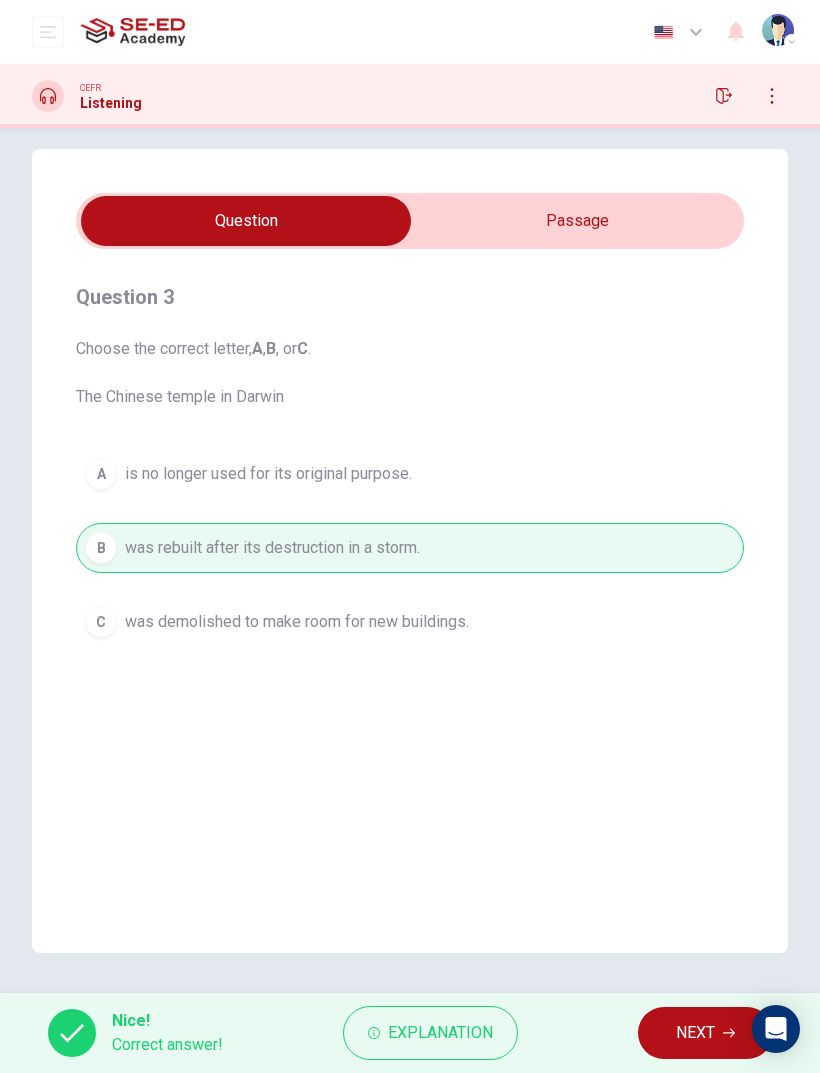 click on "NEXT" at bounding box center [705, 1033] 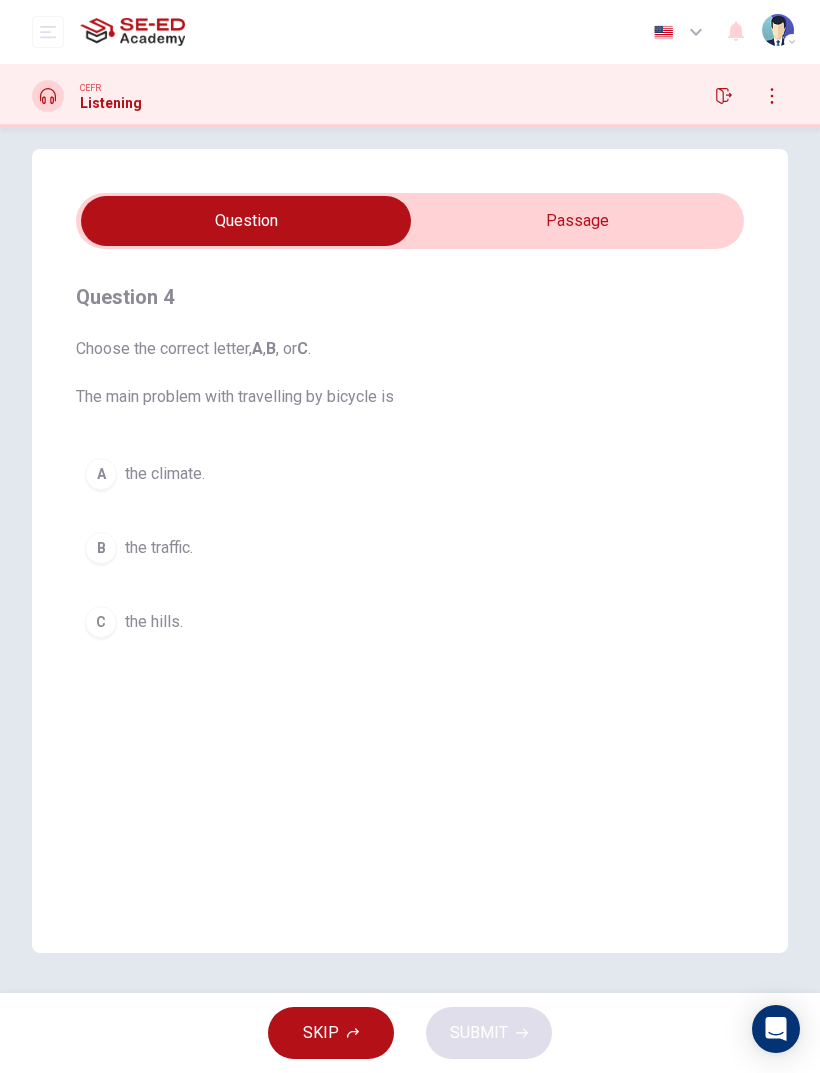 click at bounding box center [246, 221] 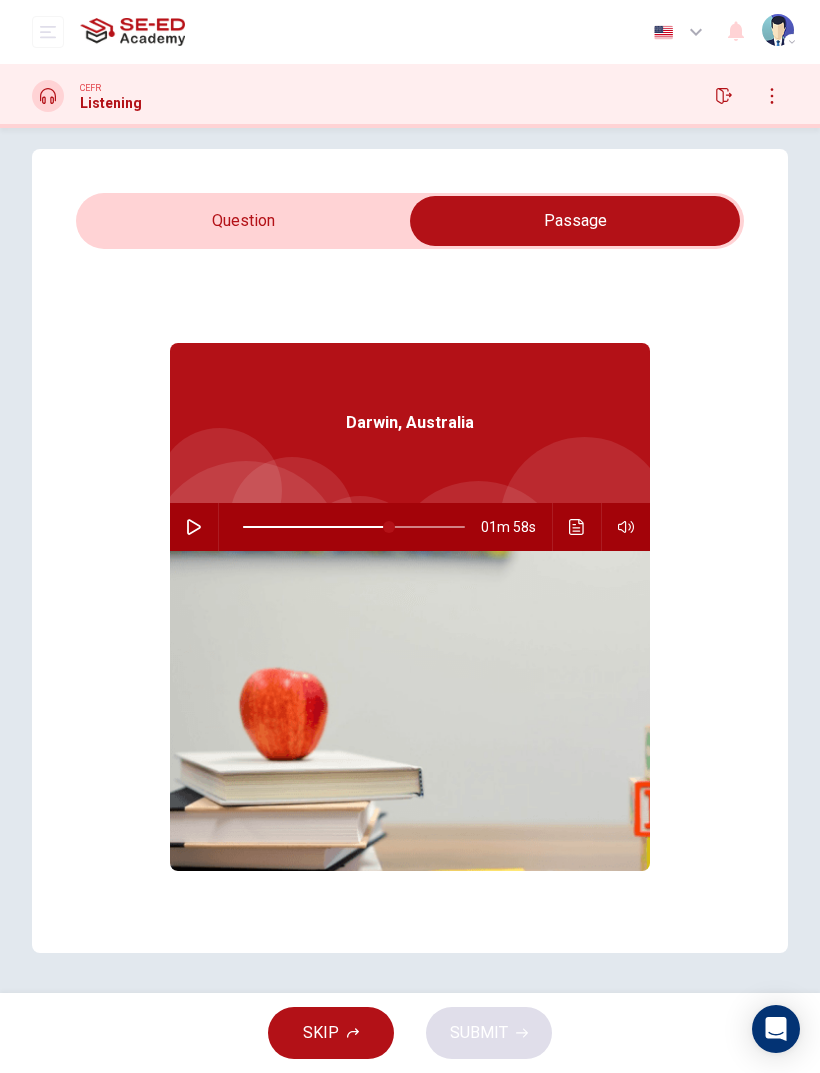 click at bounding box center [577, 527] 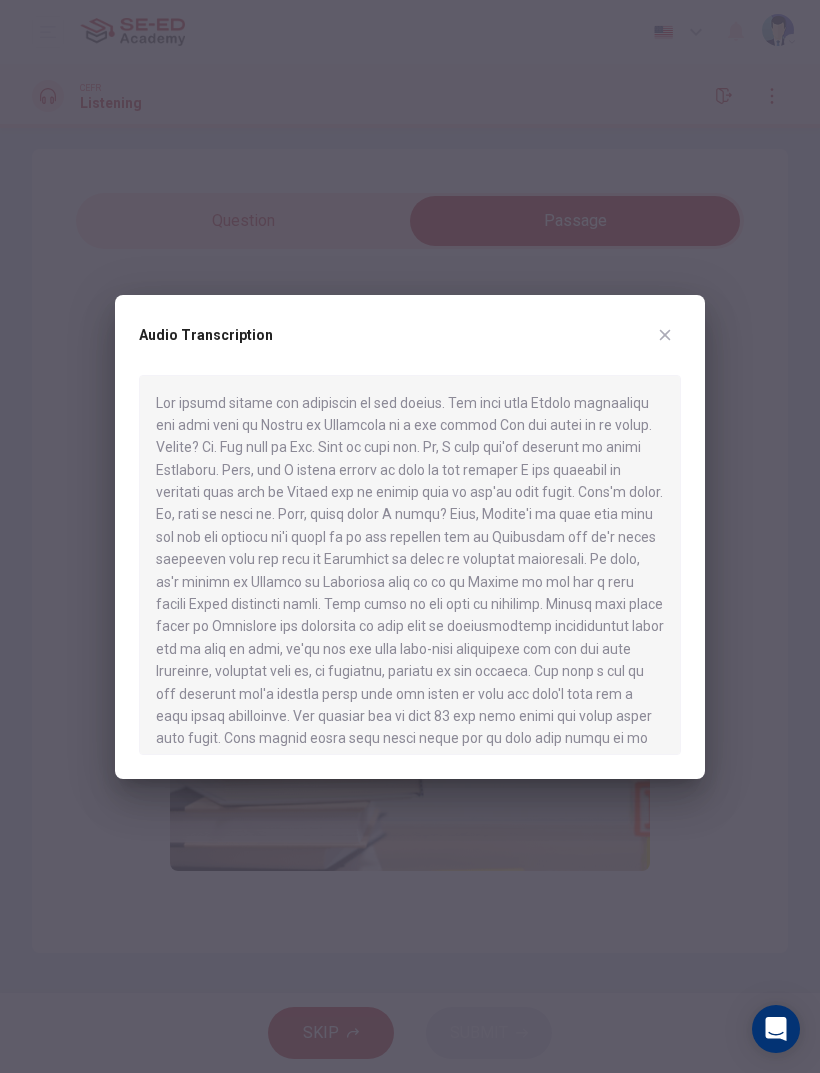click at bounding box center [665, 335] 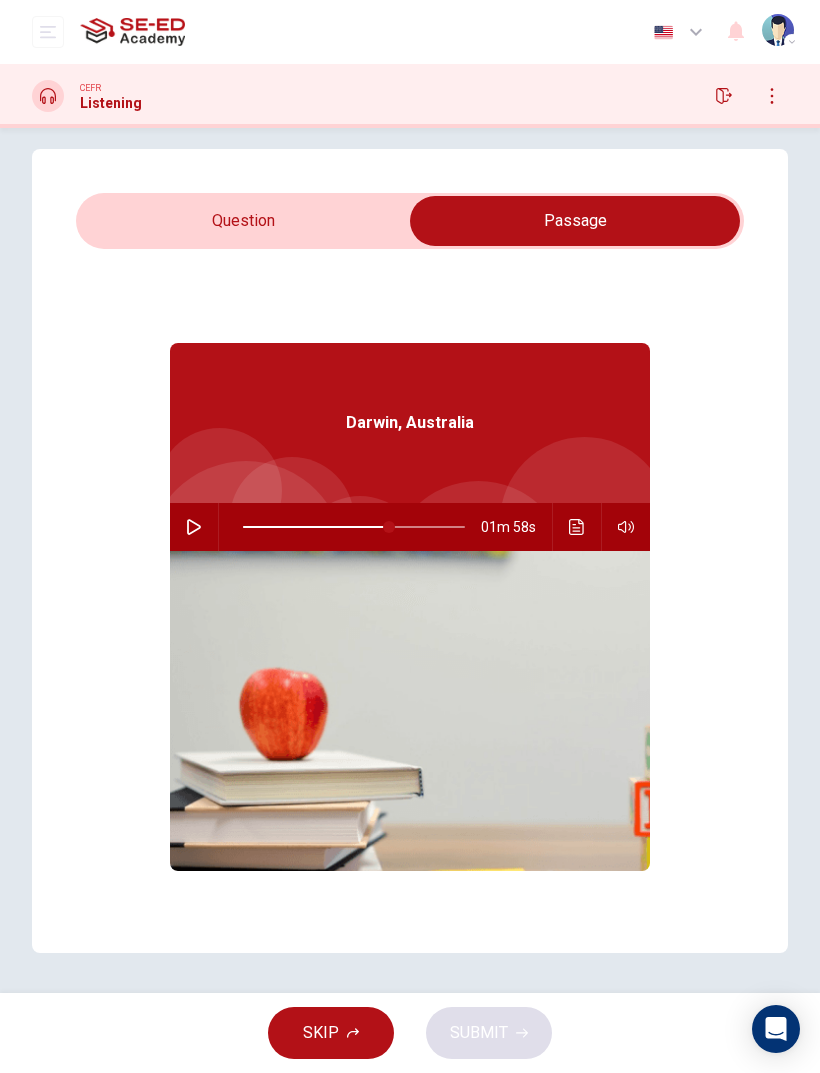 click at bounding box center (194, 527) 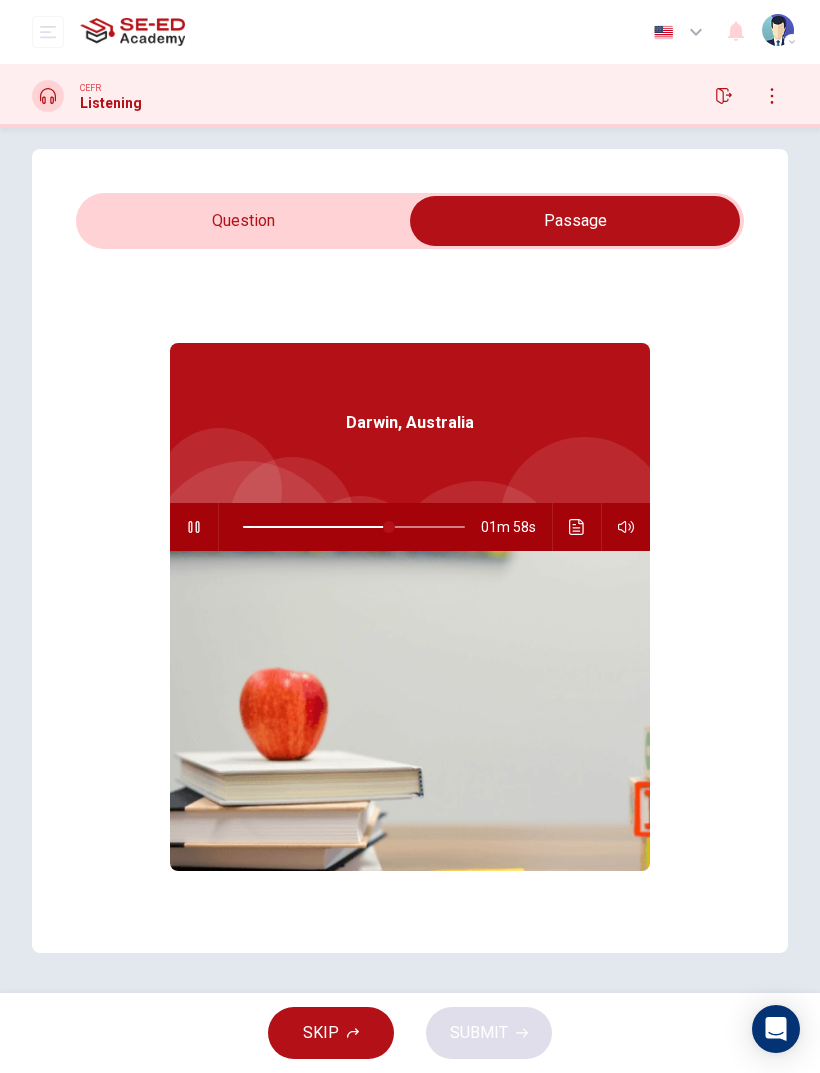 click at bounding box center [577, 527] 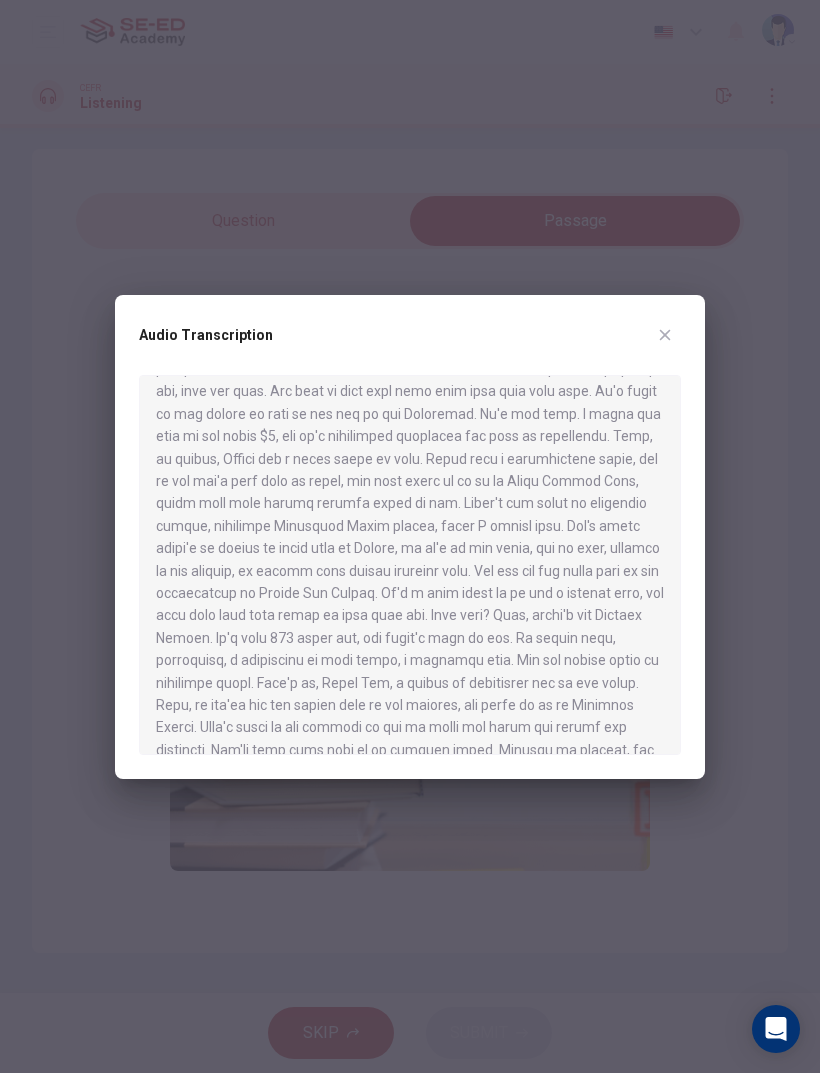 scroll, scrollTop: 1040, scrollLeft: 0, axis: vertical 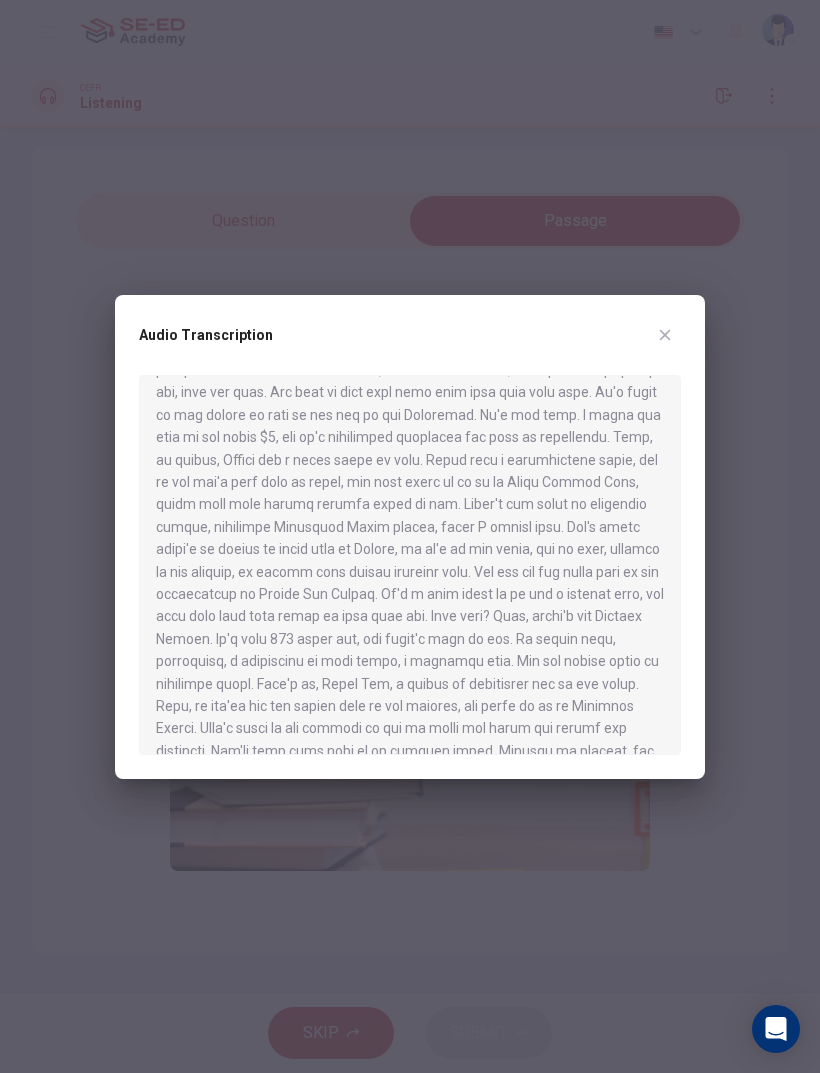 click at bounding box center [665, 335] 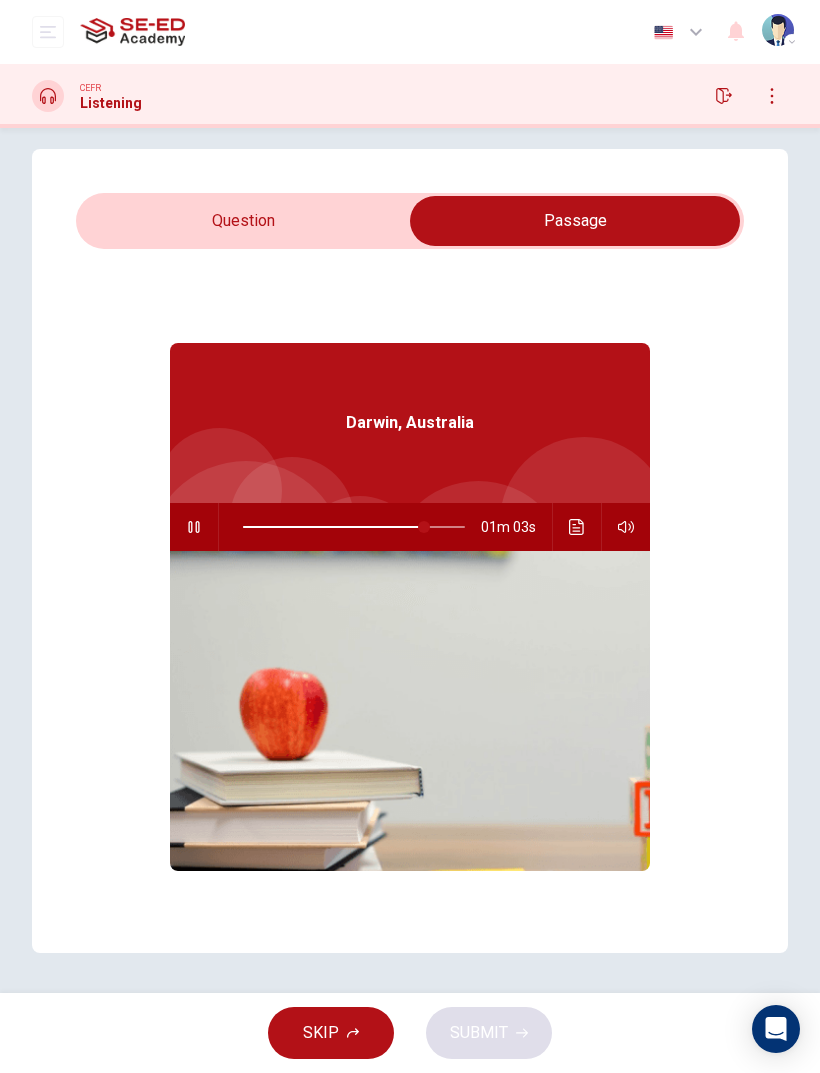 click at bounding box center [193, 527] 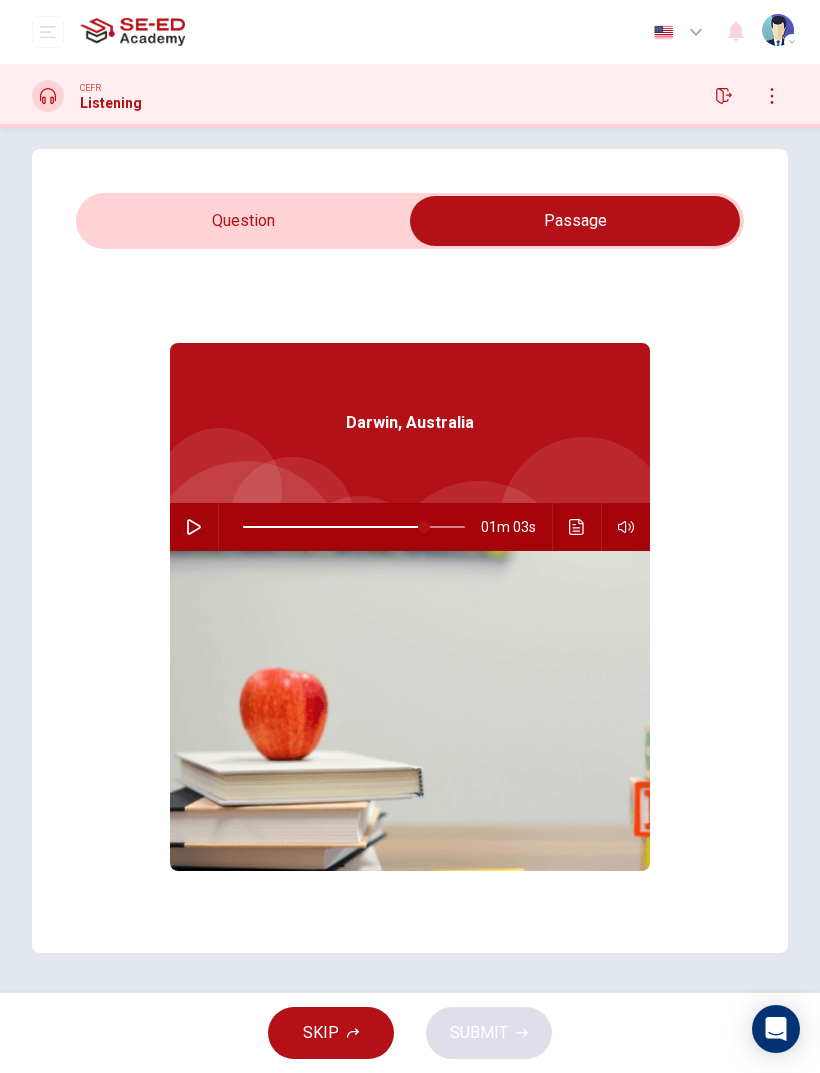 click at bounding box center (575, 221) 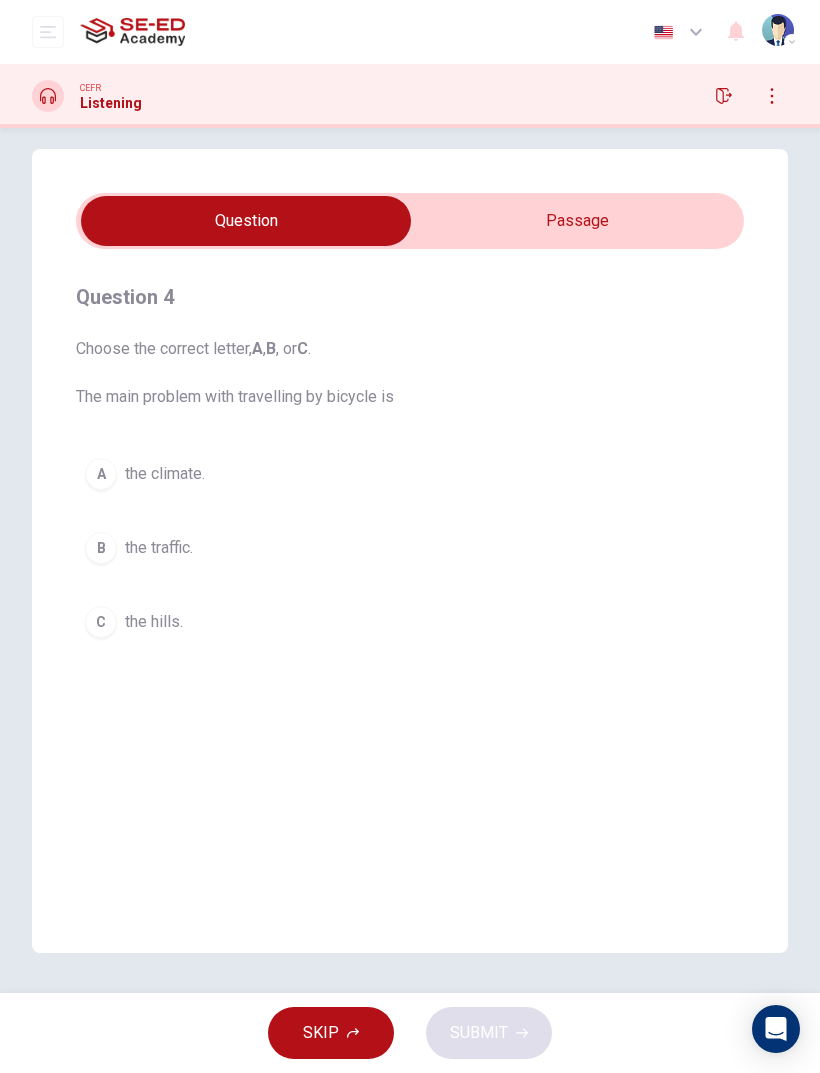 click on "A the climate." at bounding box center [410, 474] 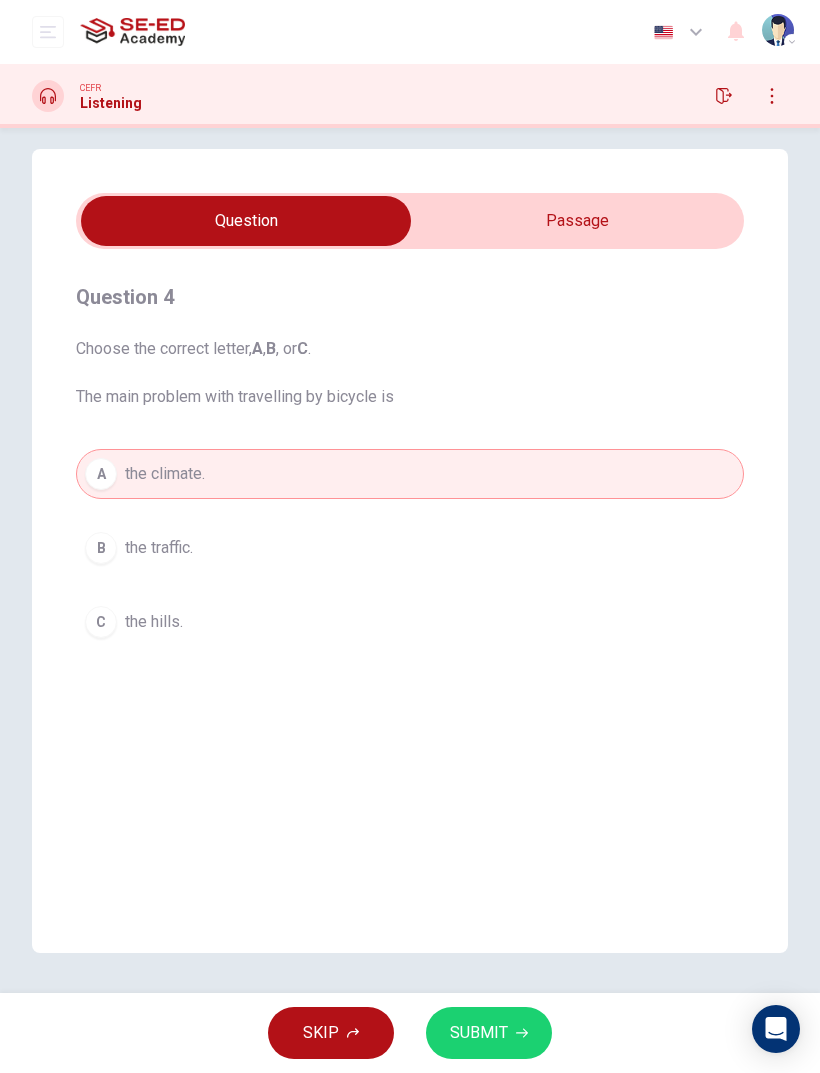 click on "SUBMIT" at bounding box center [489, 1033] 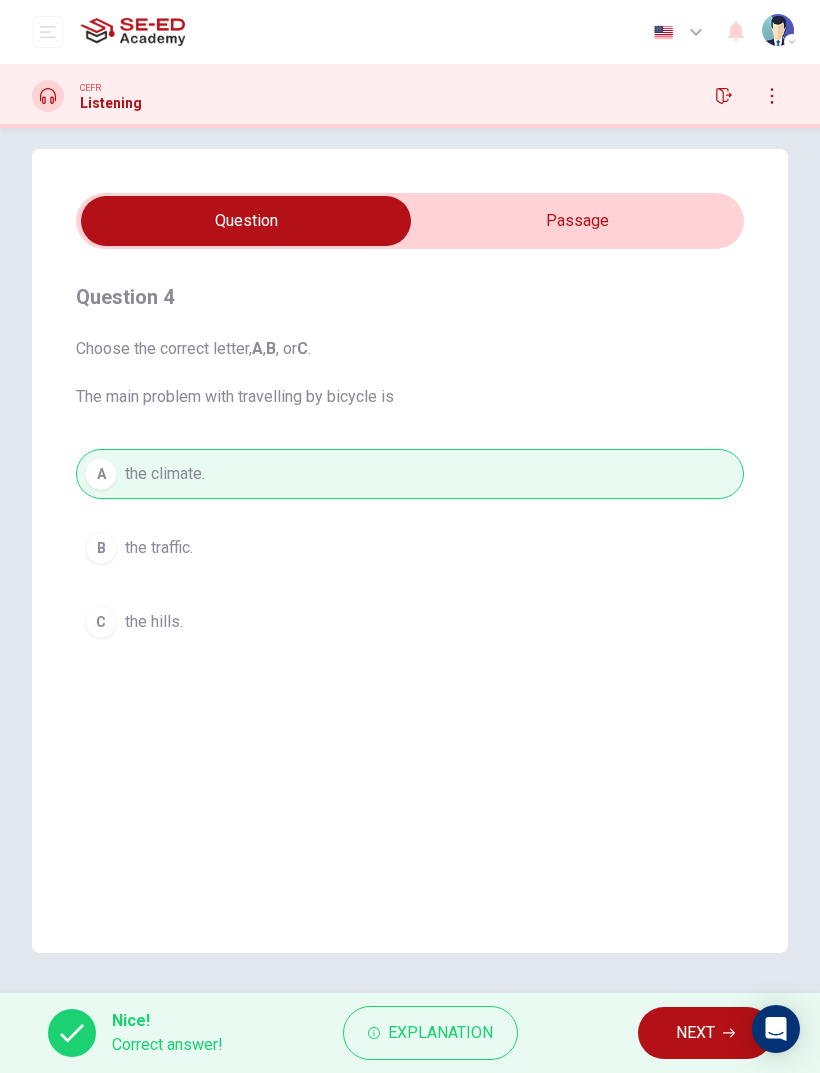 click on "NEXT" at bounding box center [695, 1033] 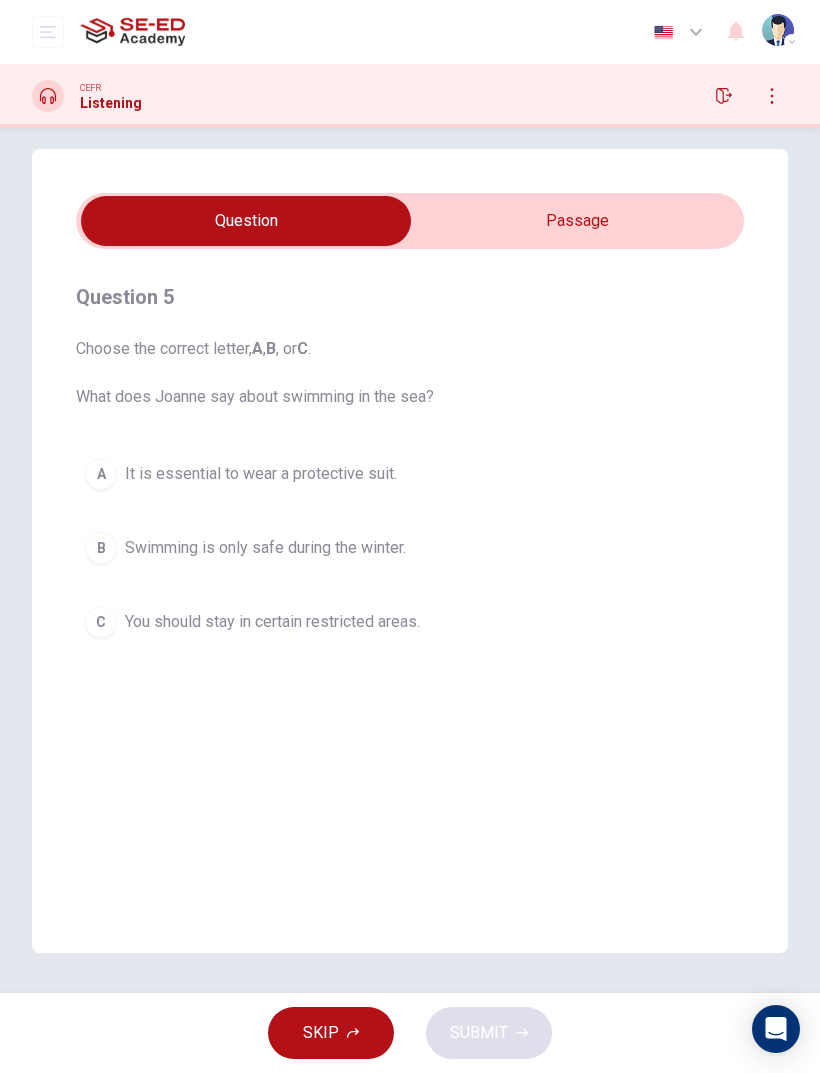 click on "A It is essential to wear a protective suit." at bounding box center (410, 474) 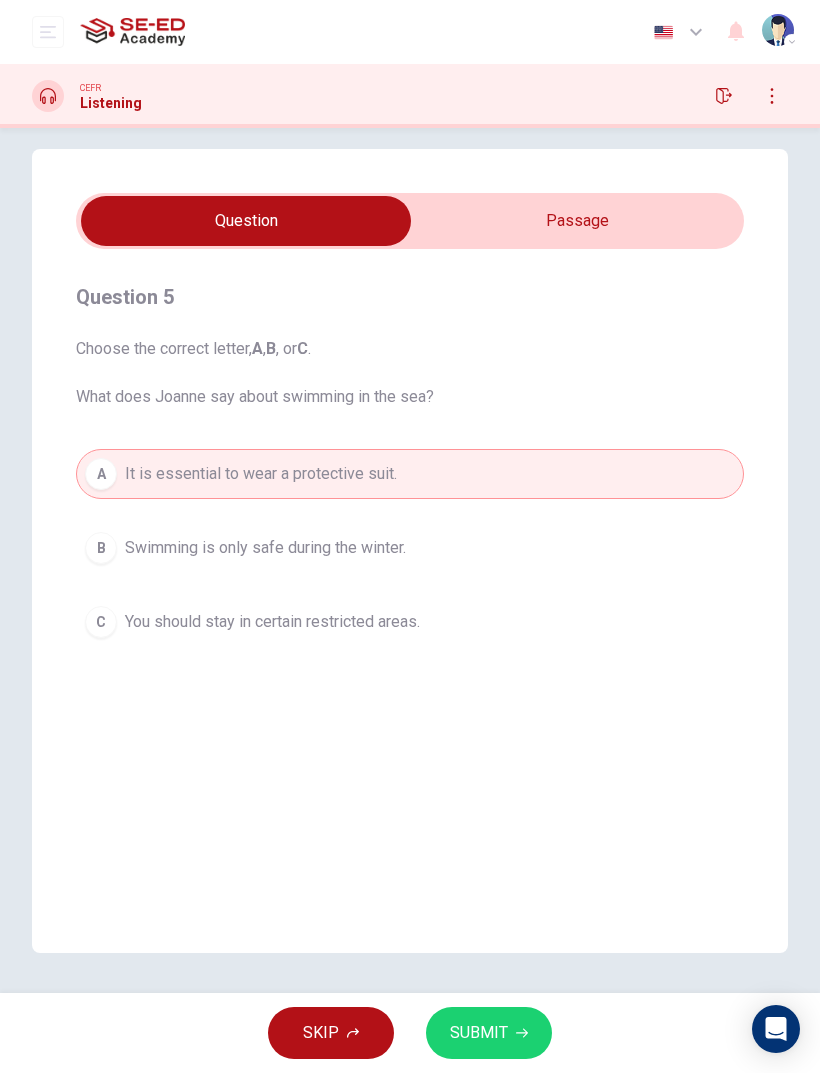 click on "SUBMIT" at bounding box center [489, 1033] 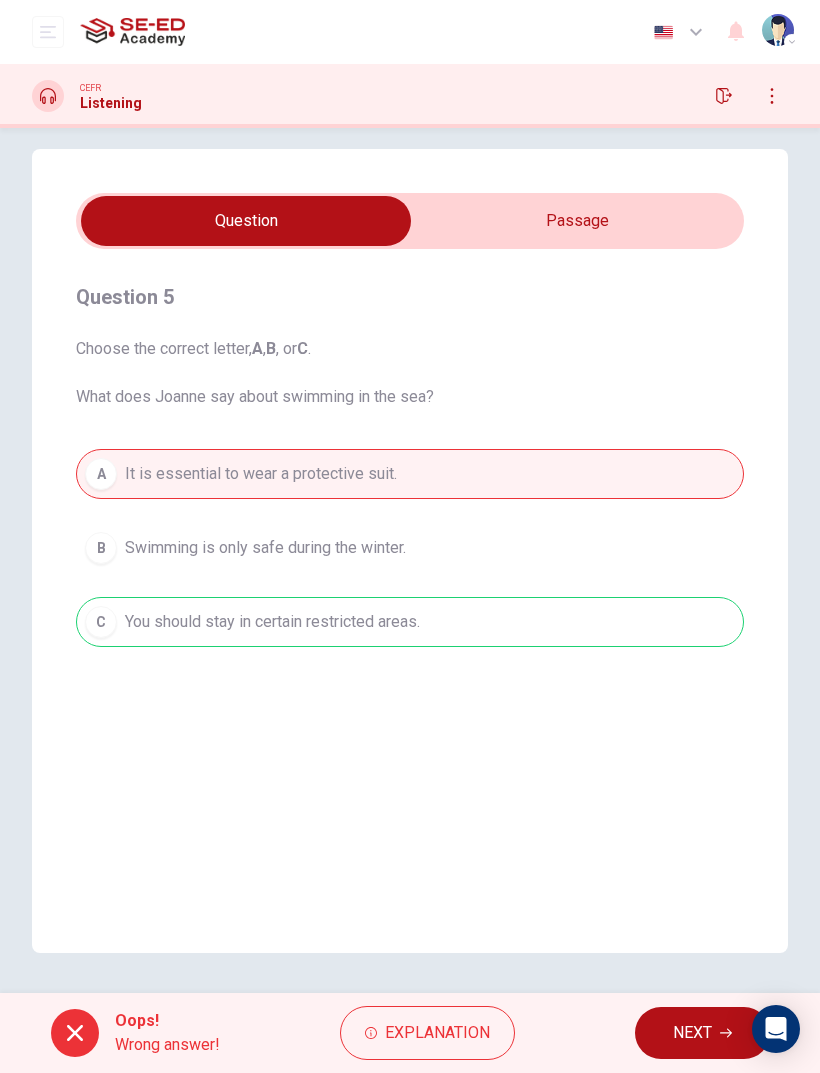click on "NEXT" at bounding box center [702, 1033] 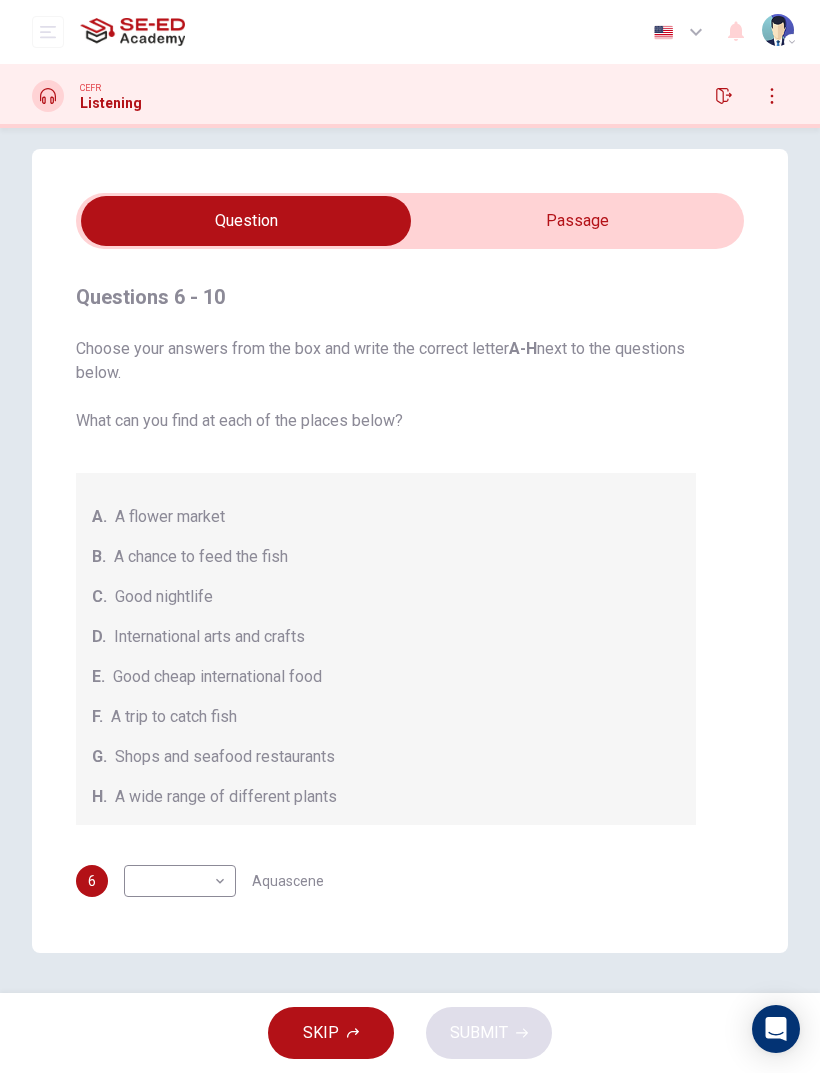 scroll, scrollTop: 0, scrollLeft: 0, axis: both 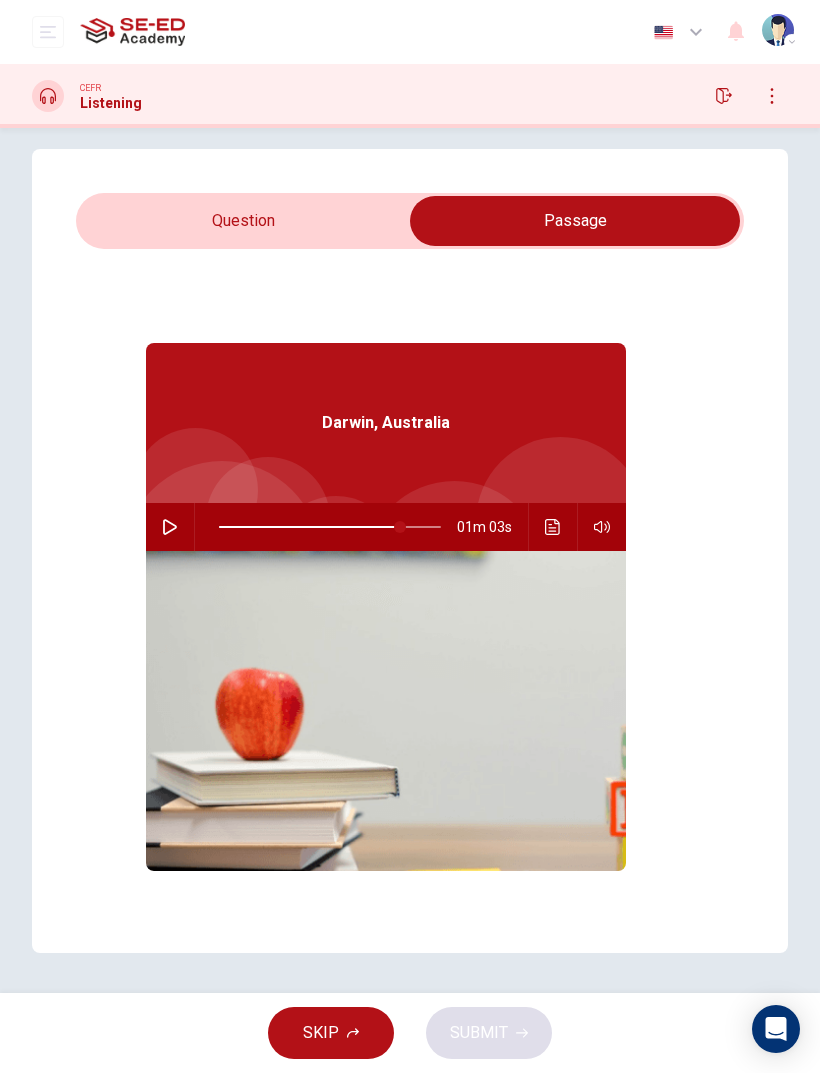 click at bounding box center (575, 221) 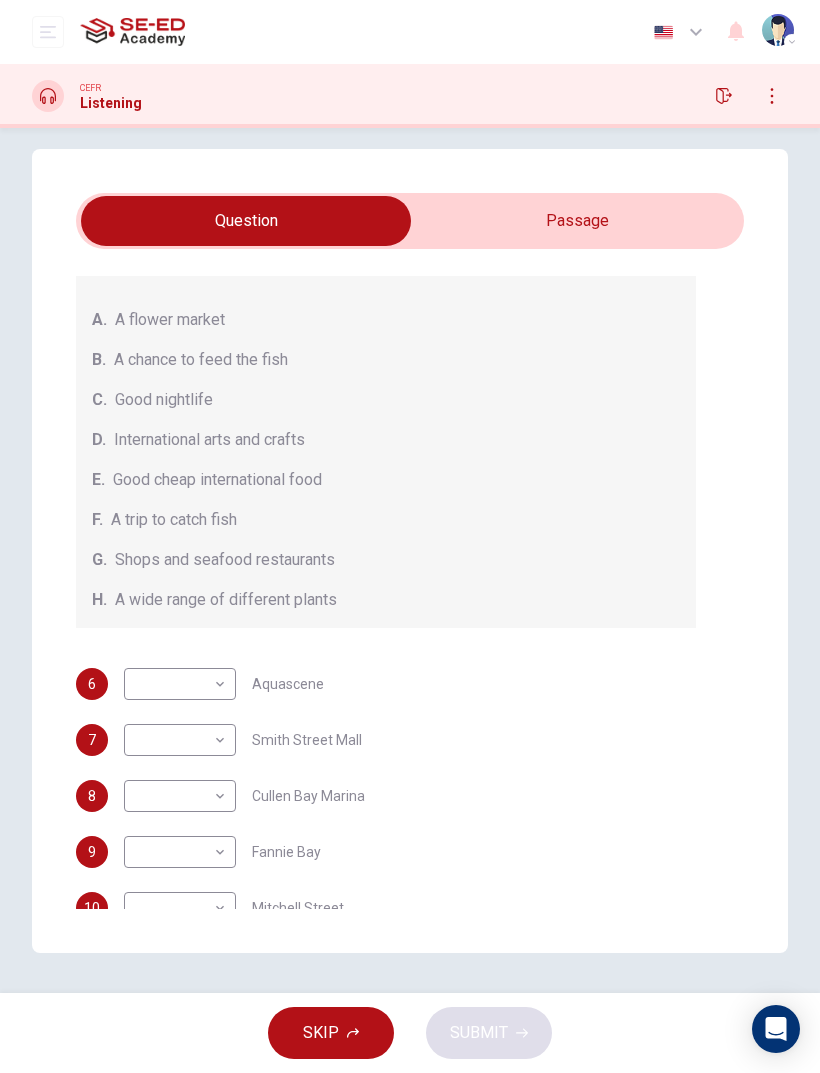 scroll, scrollTop: 203, scrollLeft: 0, axis: vertical 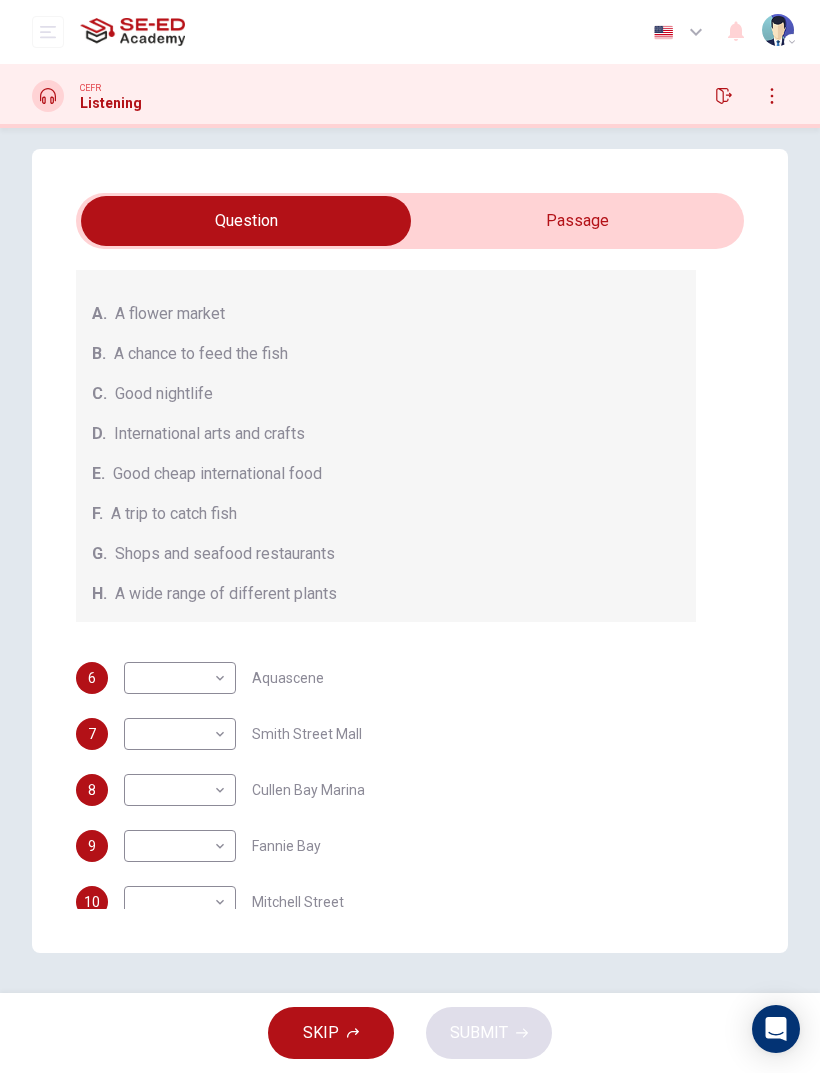 click on "Questions 6 - 10 Choose your answers from the box and write the correct letter  A-H  next to the questions below.
What can you find at each of the places below? A. A flower market B. A chance to feed the fish C. Good nightlife D. International arts and crafts E. Good cheap international food F. A trip to catch fish G. Shops and seafood restaurants H. A wide range of different plants 6 ​ ​ Aquascene 7 ​ ​ Smith Street Mall 8 ​ ​ Cullen Bay Marina 9 ​ ​ Fannie Bay 10 ​ ​ Mitchell Street" at bounding box center (386, 498) 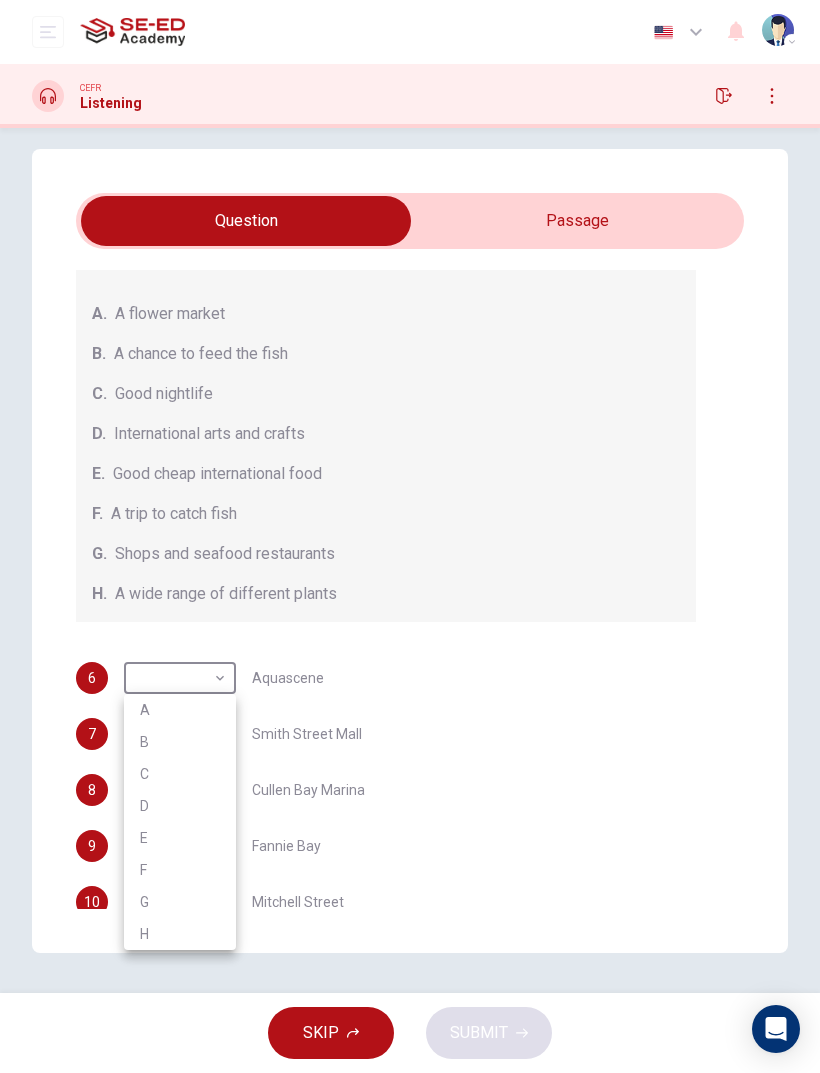 click at bounding box center [410, 536] 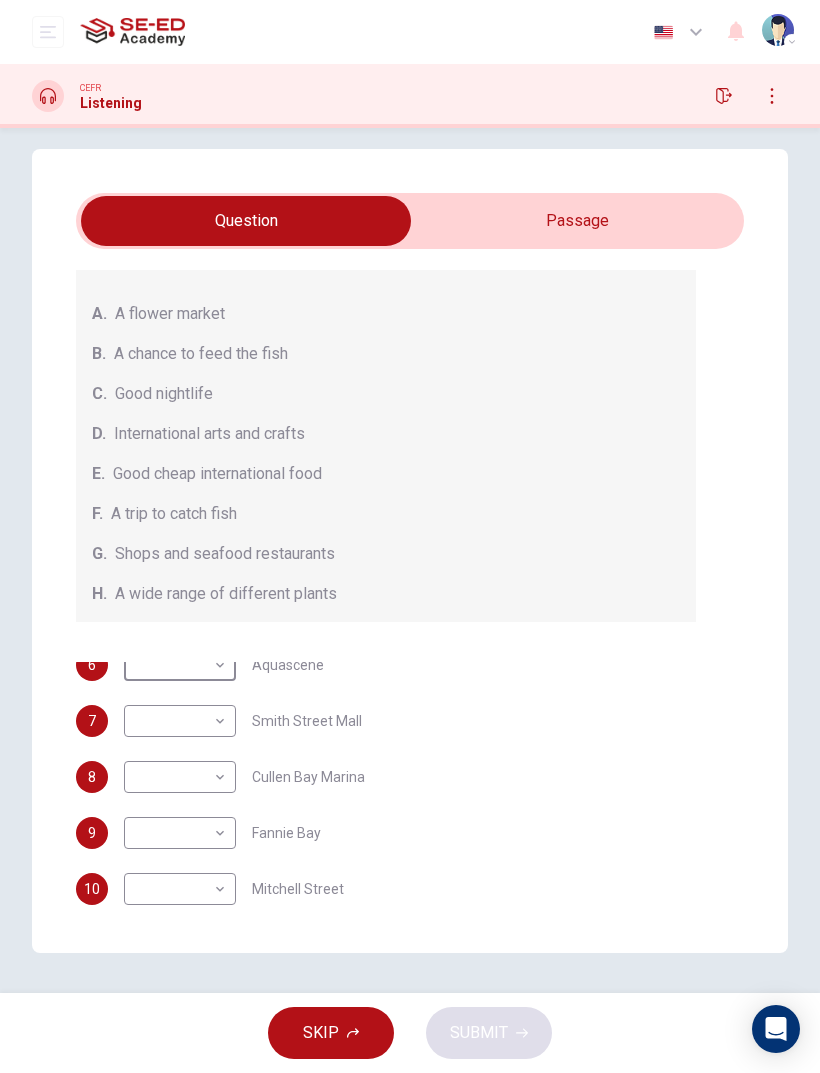scroll, scrollTop: 13, scrollLeft: 0, axis: vertical 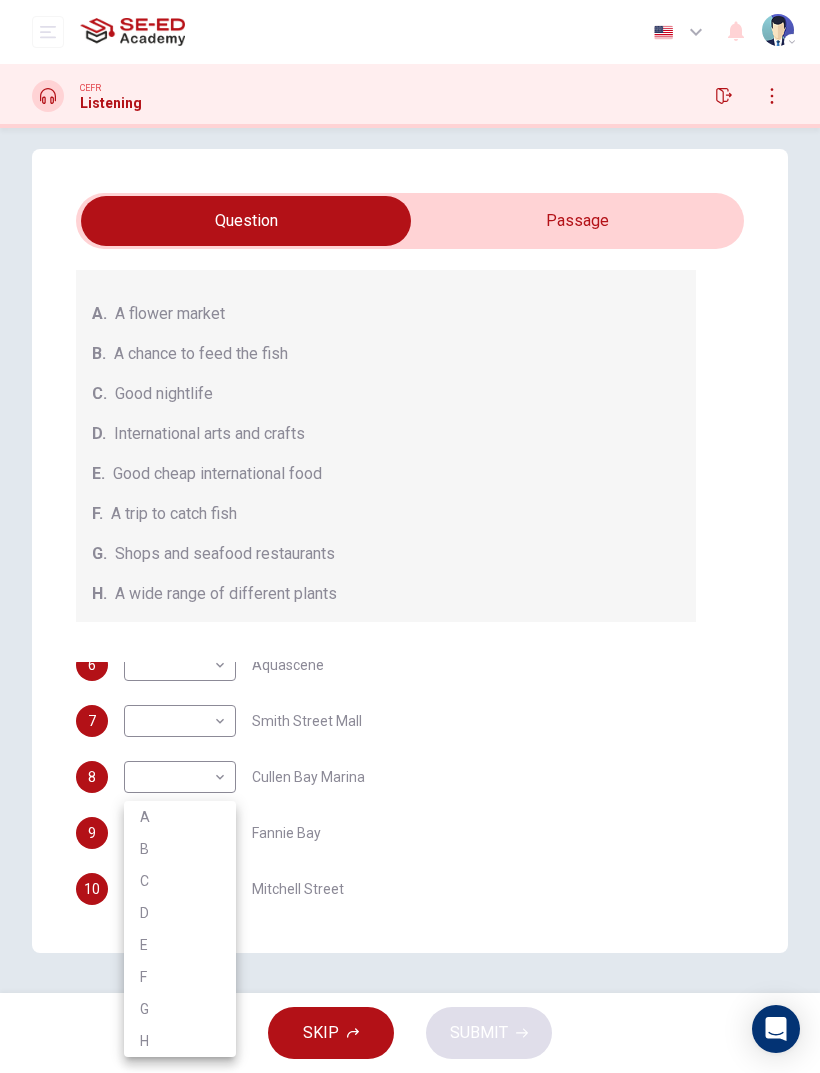 click on "C" at bounding box center (180, 881) 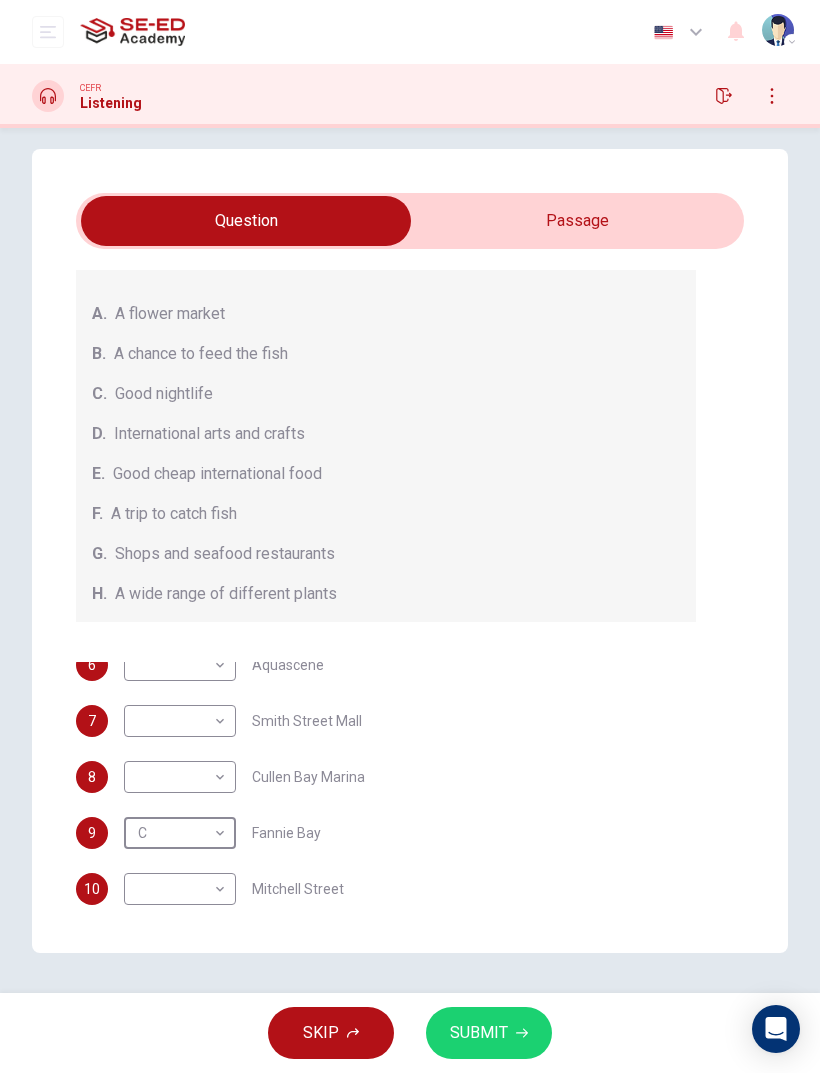click on "This site uses cookies, as explained in our  Privacy Policy . If you agree to the use of cookies, please click the Accept button and continue to browse our site.   Privacy Policy Accept Dashboard Practice Start a test Analysis English en ​ [PERSON] CEFR Listening Question Passage Questions 6 - 10 Choose your answers from the box and write the correct letter  A-H  next to the questions below.
What can you find at each of the places below? A. A flower market B. A chance to feed the fish C. Good nightlife D. International arts and crafts E. Good cheap international food F. A trip to catch fish G. Shops and seafood restaurants H. A wide range of different plants 6 ​ ​ Aquascene 7 ​ ​ Smith Street Mall 8 A A ​ Cullen Bay Marina 9 C C ​ Fannie Bay 10 ​ ​ Mitchell Street [CITY], [COUNTRY] 01m 03s SKIP SUBMIT SE-ED Academy - Online Testing Platform
Dashboard Practice Start a test Analysis Notifications © Copyright  2025 Audio Timer 00:06:16 END SESSION A B C D E F G H" at bounding box center (410, 536) 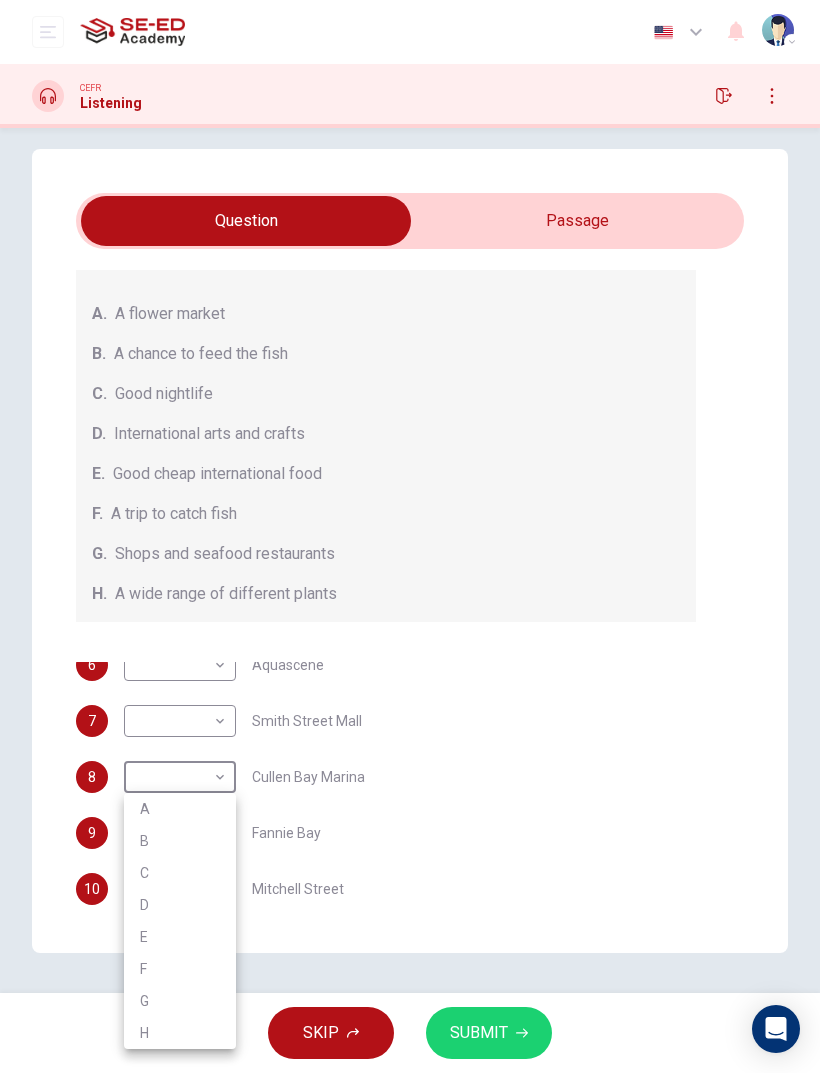 click on "A" at bounding box center (180, 809) 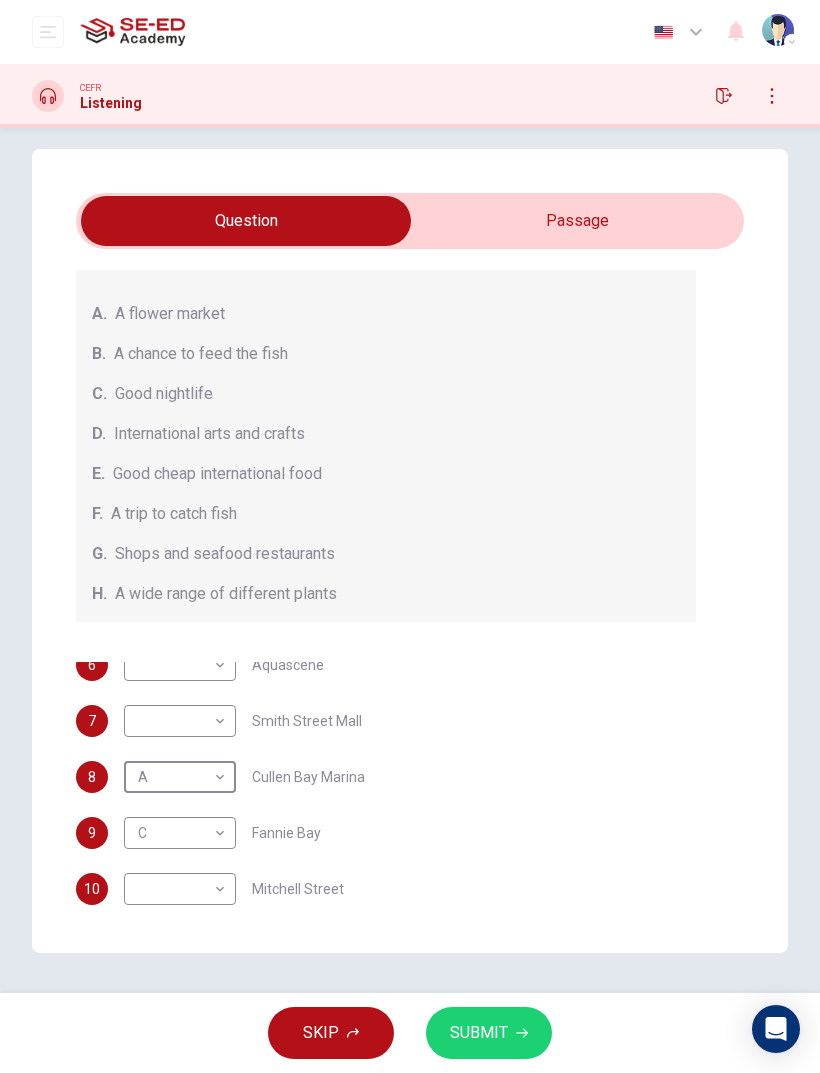 click on "This site uses cookies, as explained in our  Privacy Policy . If you agree to the use of cookies, please click the Accept button and continue to browse our site.   Privacy Policy Accept Dashboard Practice Start a test Analysis English en ​ [PERSON] CEFR Listening Question Passage Questions 6 - 10 Choose your answers from the box and write the correct letter  A-H  next to the questions below.
What can you find at each of the places below? A. A flower market B. A chance to feed the fish C. Good nightlife D. International arts and crafts E. Good cheap international food F. A trip to catch fish G. Shops and seafood restaurants H. A wide range of different plants 6 ​ ​ Aquascene 7 ​ ​ Smith Street Mall 8 A A ​ Cullen Bay Marina 9 C C ​ Fannie Bay 10 ​ ​ Mitchell Street [CITY], [COUNTRY] 01m 03s SKIP SUBMIT SE-ED Academy - Online Testing Platform
Dashboard Practice Start a test Analysis Notifications © Copyright  2025 Audio Timer 00:06:18 END SESSION A B C D E F G H" at bounding box center [410, 536] 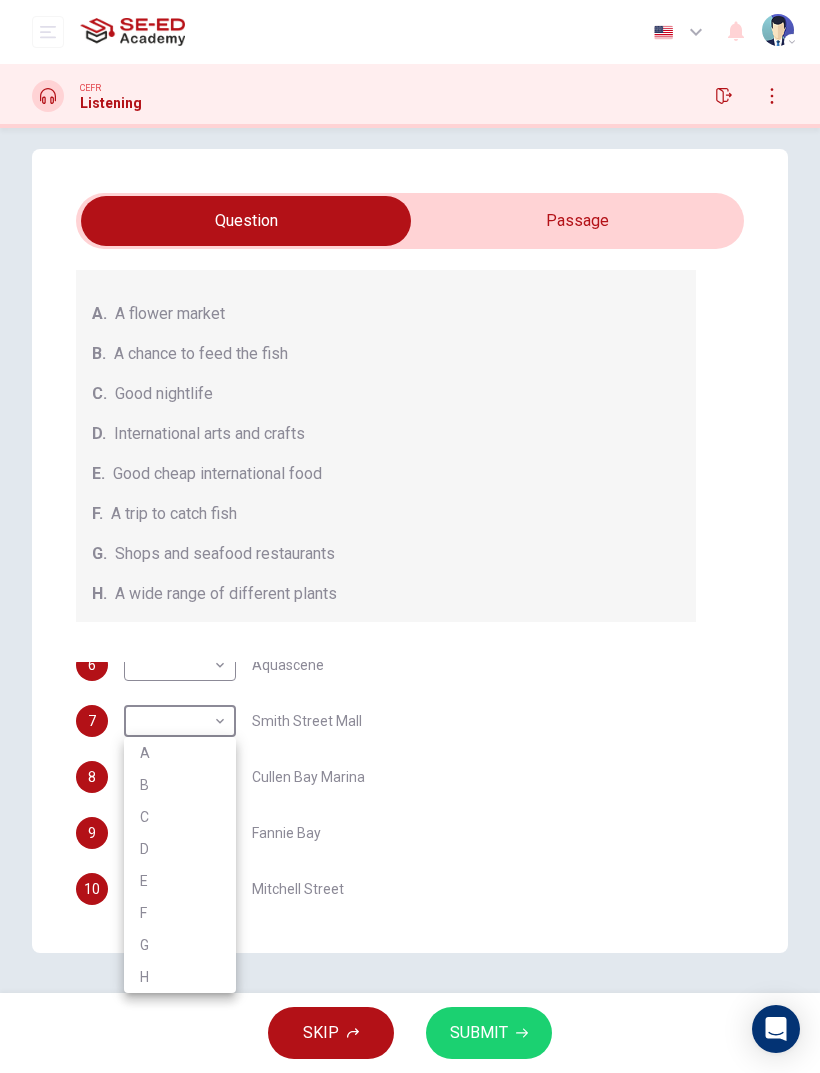 click on "G" at bounding box center [180, 945] 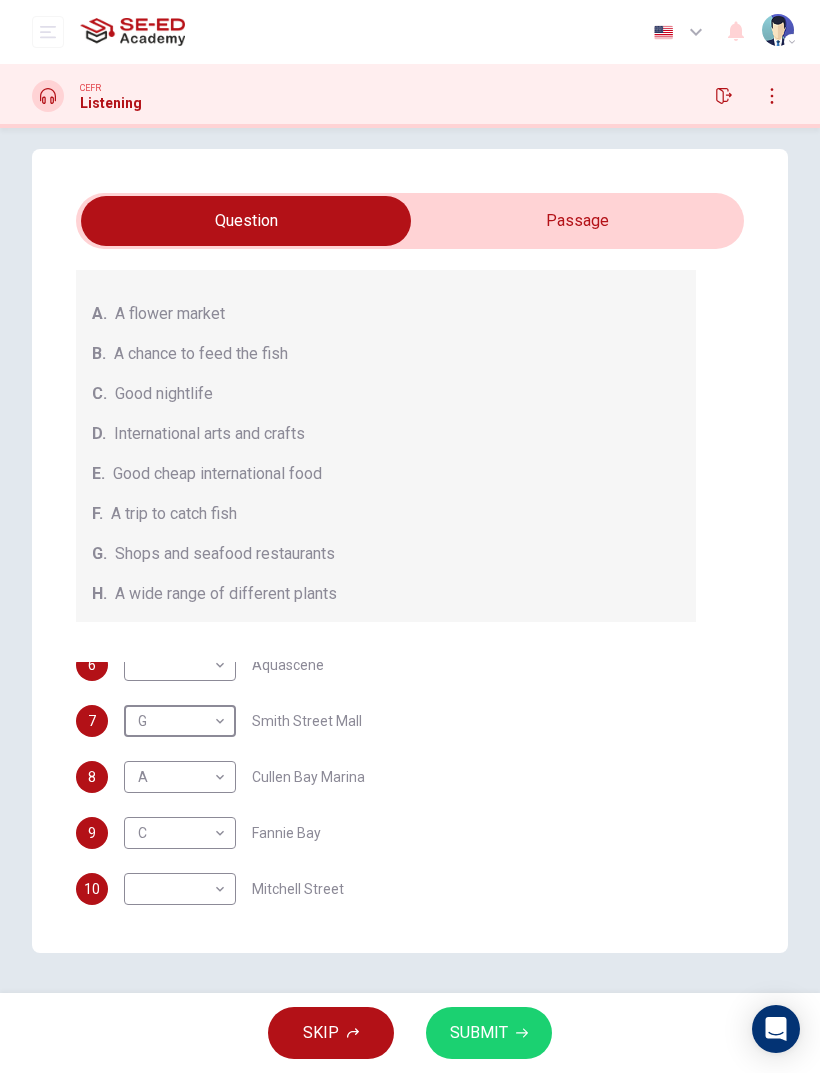 click on "This site uses cookies, as explained in our  Privacy Policy . If you agree to the use of cookies, please click the Accept button and continue to browse our site.   Privacy Policy Accept Dashboard Practice Start a test Analysis English en ​ [PERSON] CEFR Listening Question Passage Questions 6 - 10 Choose your answers from the box and write the correct letter  A-H  next to the questions below.
What can you find at each of the places below? A. A flower market B. A chance to feed the fish C. Good nightlife D. International arts and crafts E. Good cheap international food F. A trip to catch fish G. Shops and seafood restaurants H. A wide range of different plants 6 ​ ​ Aquascene 7 G G ​ Smith Street Mall 8 A A ​ Cullen Bay Marina 9 C C ​ Fannie Bay 10 ​ ​ Mitchell Street [CITY], [COUNTRY] 01m 03s SKIP SUBMIT SE-ED Academy - Online Testing Platform
Dashboard Practice Start a test Analysis Notifications © Copyright  2025 Audio Timer 00:06:19 END SESSION" at bounding box center [410, 536] 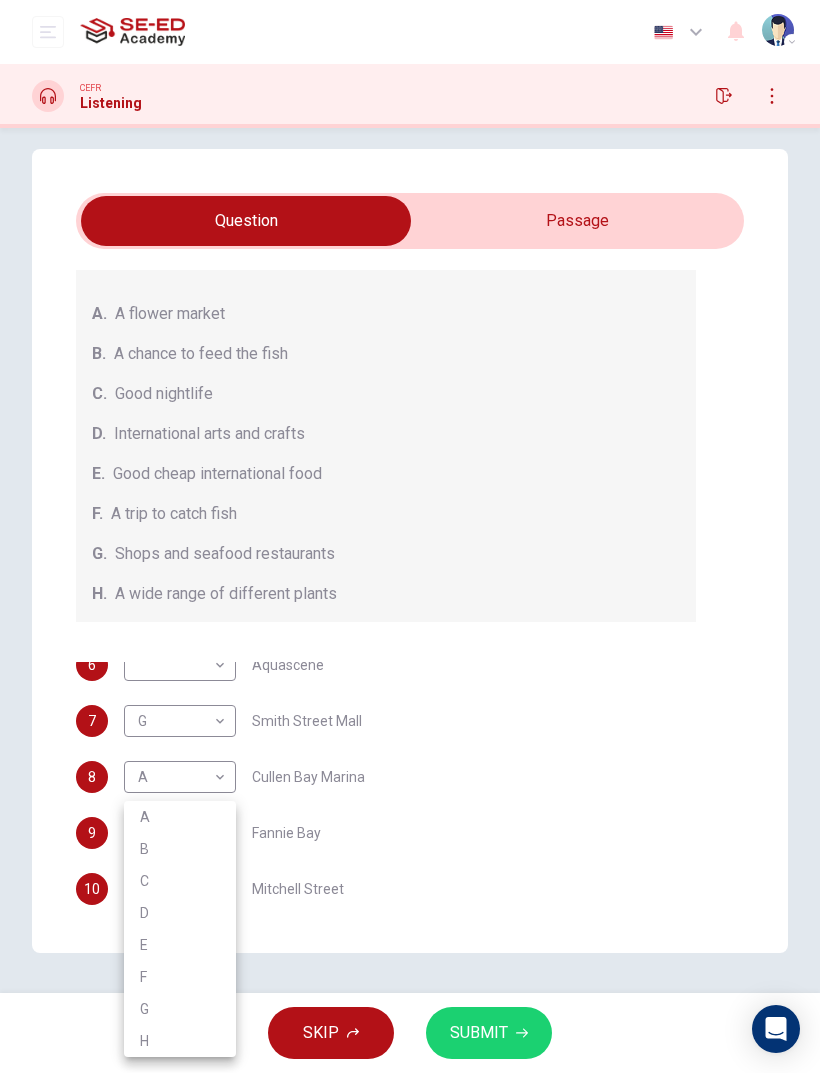click on "B" at bounding box center (180, 849) 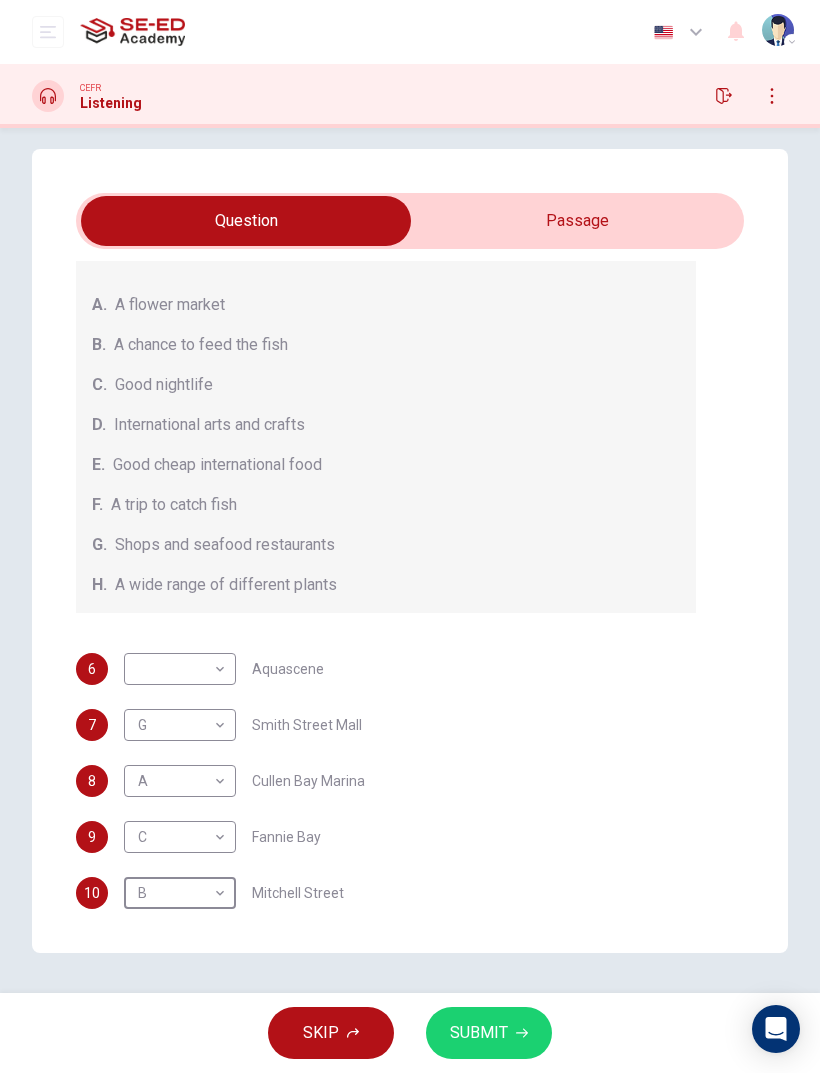 scroll, scrollTop: 0, scrollLeft: 0, axis: both 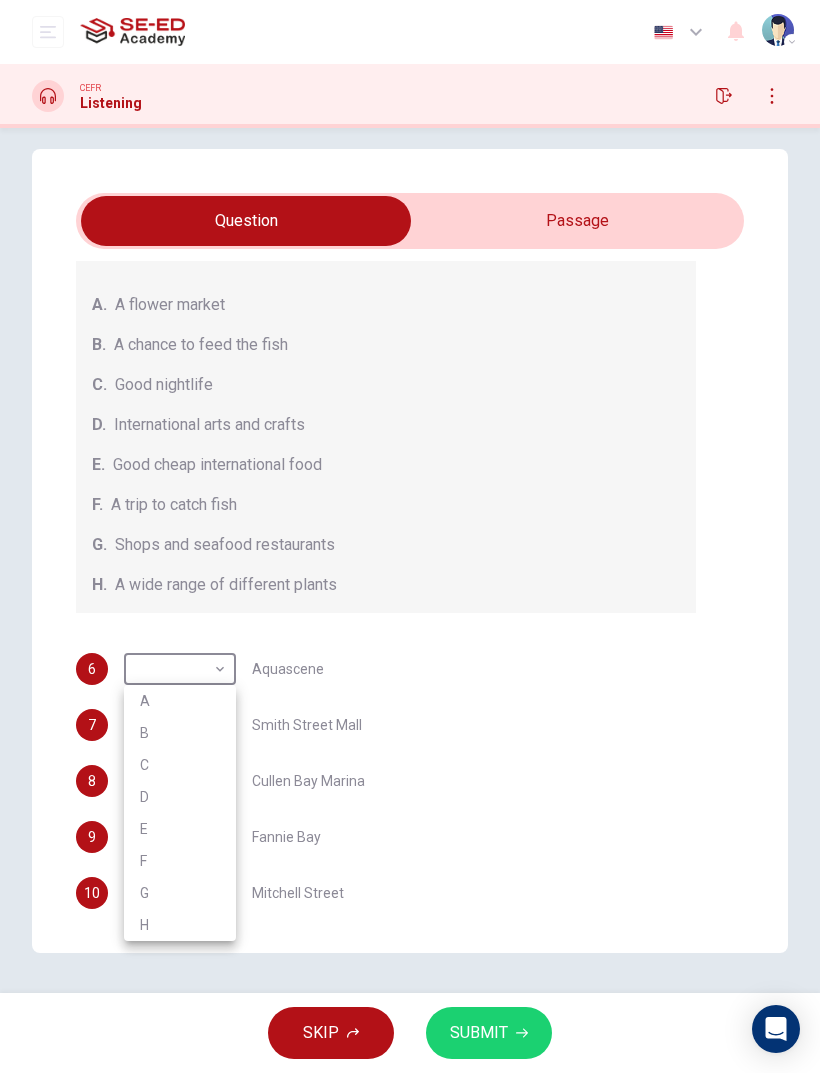 click on "D" at bounding box center [180, 797] 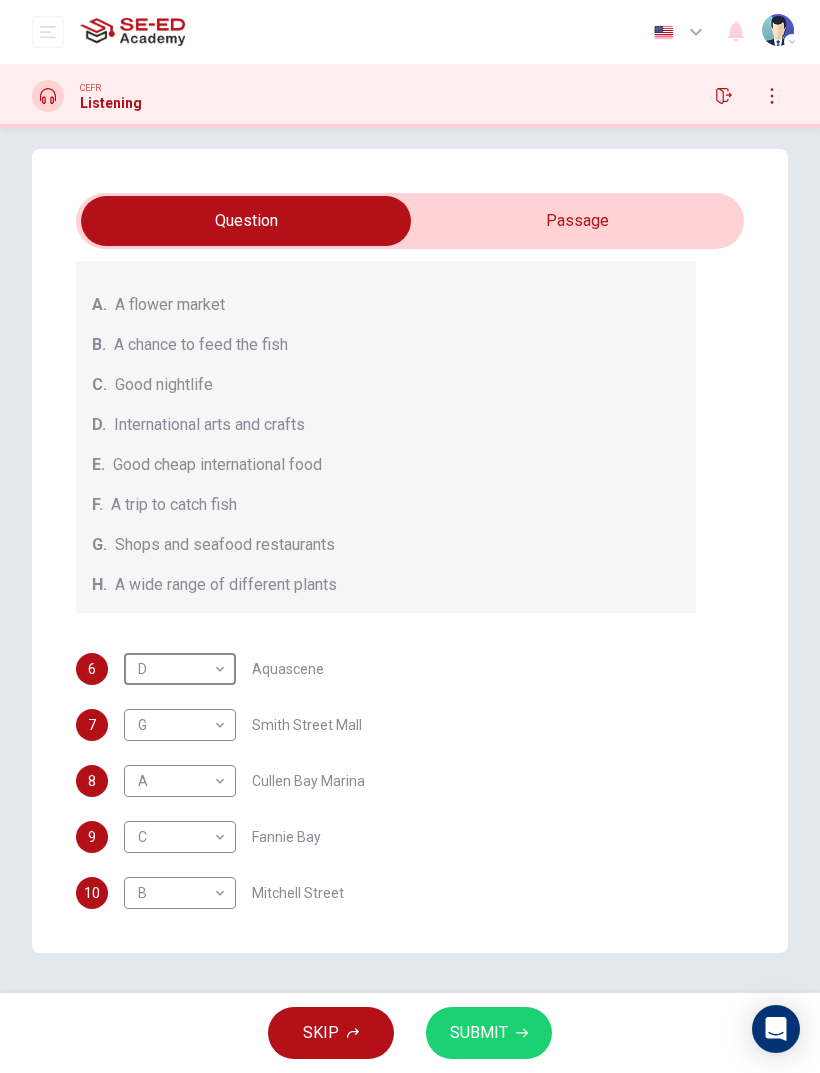 click on "SUBMIT" at bounding box center (479, 1033) 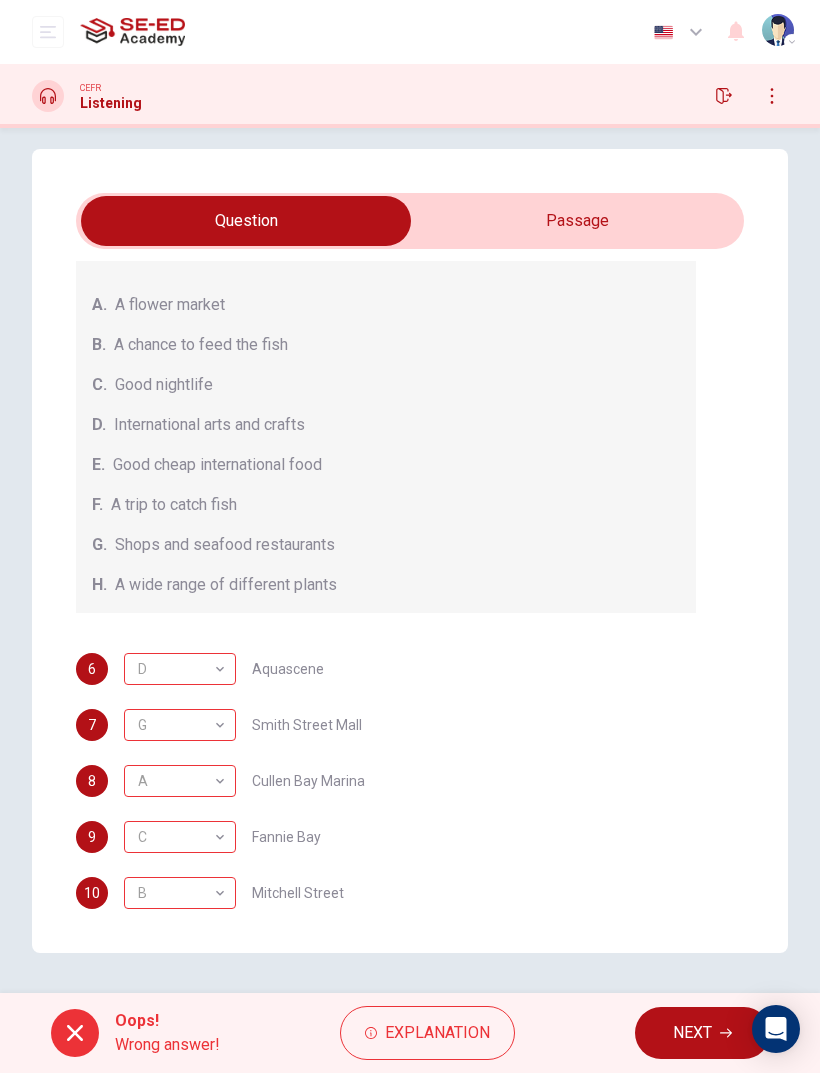 click on "NEXT" at bounding box center (692, 1033) 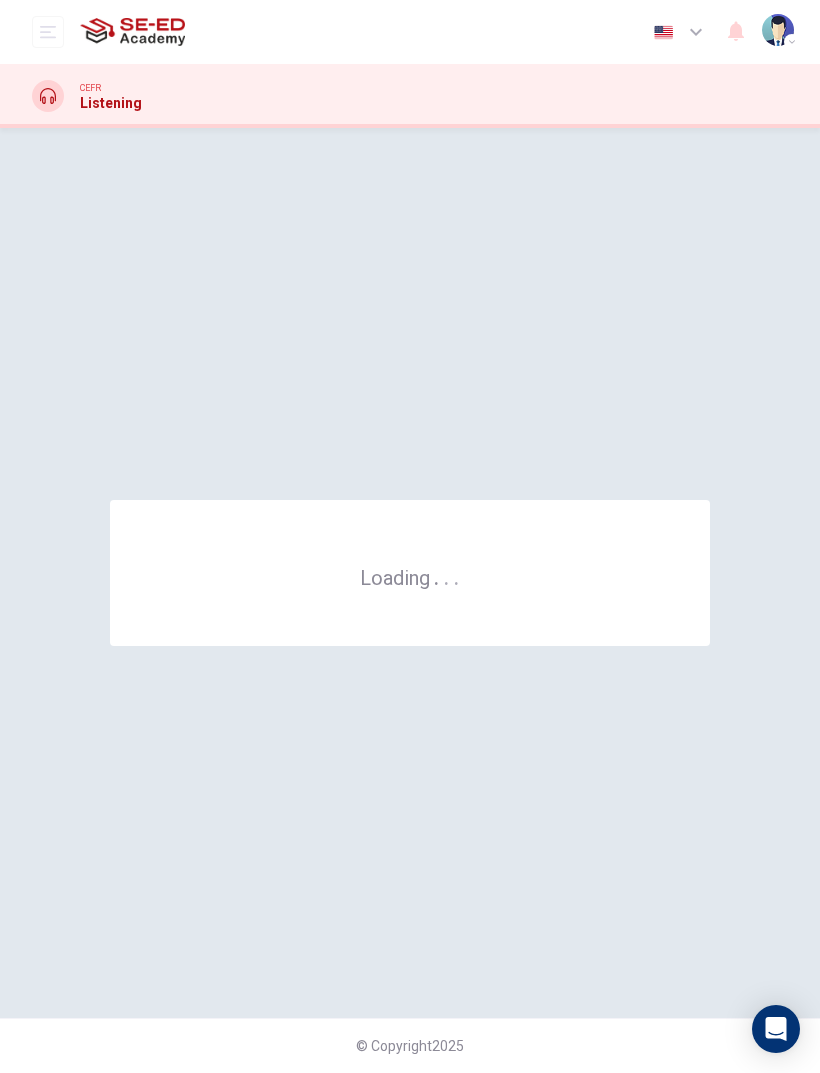 scroll, scrollTop: 0, scrollLeft: 0, axis: both 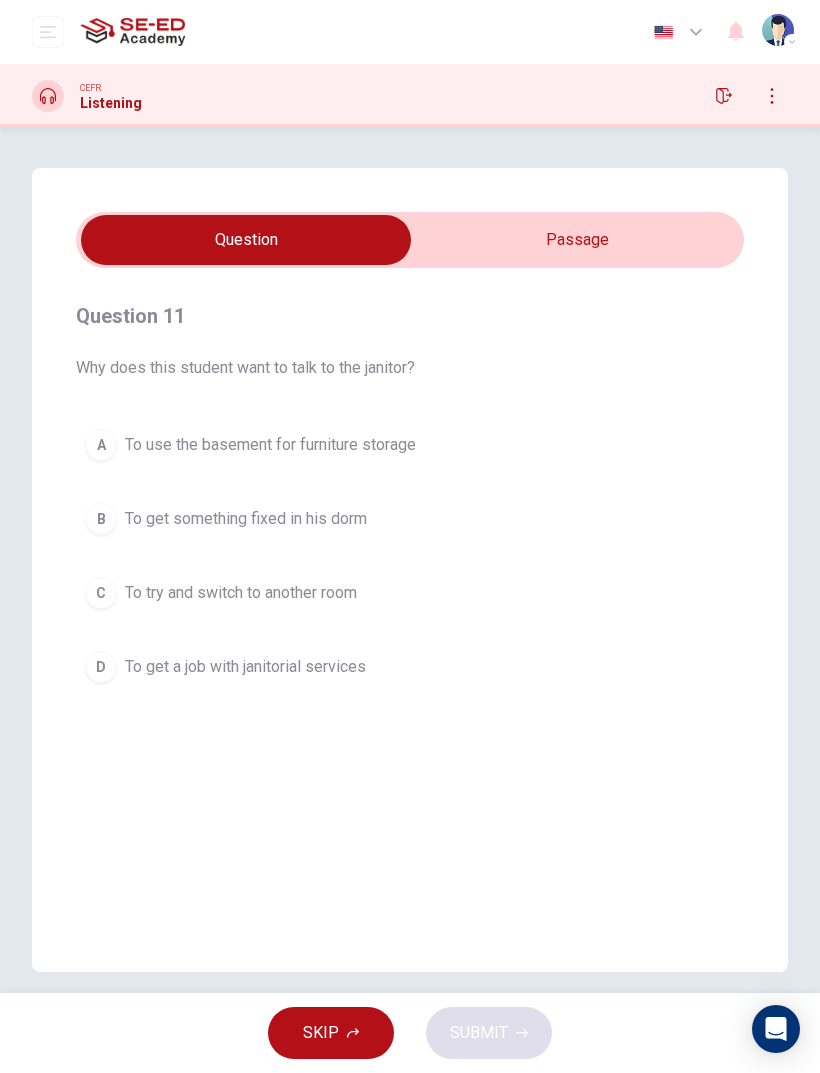 click at bounding box center [748, 96] 